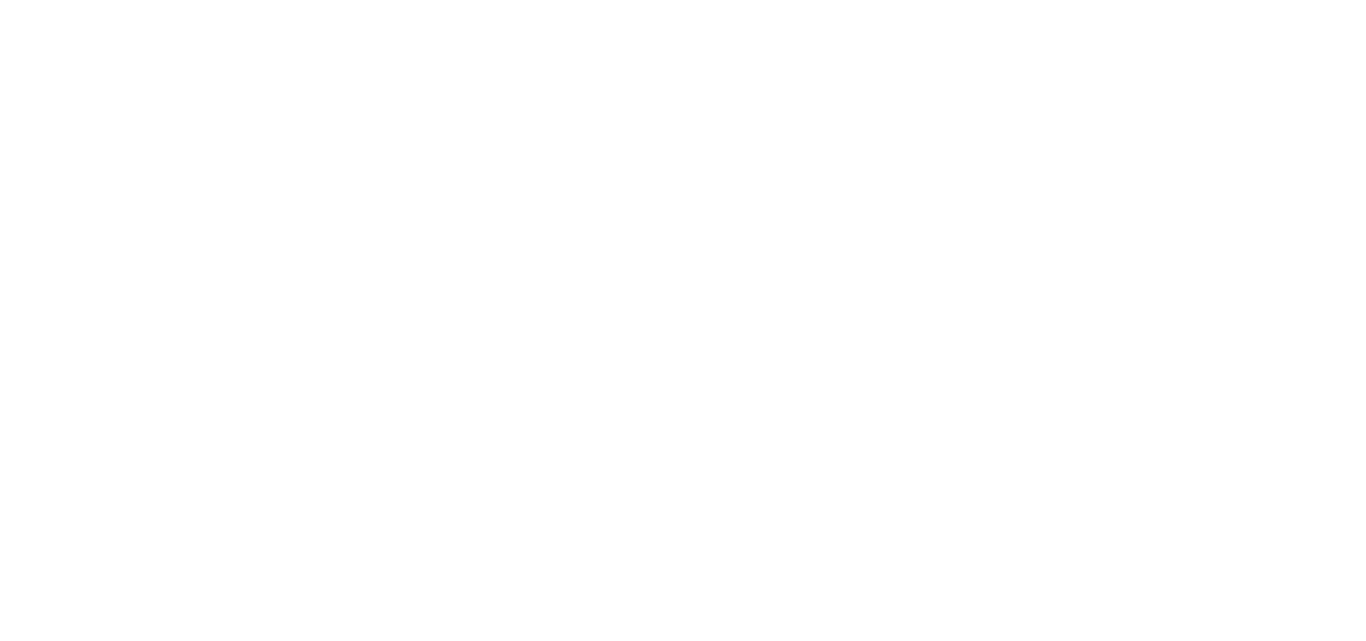 scroll, scrollTop: 0, scrollLeft: 0, axis: both 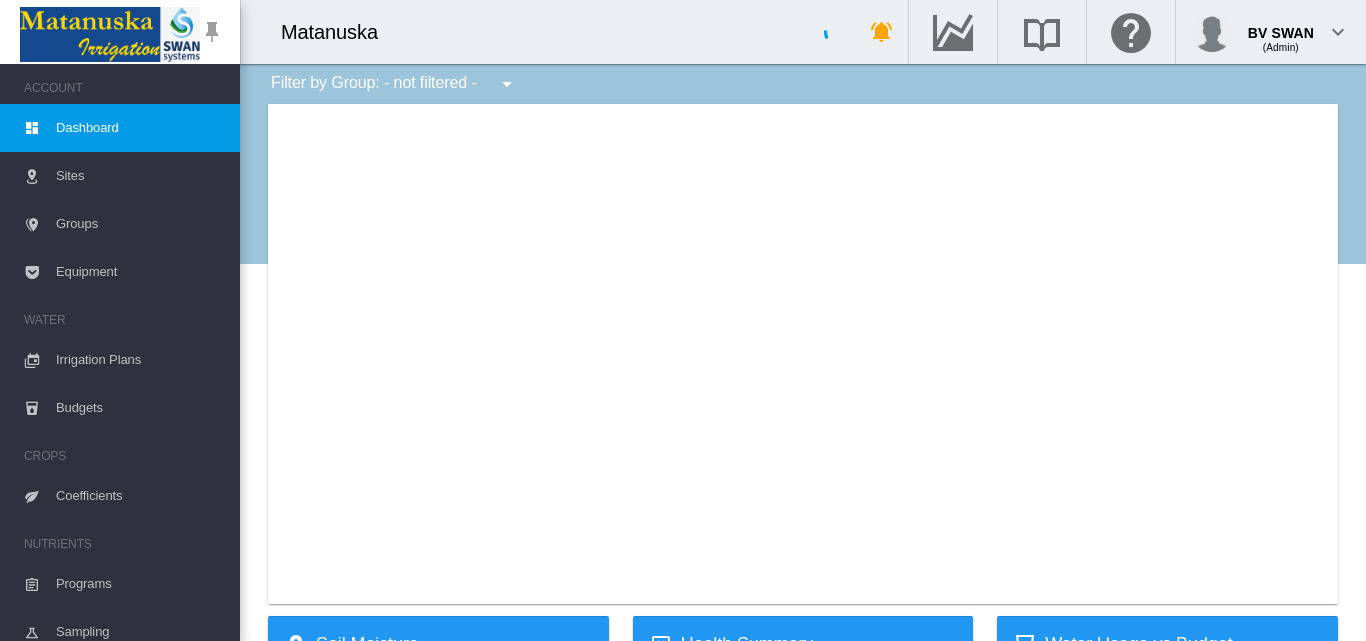 type on "**********" 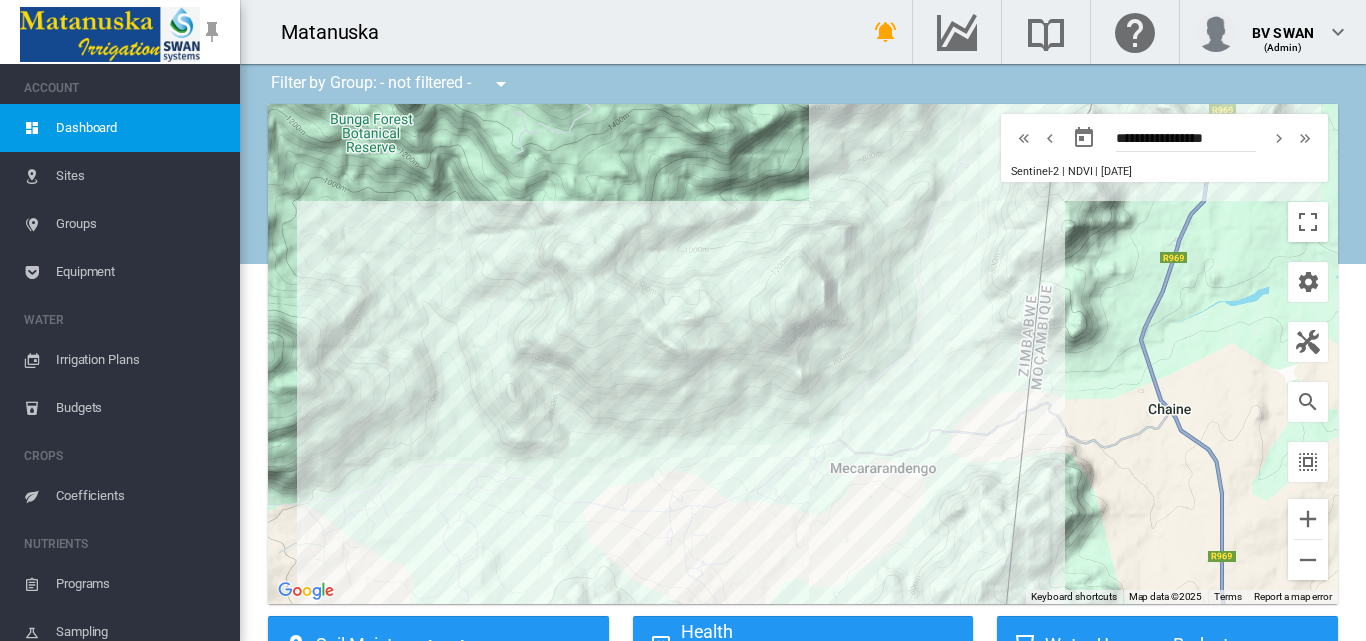 click on "Sites" at bounding box center [140, 176] 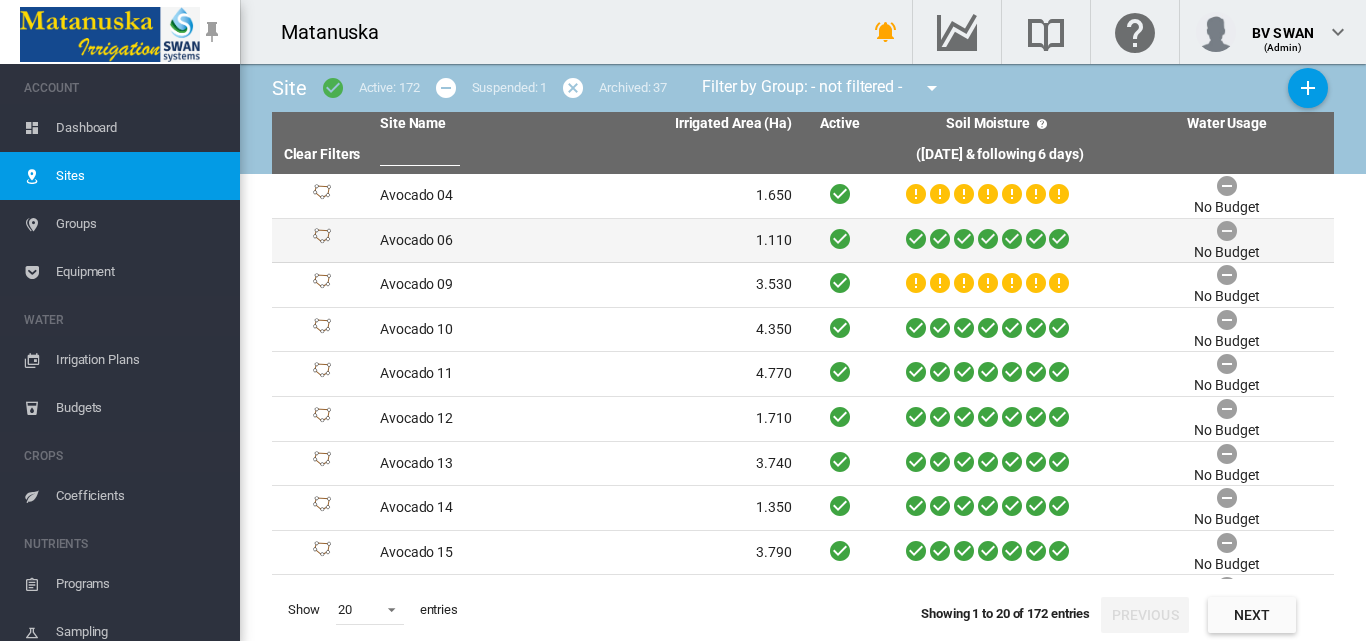 click on "1.110" at bounding box center (693, 241) 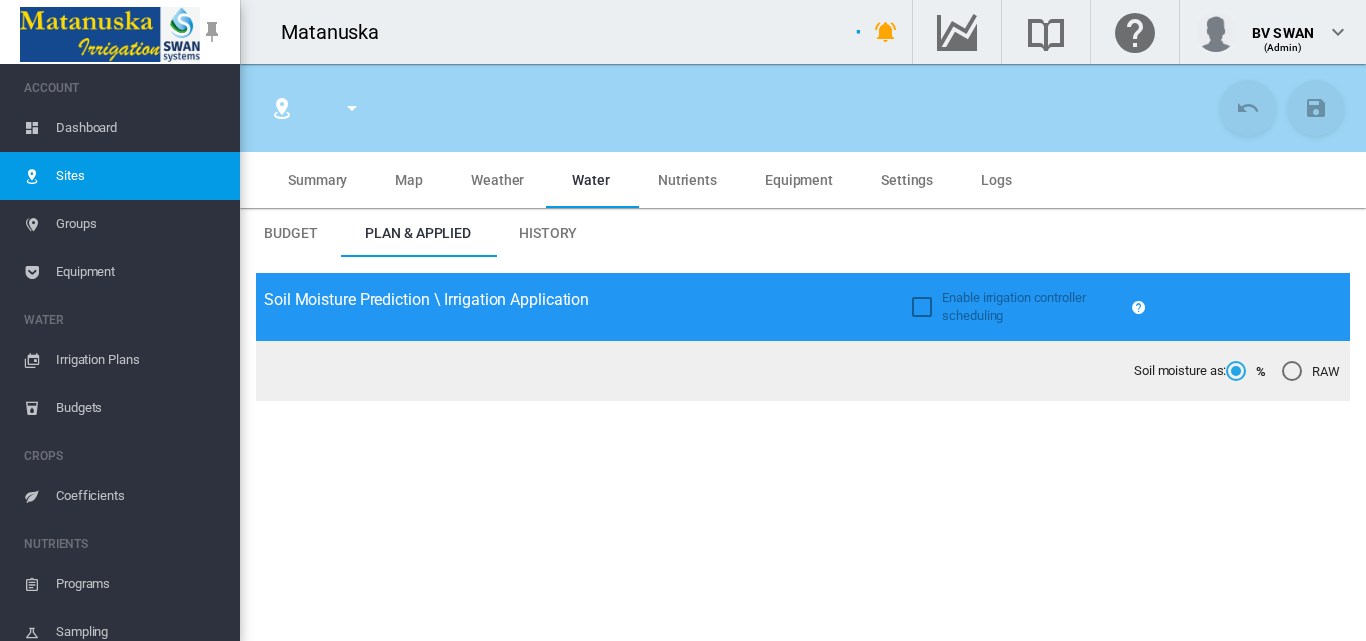 type on "*****" 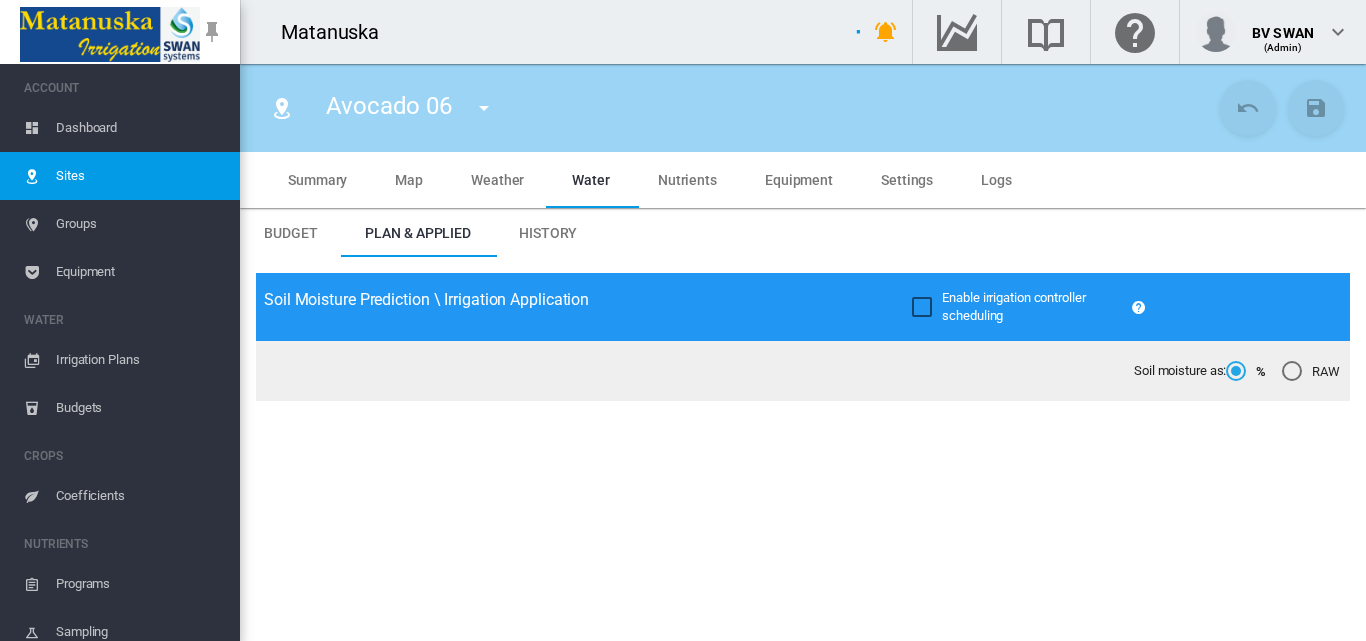 type on "**********" 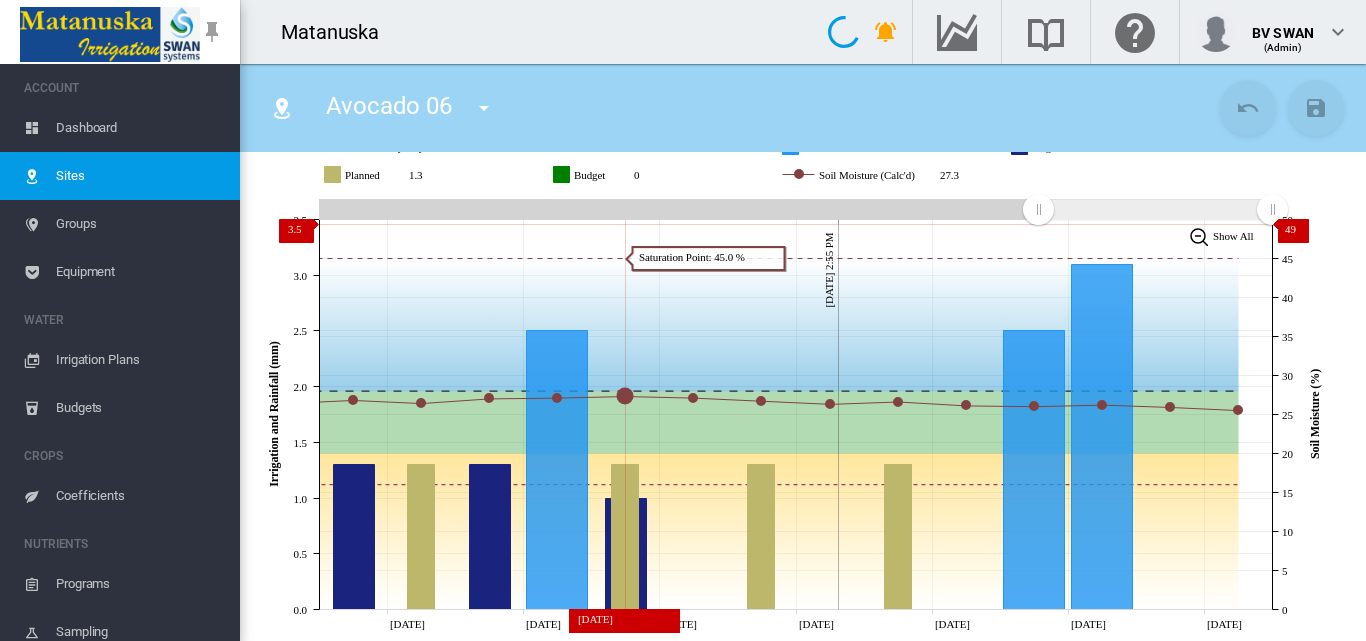 scroll, scrollTop: 300, scrollLeft: 0, axis: vertical 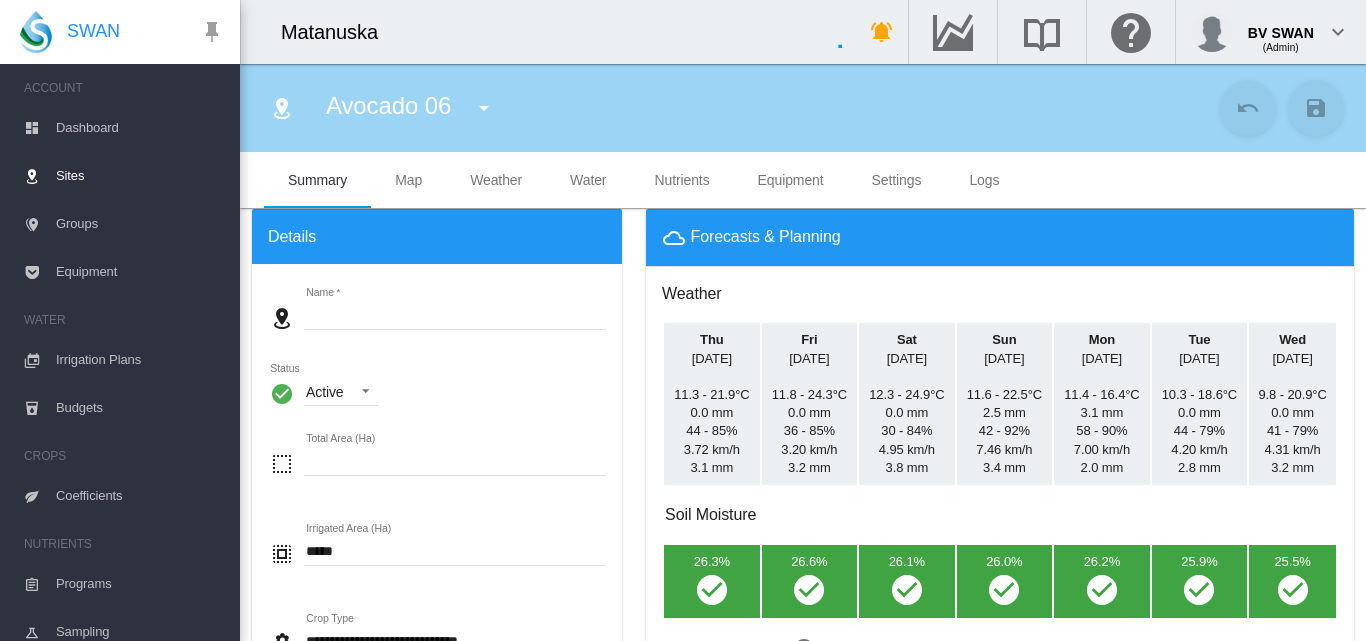 type on "**********" 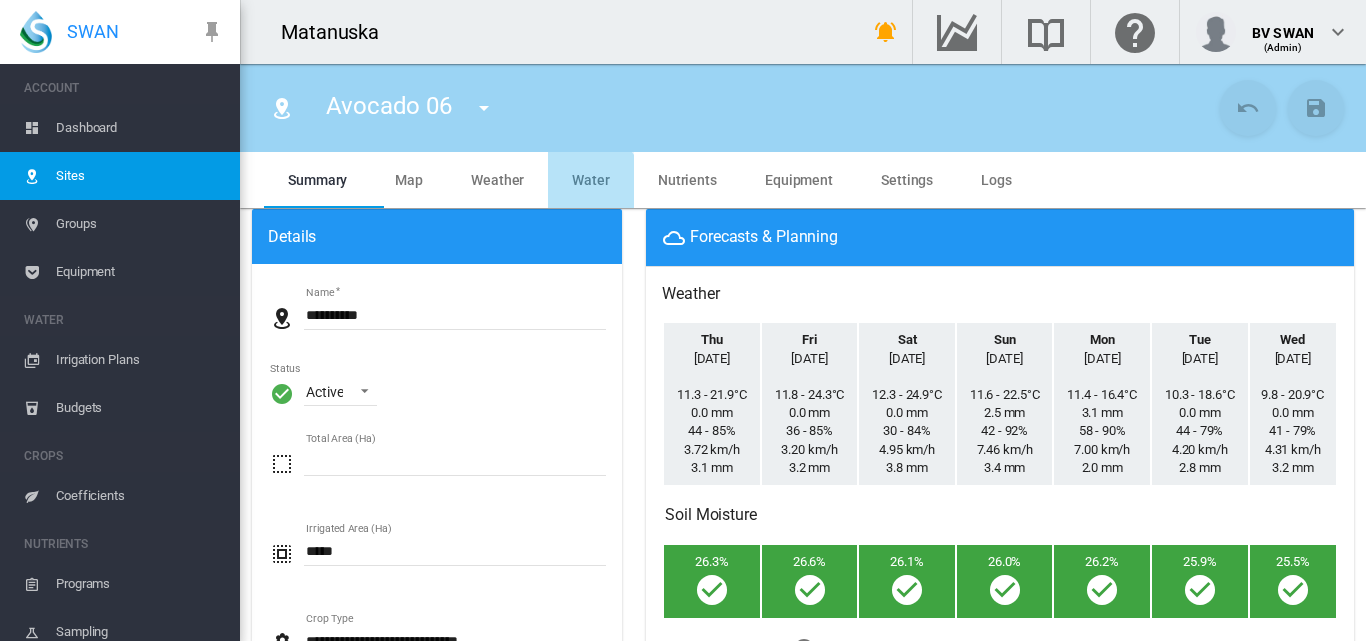 click on "Water" at bounding box center [591, 180] 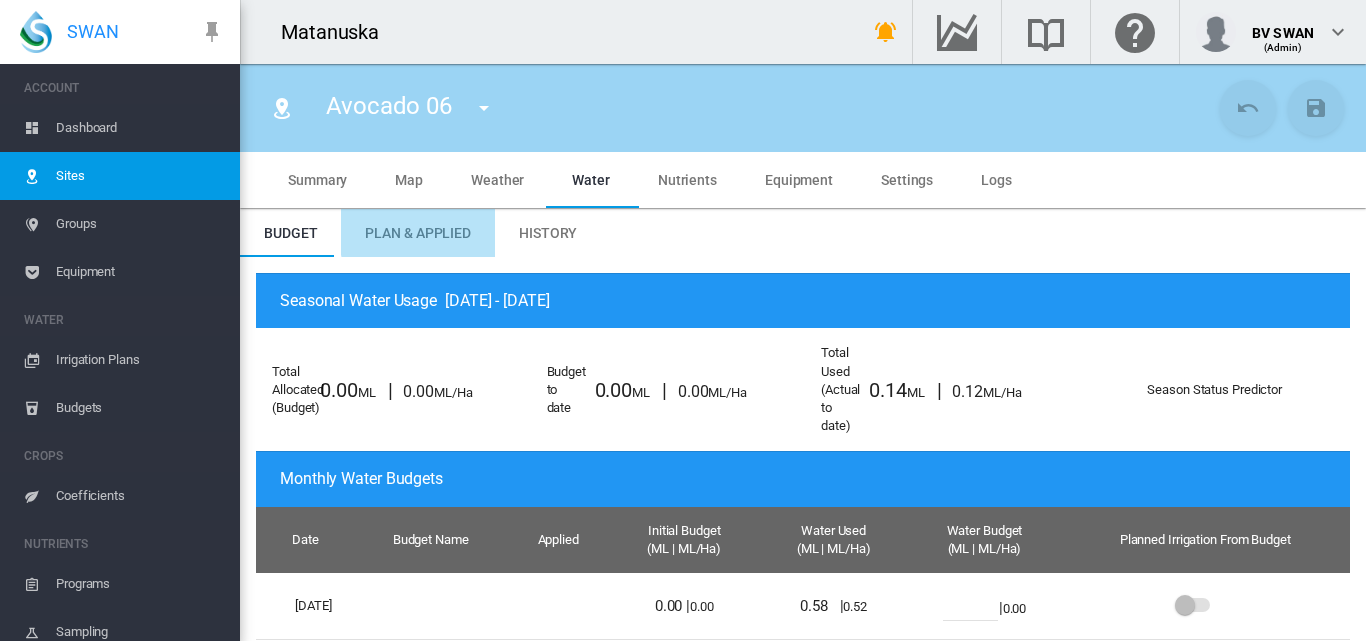 click on "Plan & Applied" at bounding box center [418, 233] 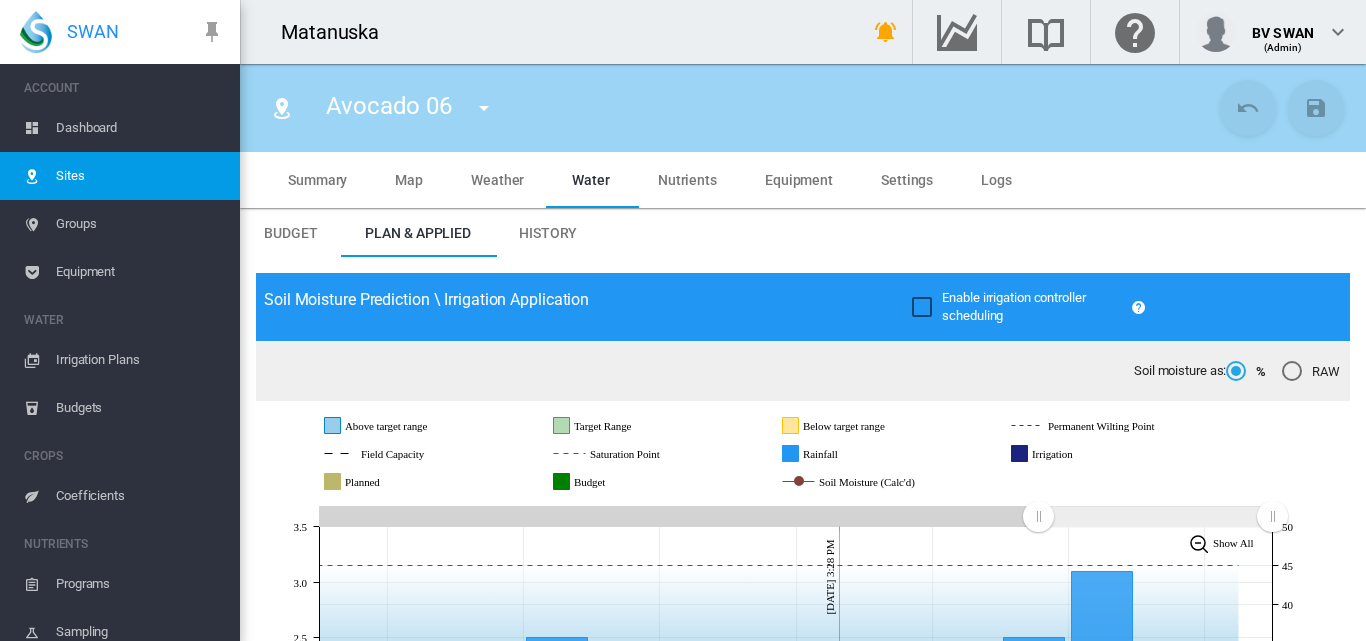 scroll, scrollTop: 300, scrollLeft: 0, axis: vertical 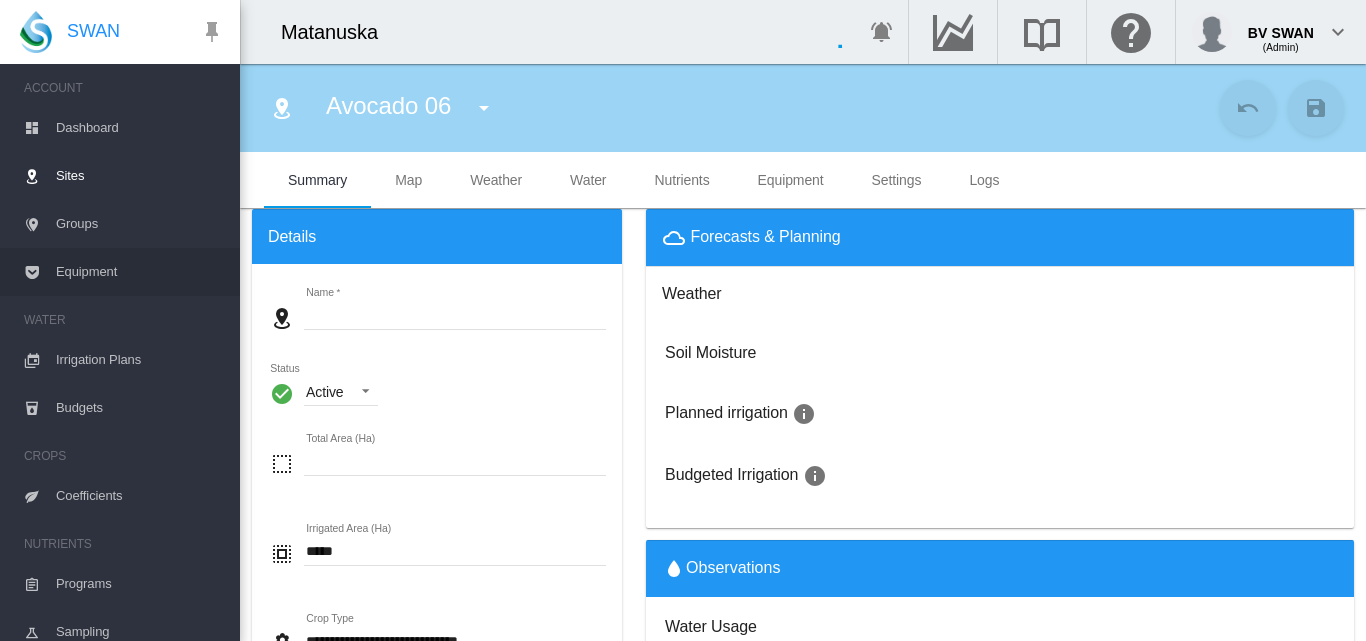 type on "**********" 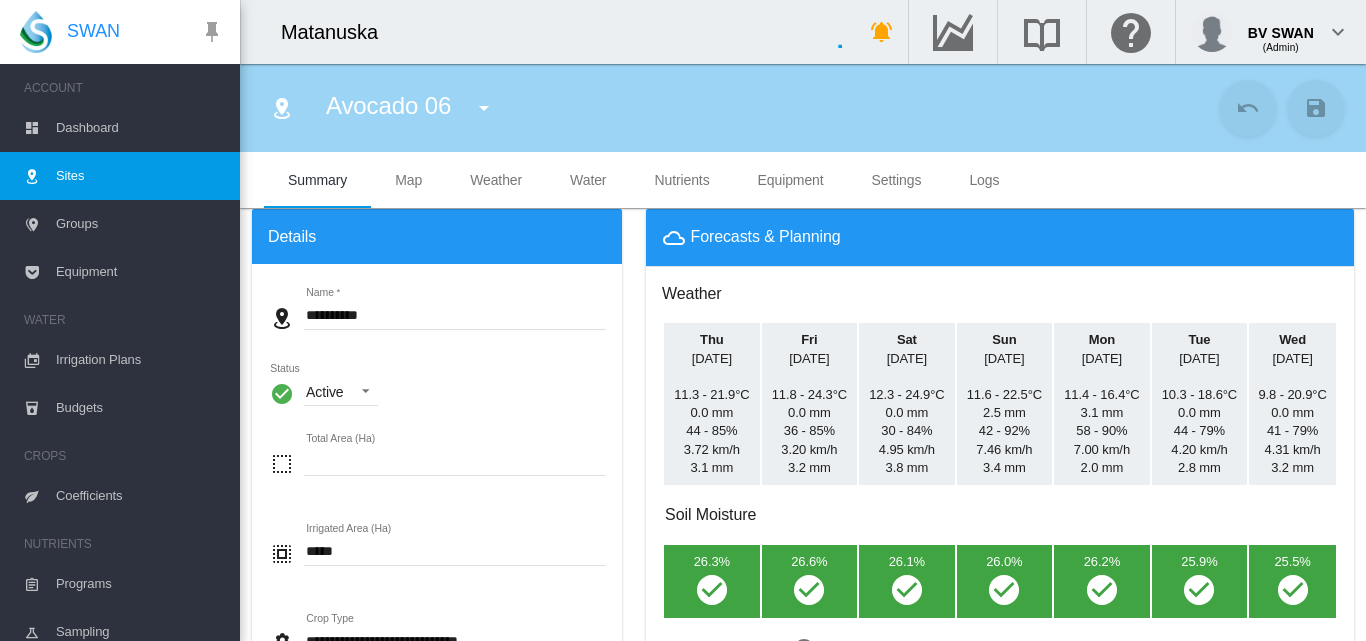 click on "Equipment" at bounding box center [140, 272] 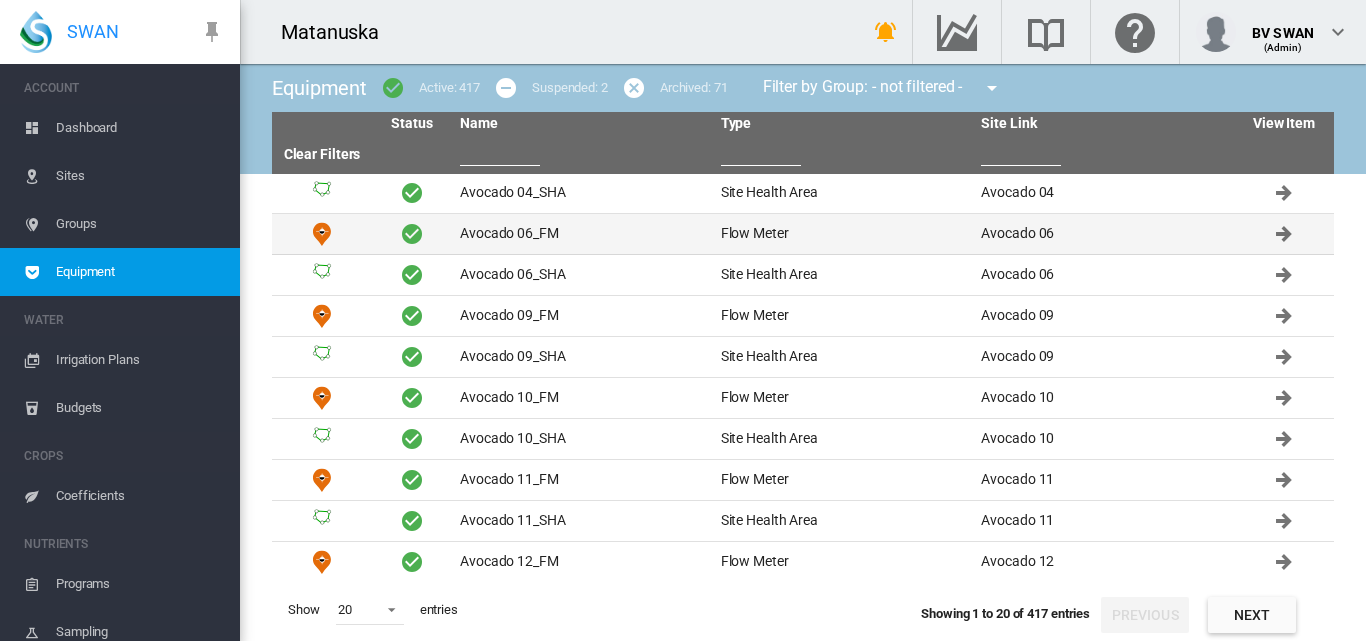 scroll, scrollTop: 415, scrollLeft: 0, axis: vertical 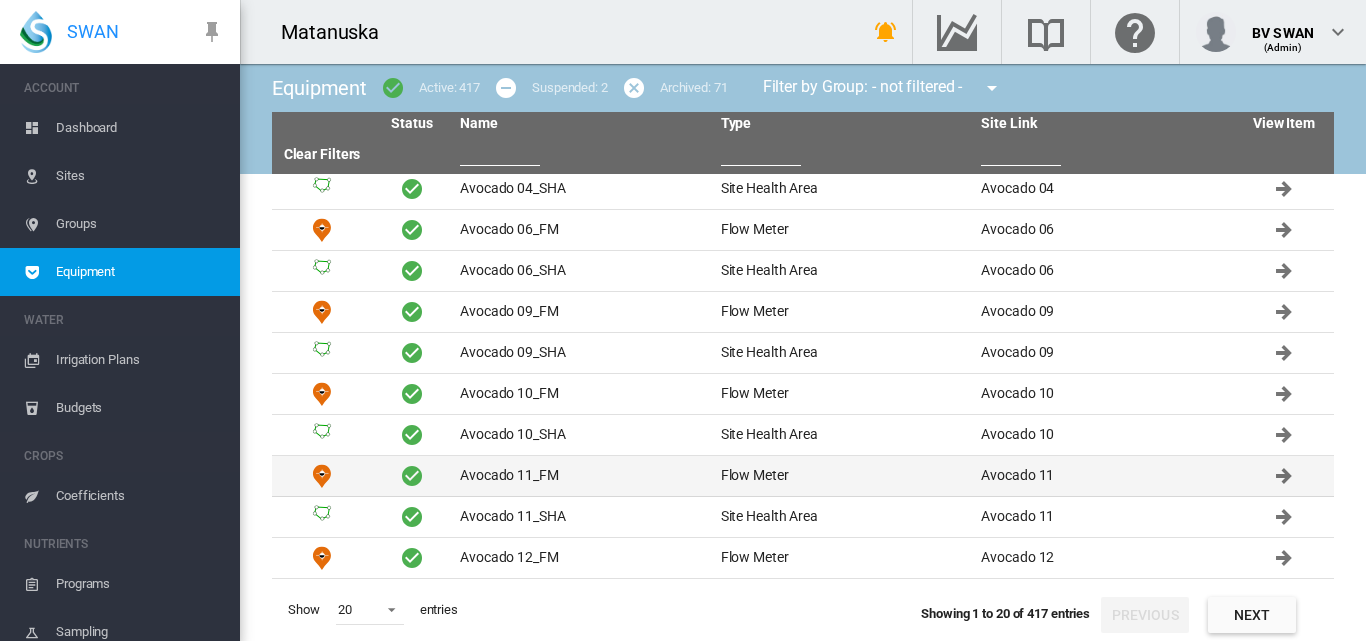 click on "Avocado 11_FM" at bounding box center (582, 476) 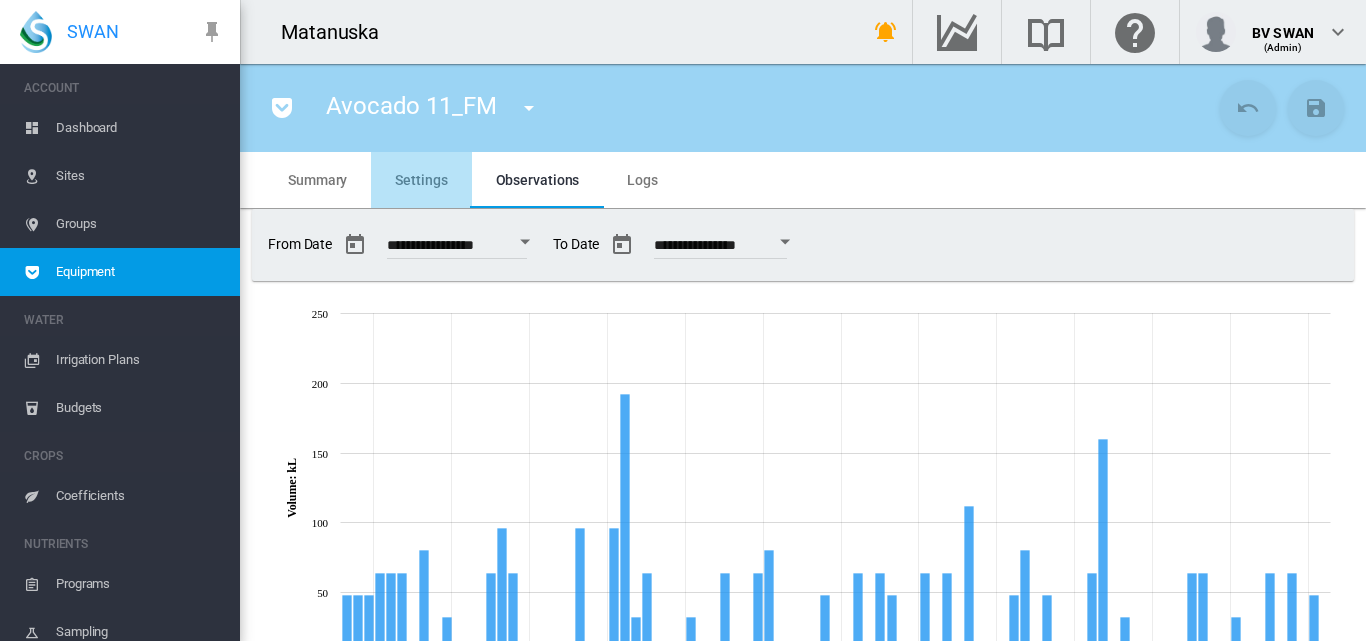click on "Settings" at bounding box center (421, 180) 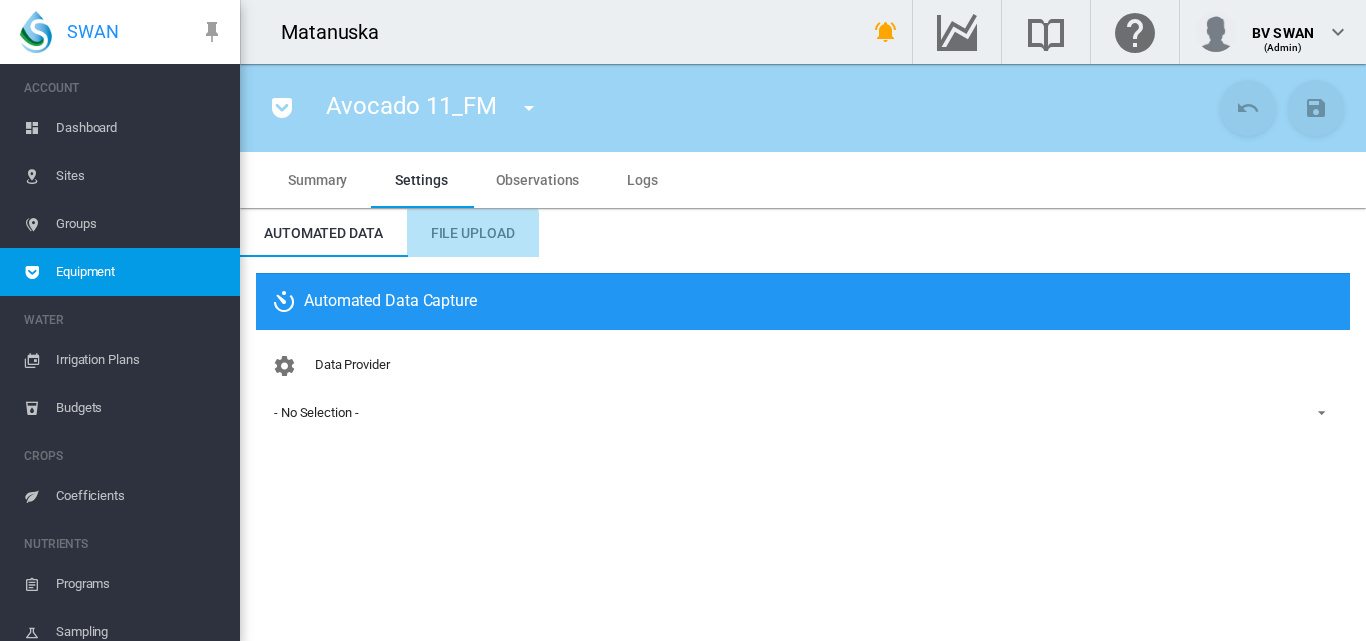 click on "File Upload" at bounding box center (473, 233) 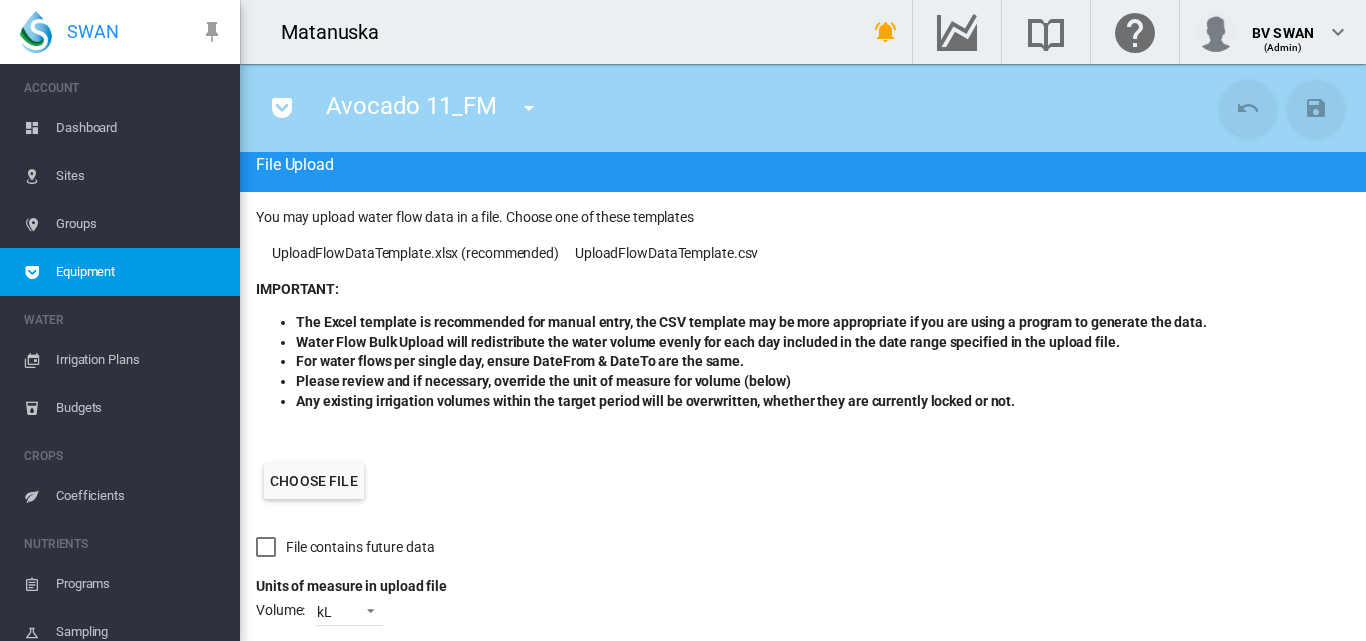 scroll, scrollTop: 406, scrollLeft: 0, axis: vertical 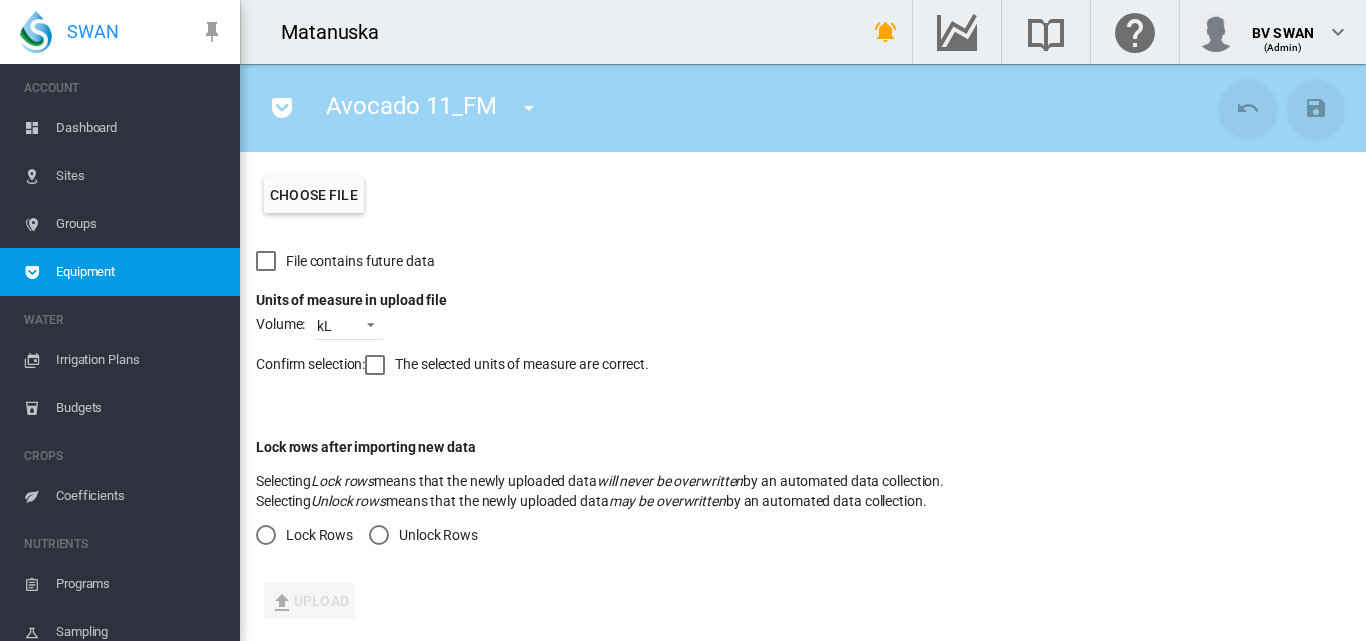 click at bounding box center [379, 535] 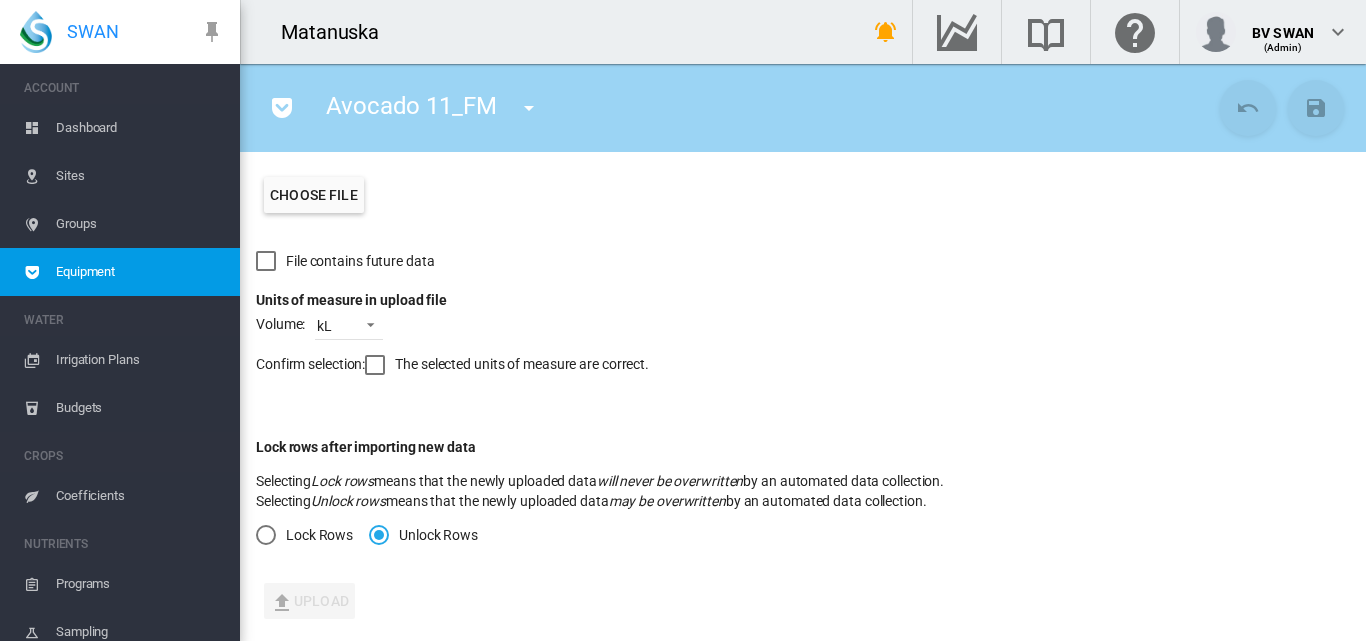click at bounding box center (375, 365) 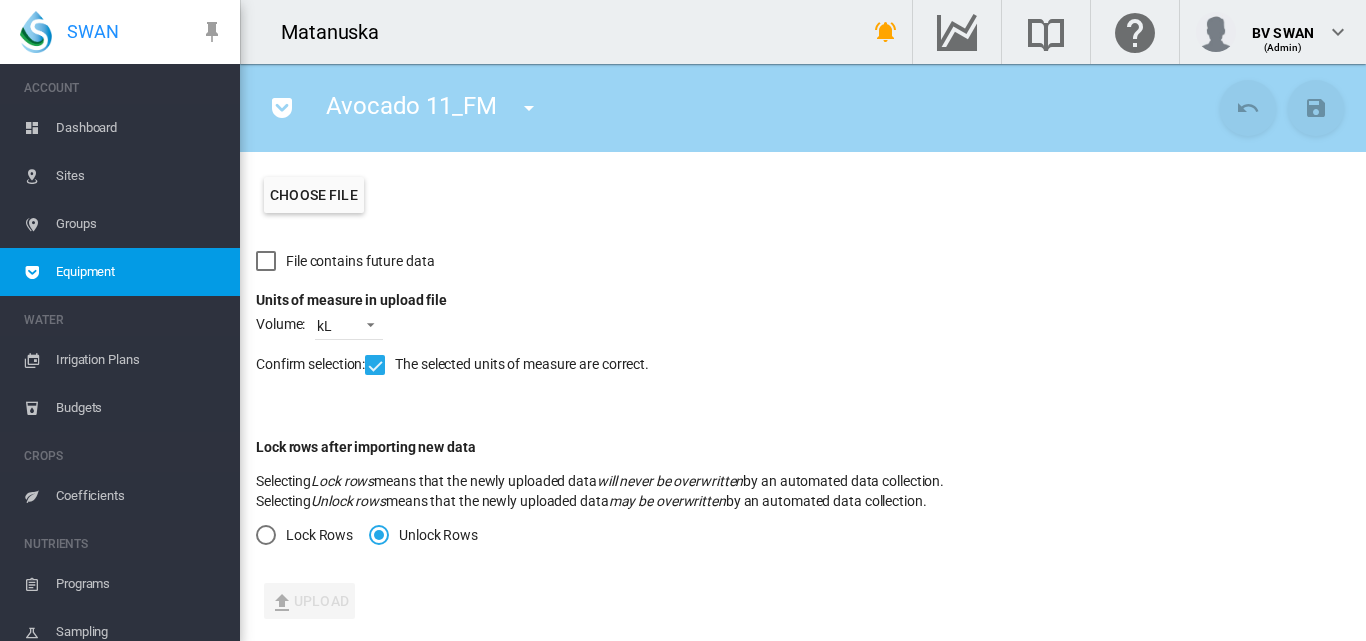 click on "Choose file" at bounding box center (314, 195) 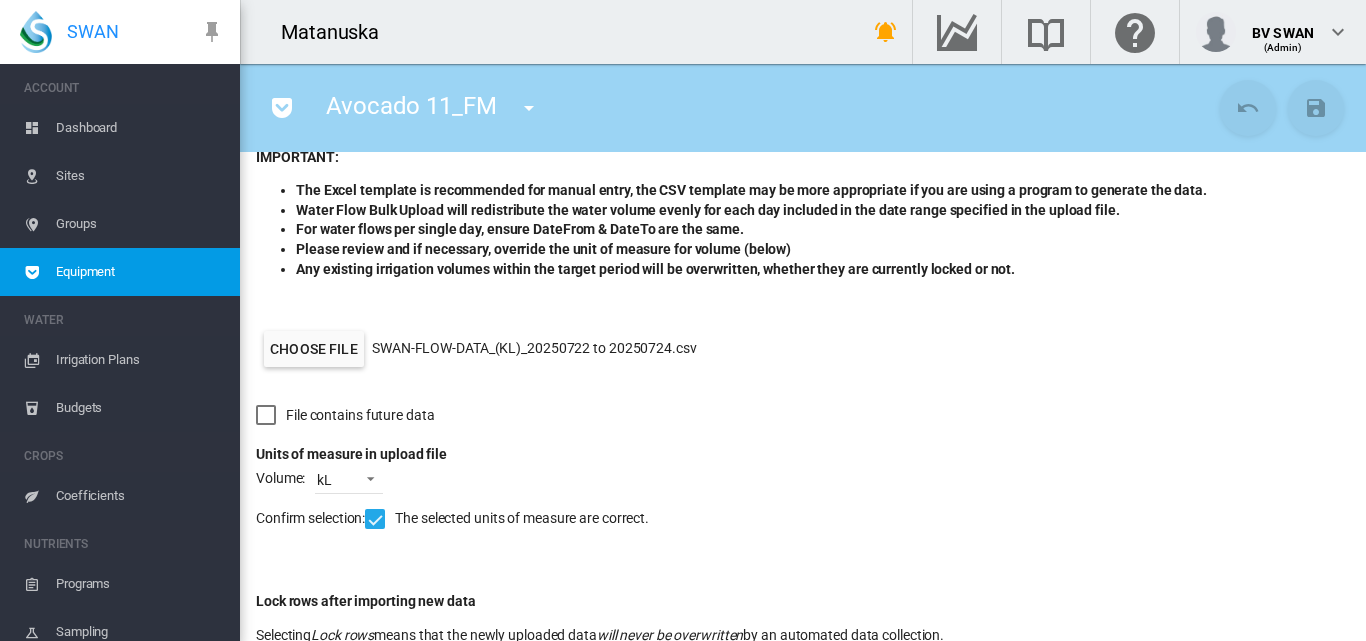 scroll, scrollTop: 406, scrollLeft: 0, axis: vertical 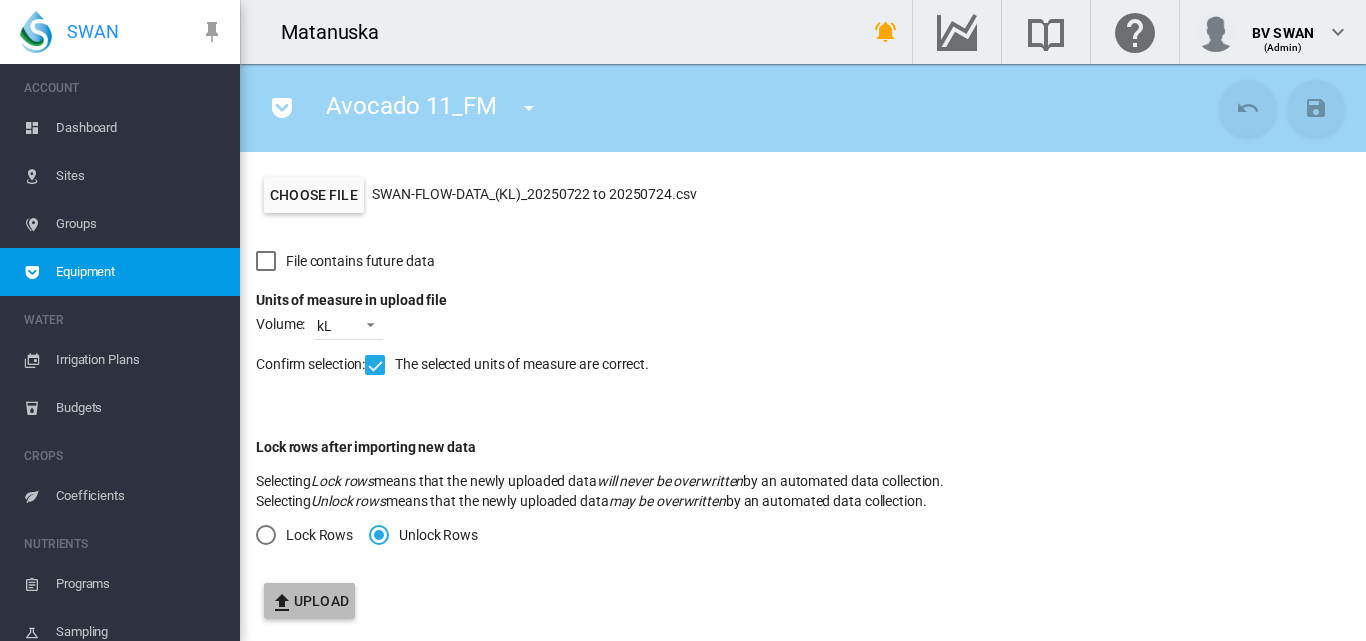 click on "Upload" at bounding box center [309, 601] 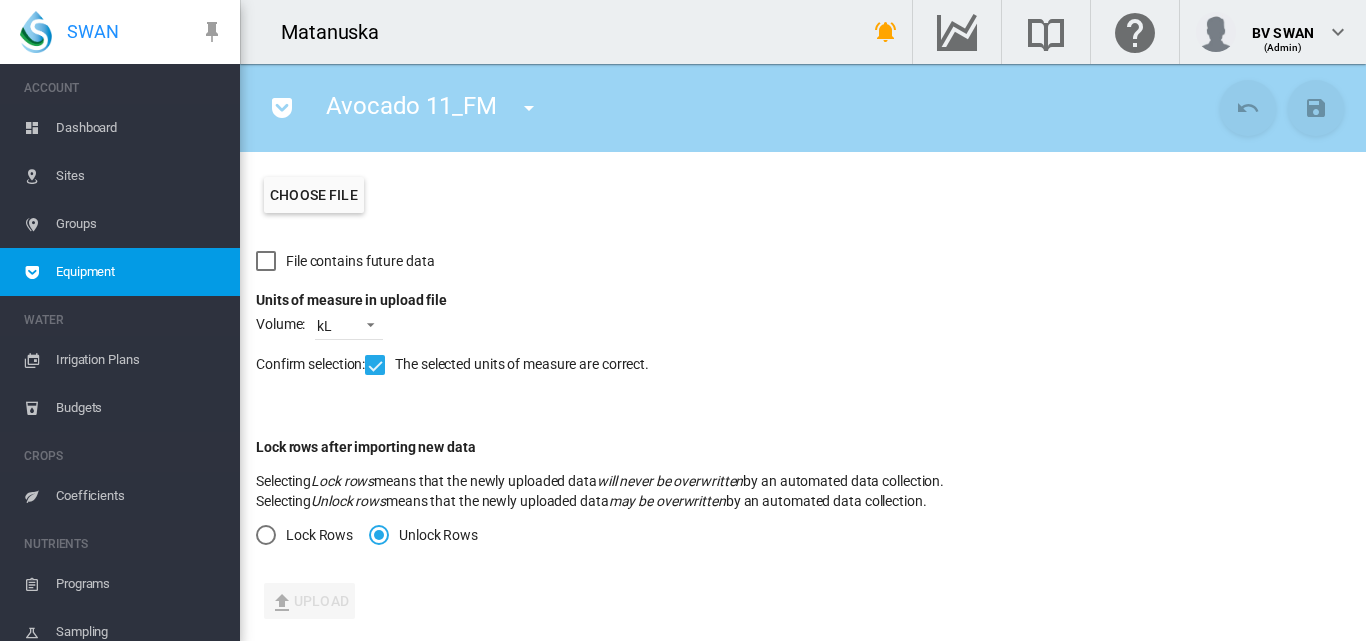 click on "Dashboard" at bounding box center (140, 128) 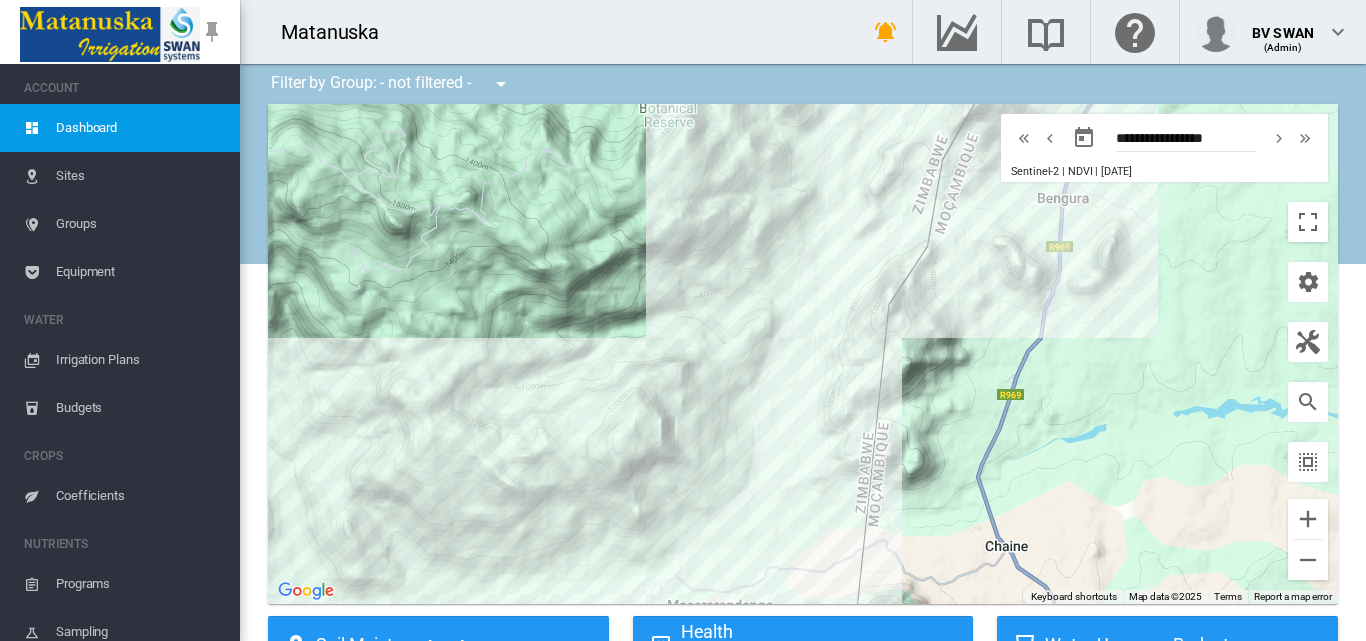 drag, startPoint x: 796, startPoint y: 329, endPoint x: 621, endPoint y: 476, distance: 228.54759 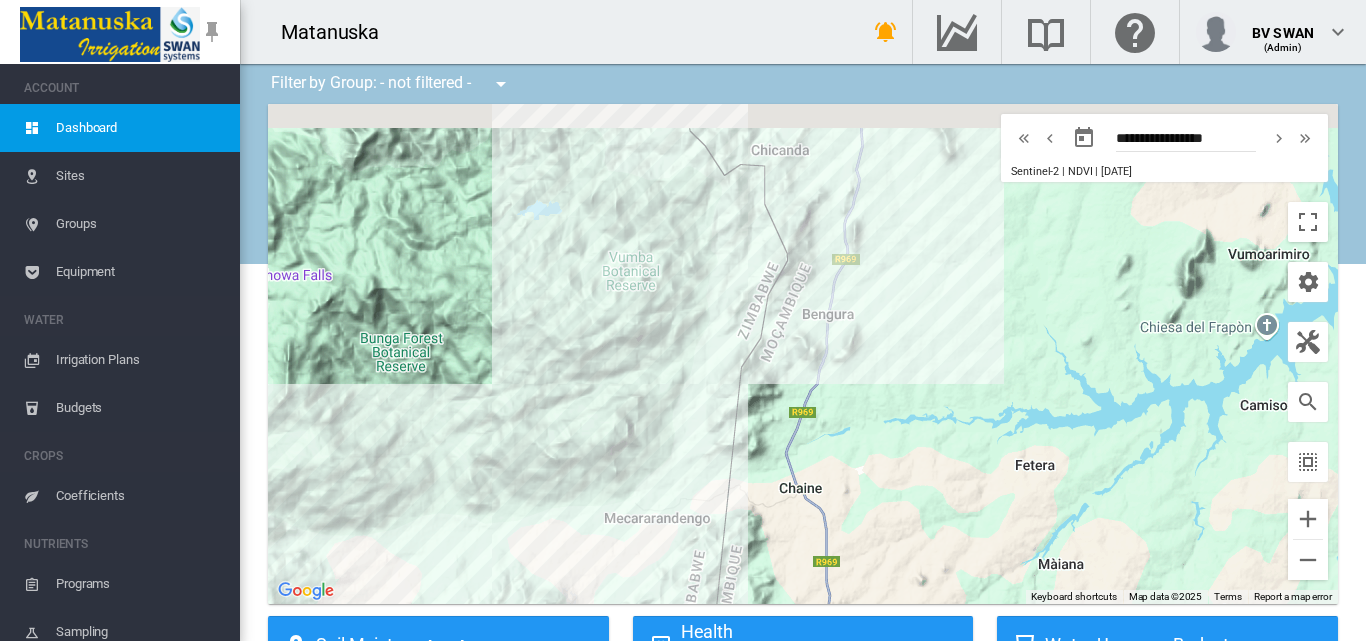 drag, startPoint x: 711, startPoint y: 252, endPoint x: 651, endPoint y: 337, distance: 104.04326 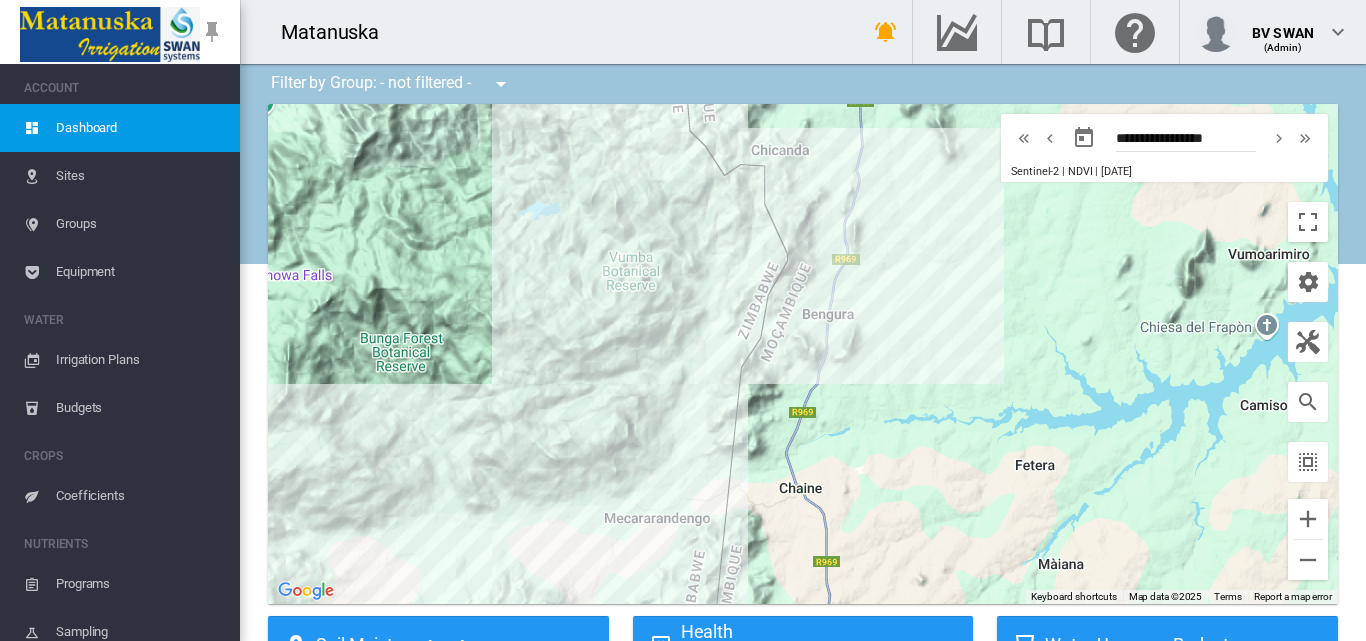 click on "Sites" at bounding box center (140, 176) 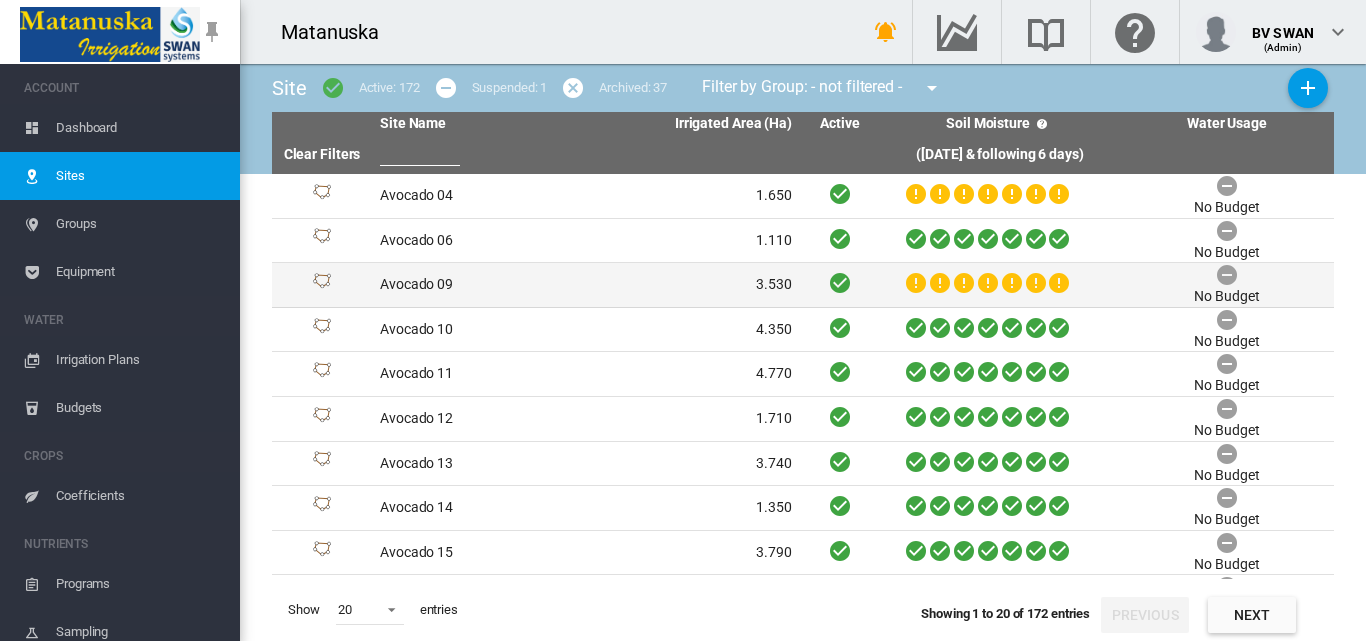 drag, startPoint x: 314, startPoint y: 283, endPoint x: 655, endPoint y: 295, distance: 341.2111 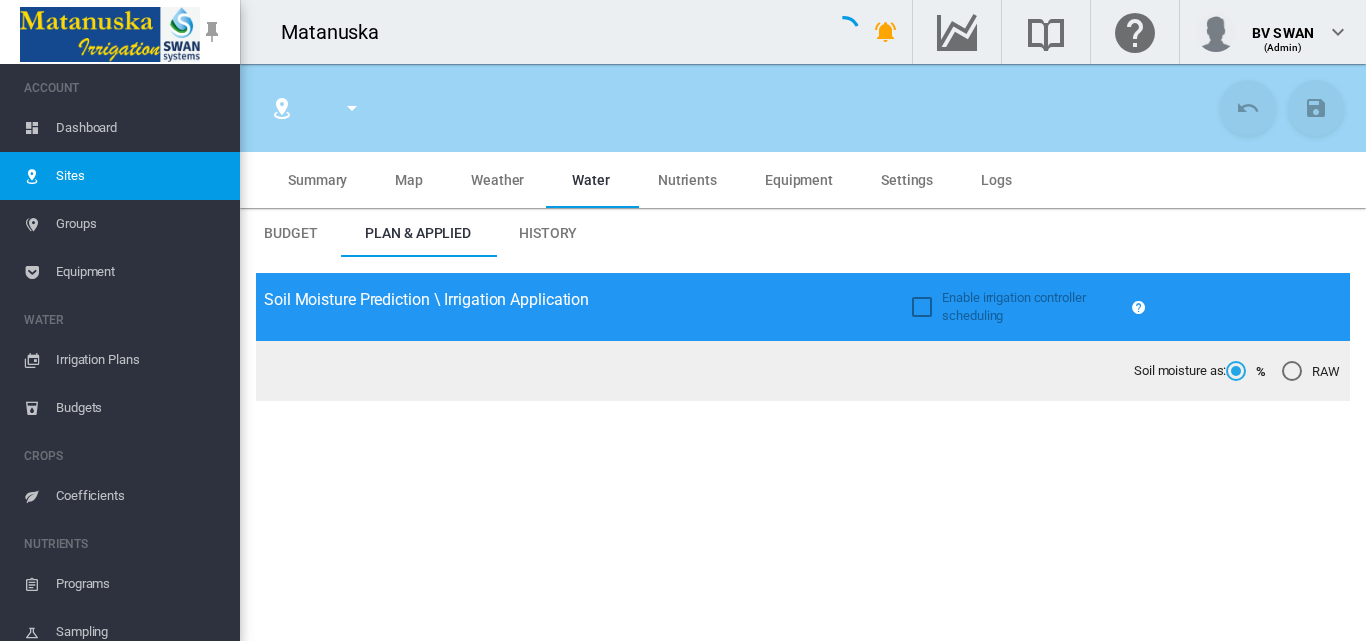 type on "*****" 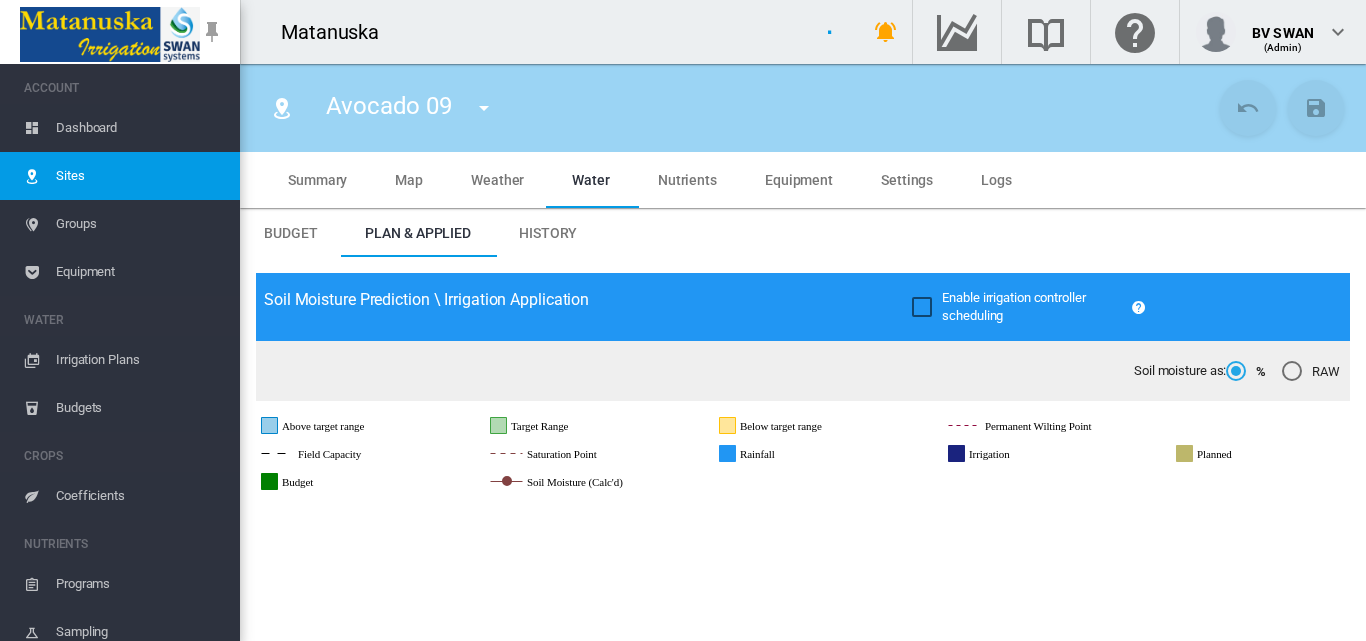 type on "**********" 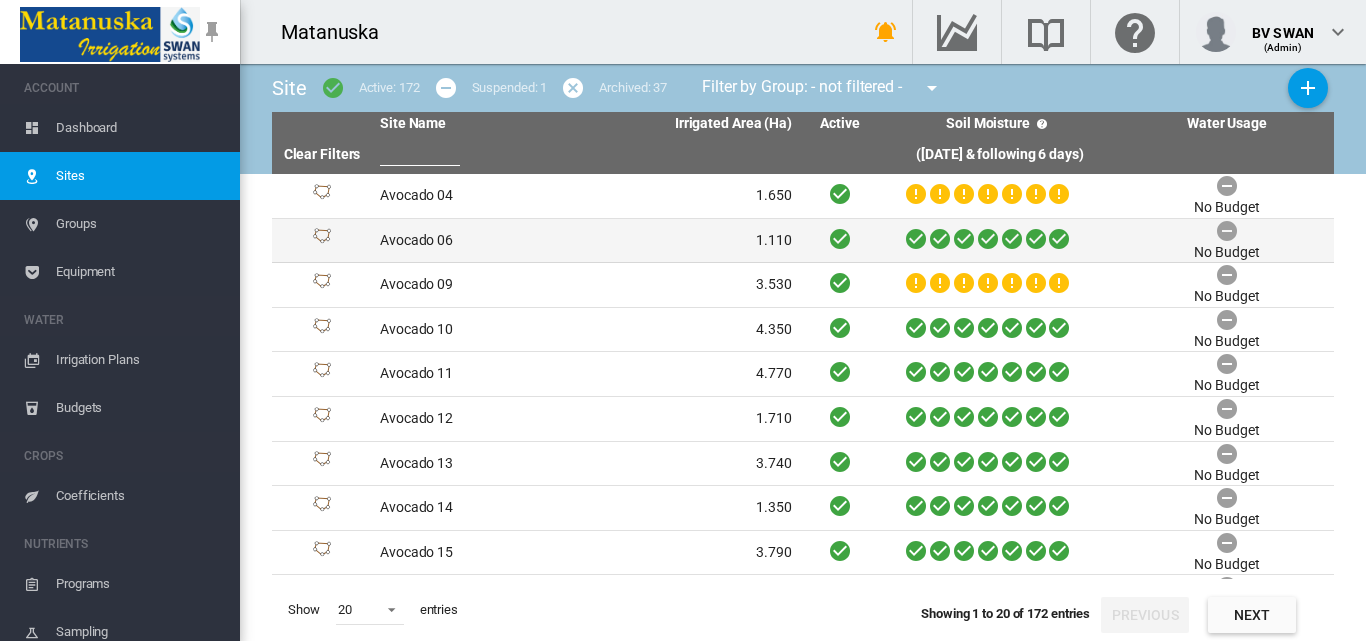 click on "Avocado 06" at bounding box center (479, 241) 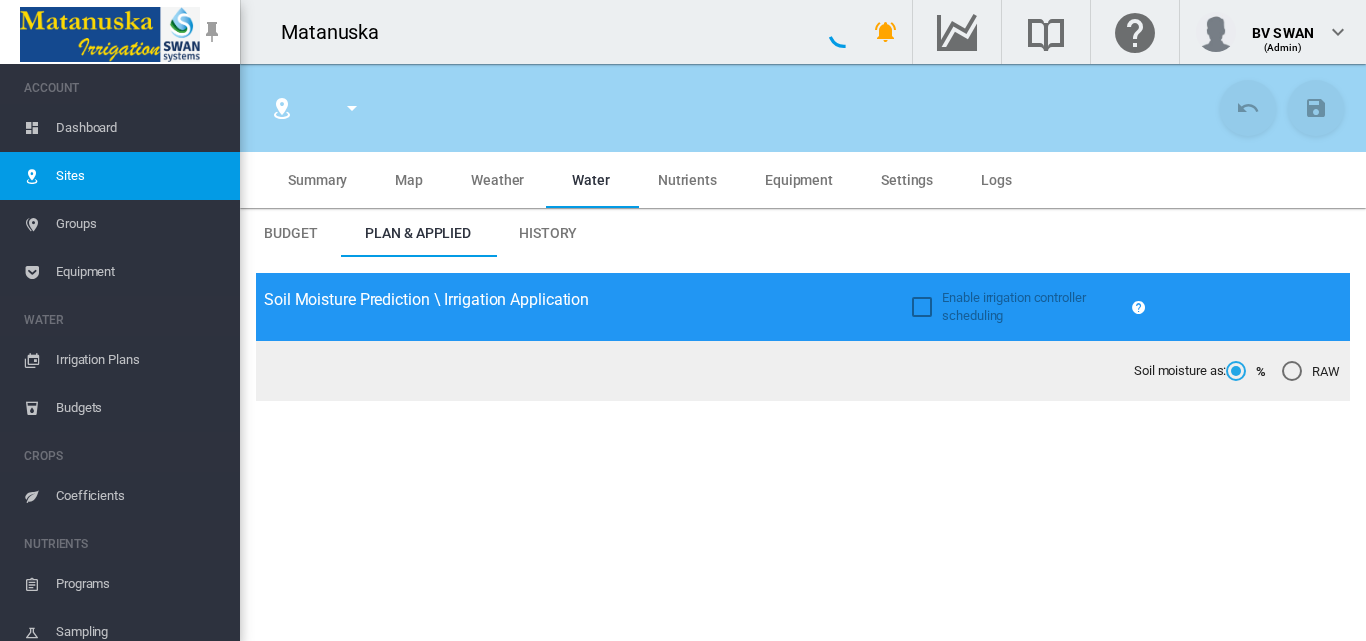 type on "**********" 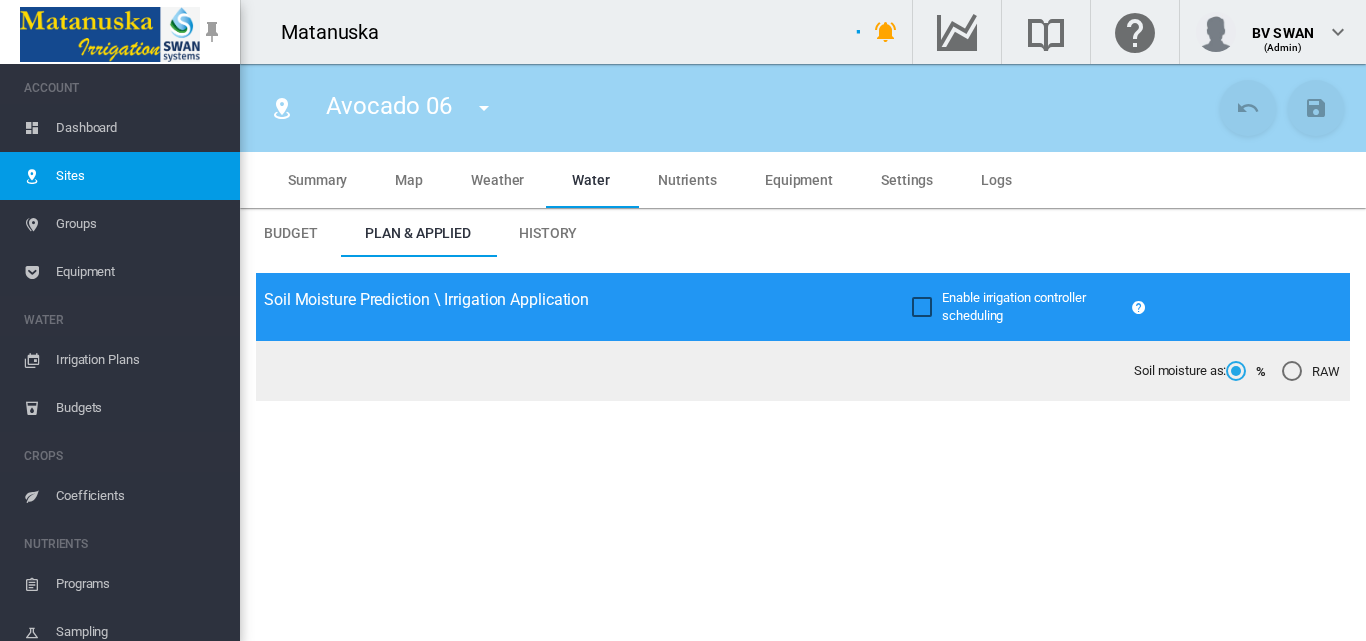 type on "*****" 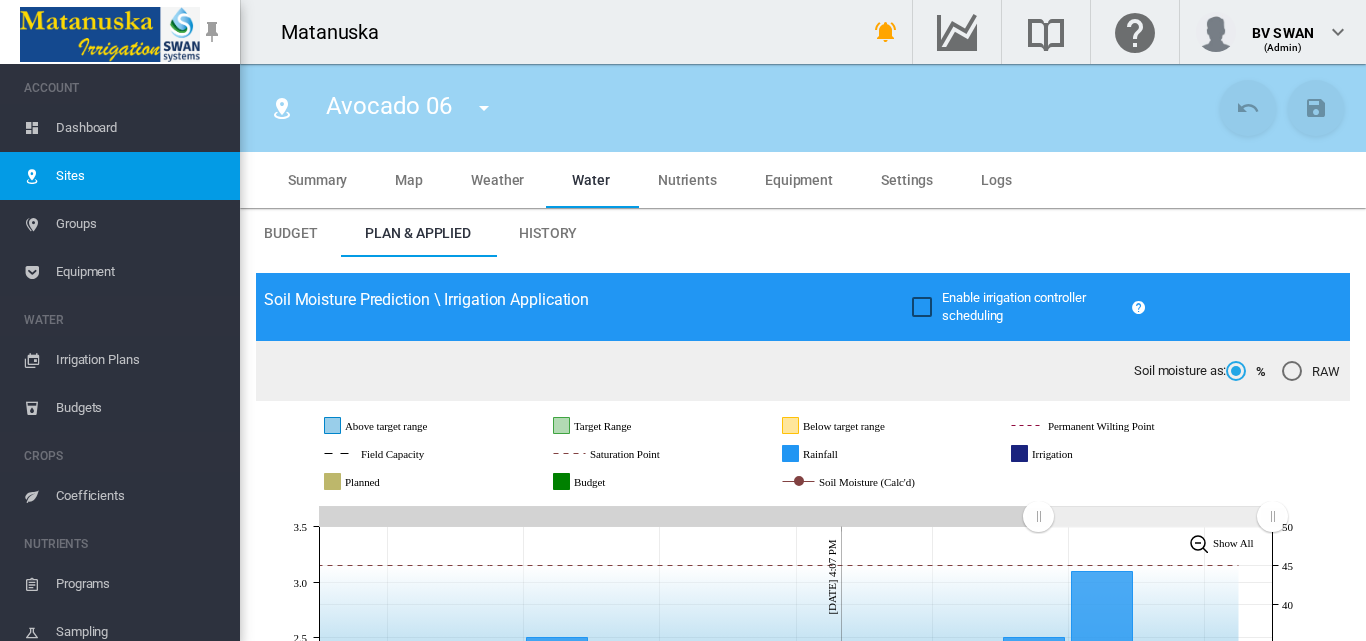 scroll, scrollTop: 200, scrollLeft: 0, axis: vertical 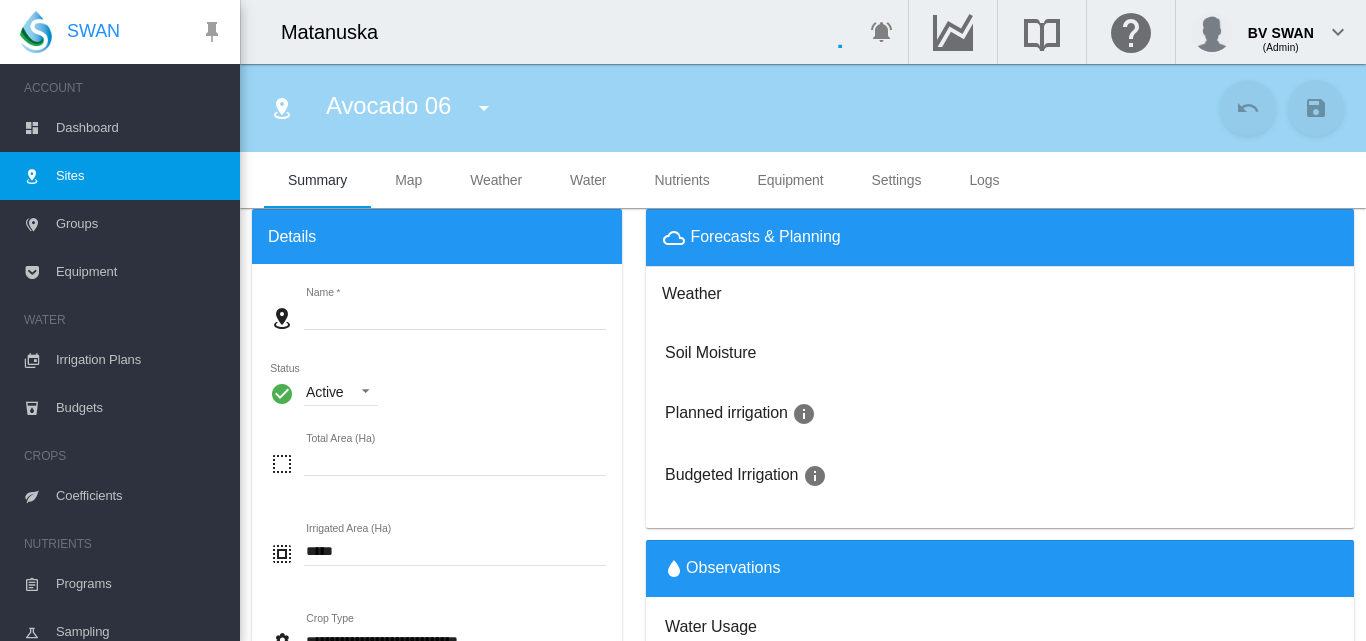 type on "**********" 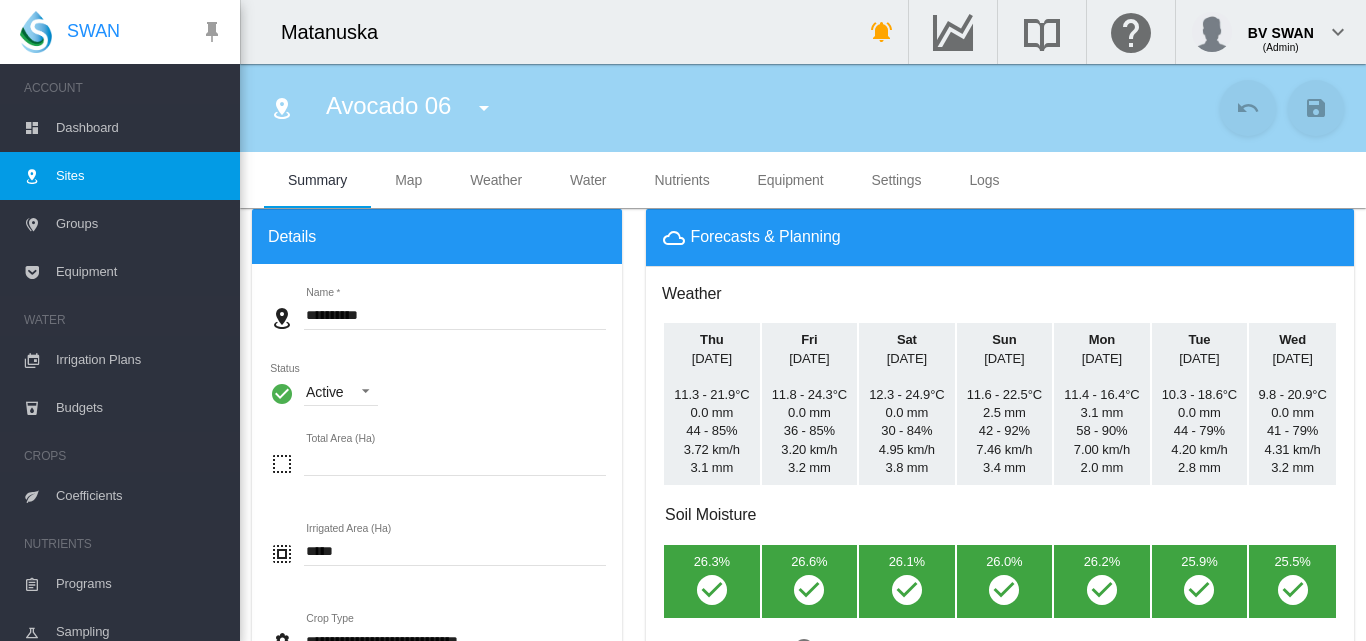 click on "Equipment" at bounding box center [140, 272] 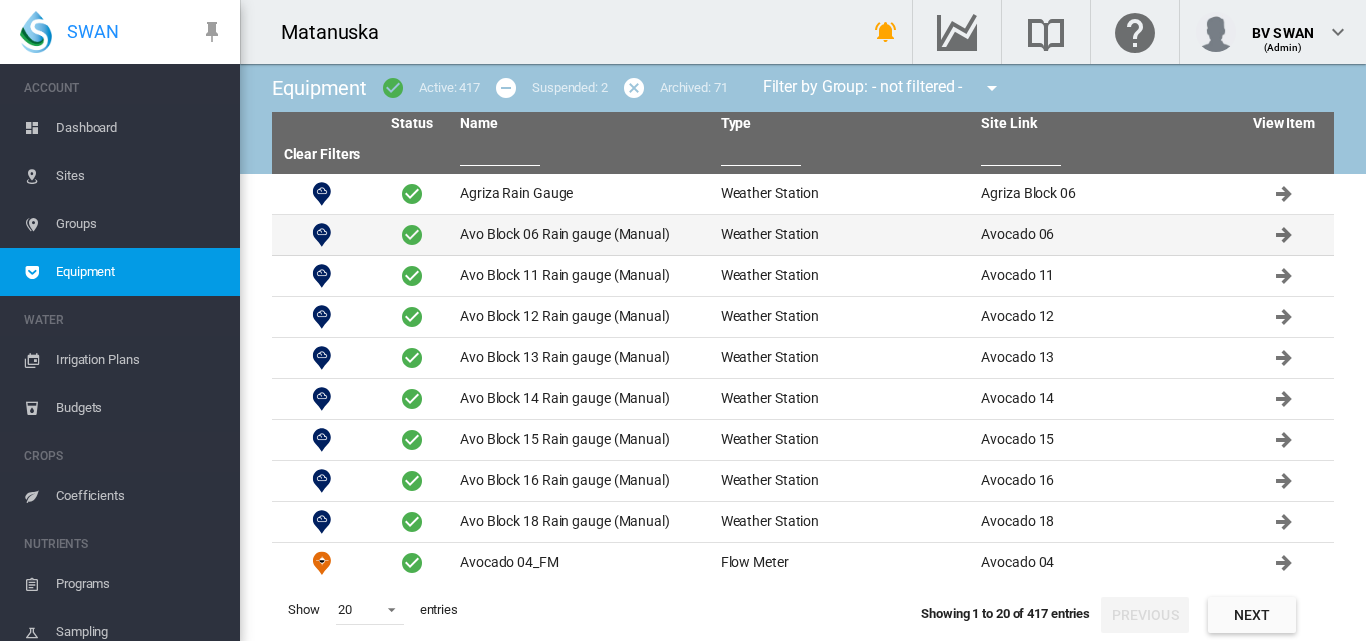 click on "Avo Block 06 Rain gauge (Manual)" at bounding box center [582, 235] 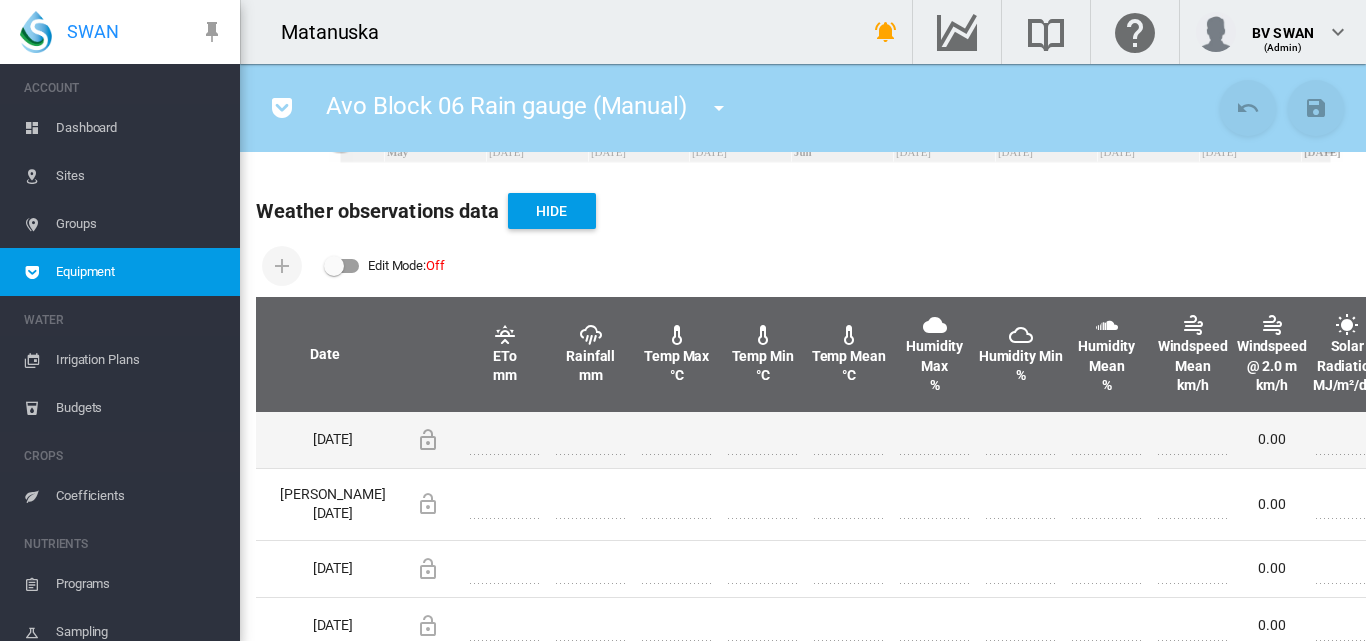 scroll, scrollTop: 500, scrollLeft: 0, axis: vertical 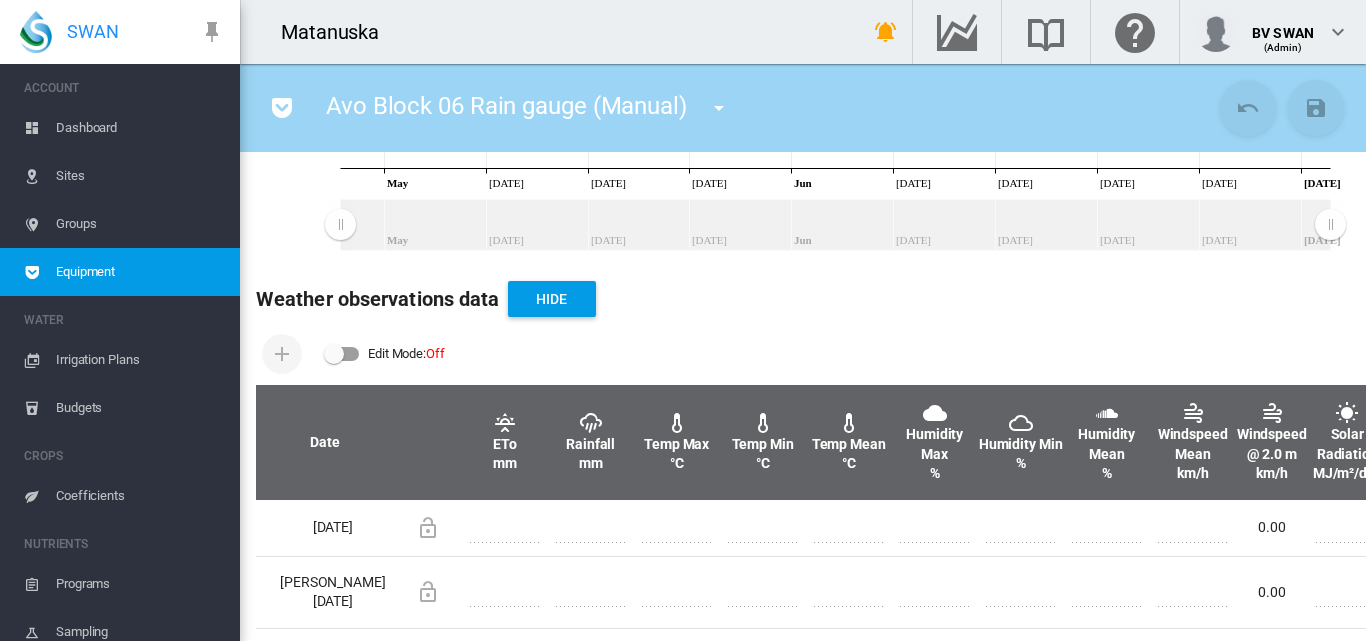 click at bounding box center [342, 354] 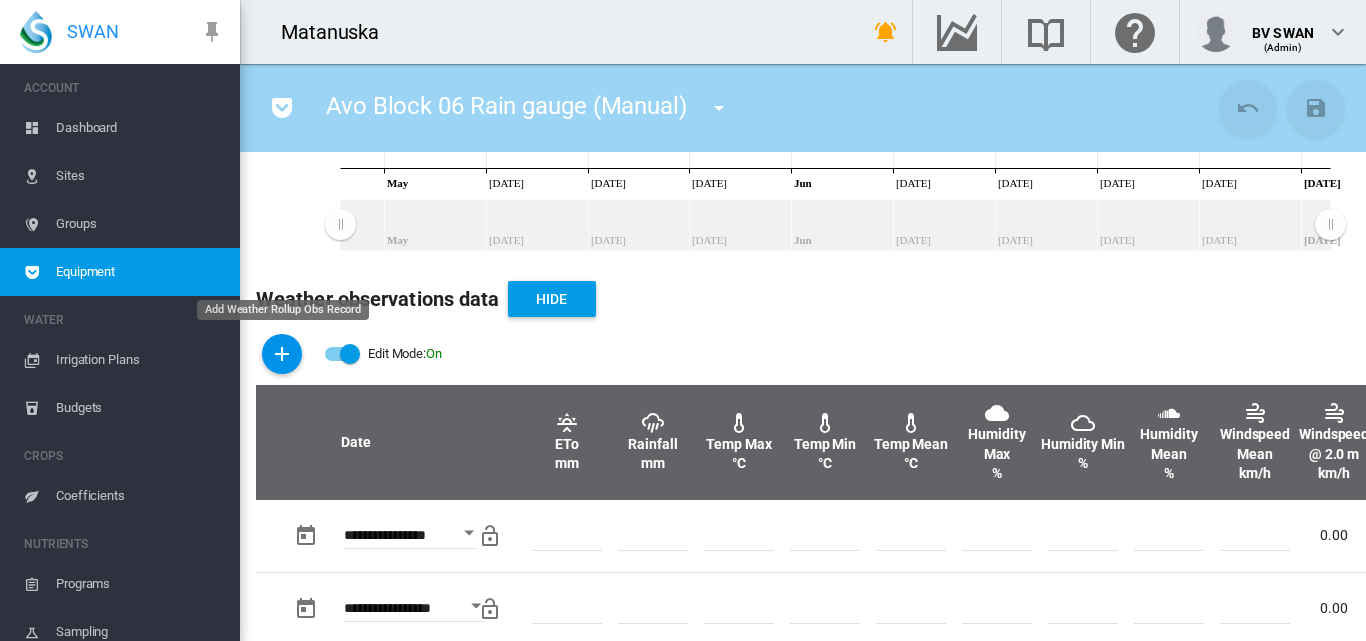 click at bounding box center [282, 354] 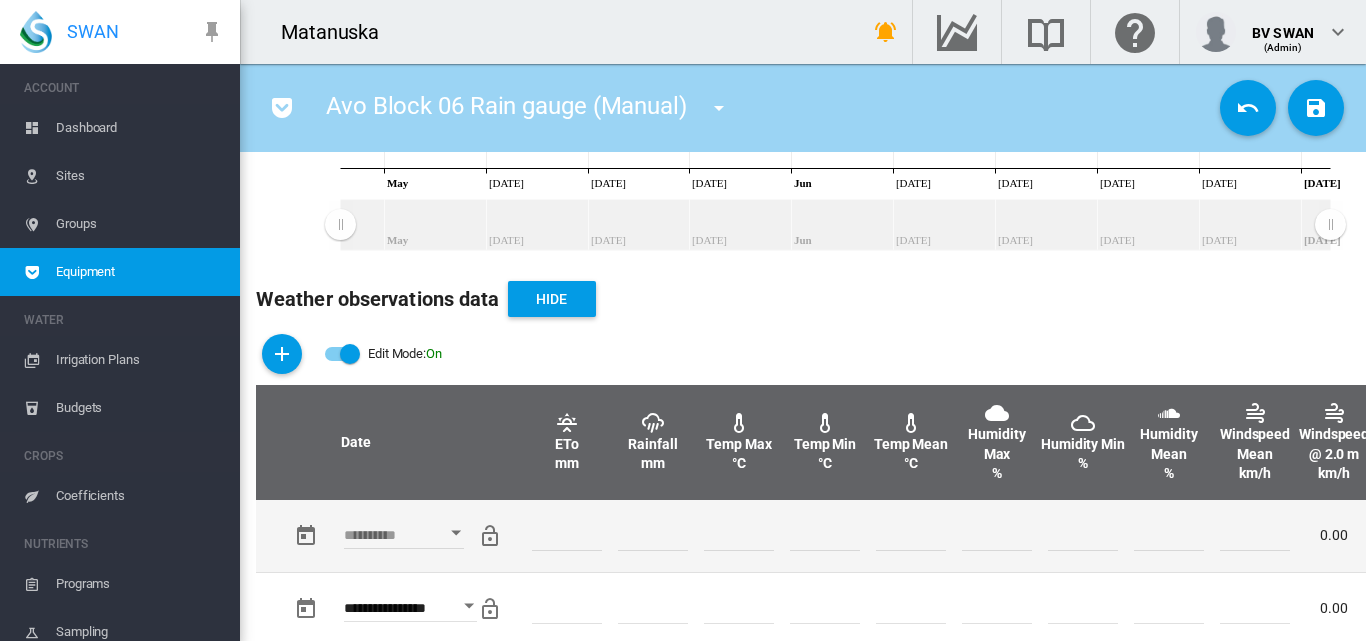 click at bounding box center [456, 533] 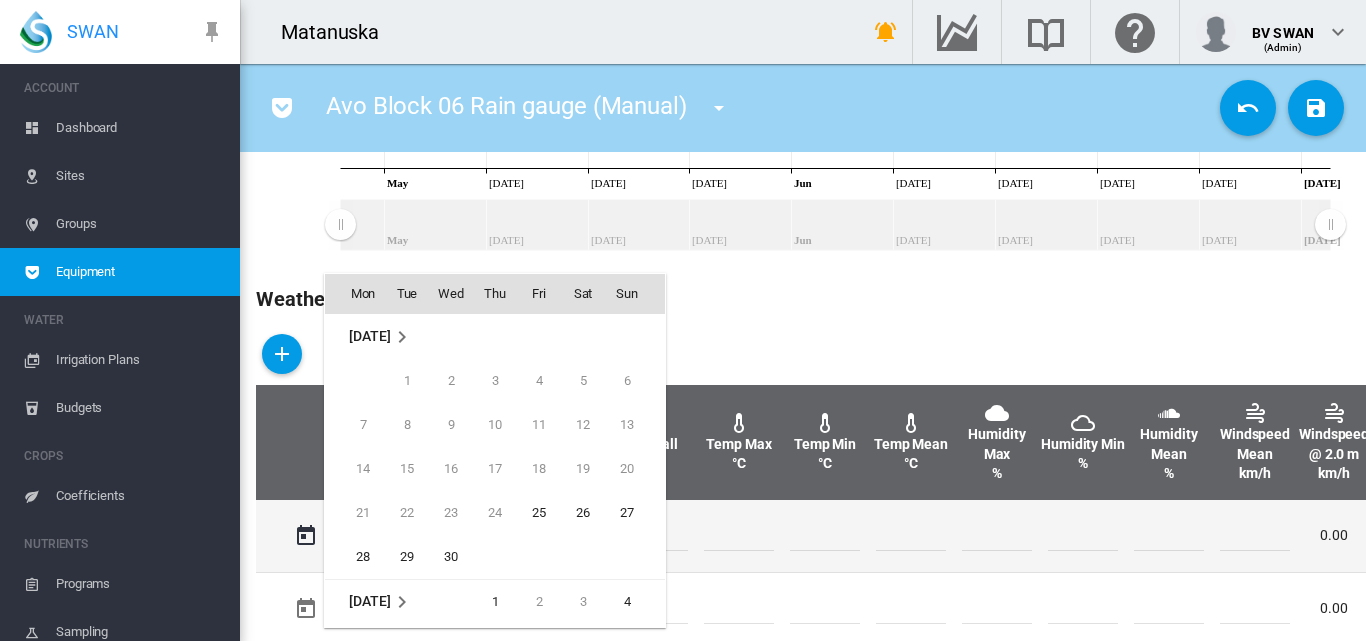 scroll, scrollTop: 795, scrollLeft: 0, axis: vertical 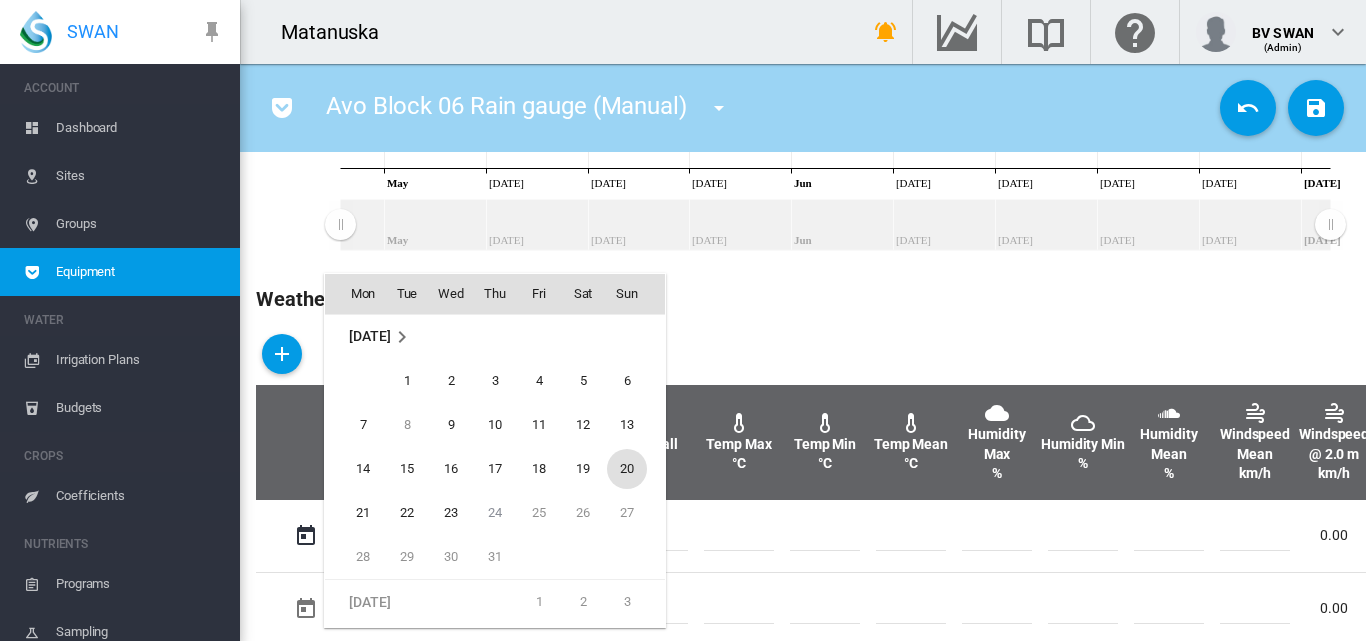 click on "20" at bounding box center [627, 469] 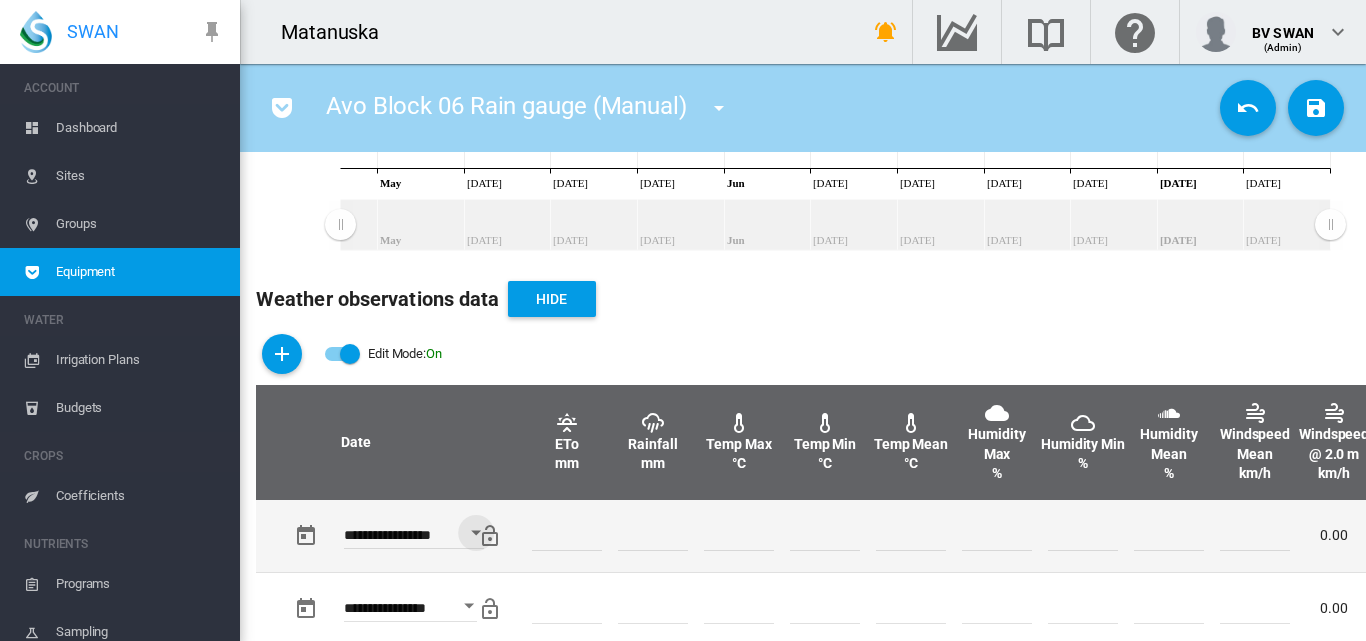 click at bounding box center (653, 536) 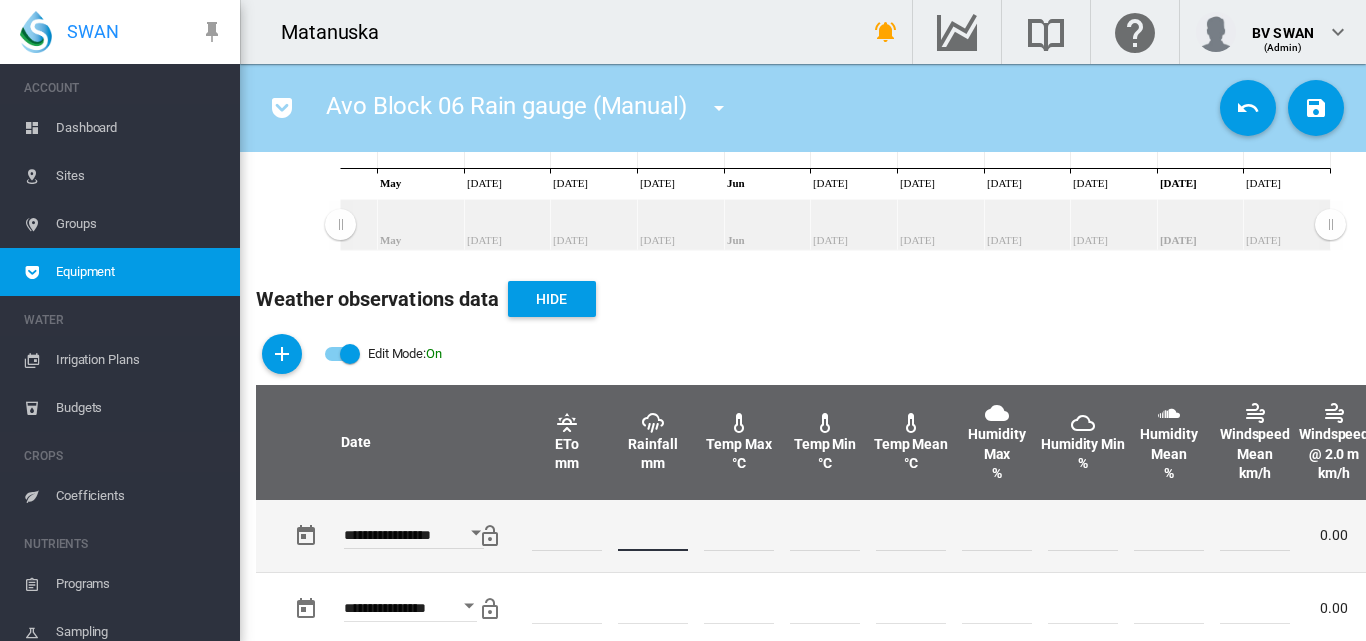 type on "*" 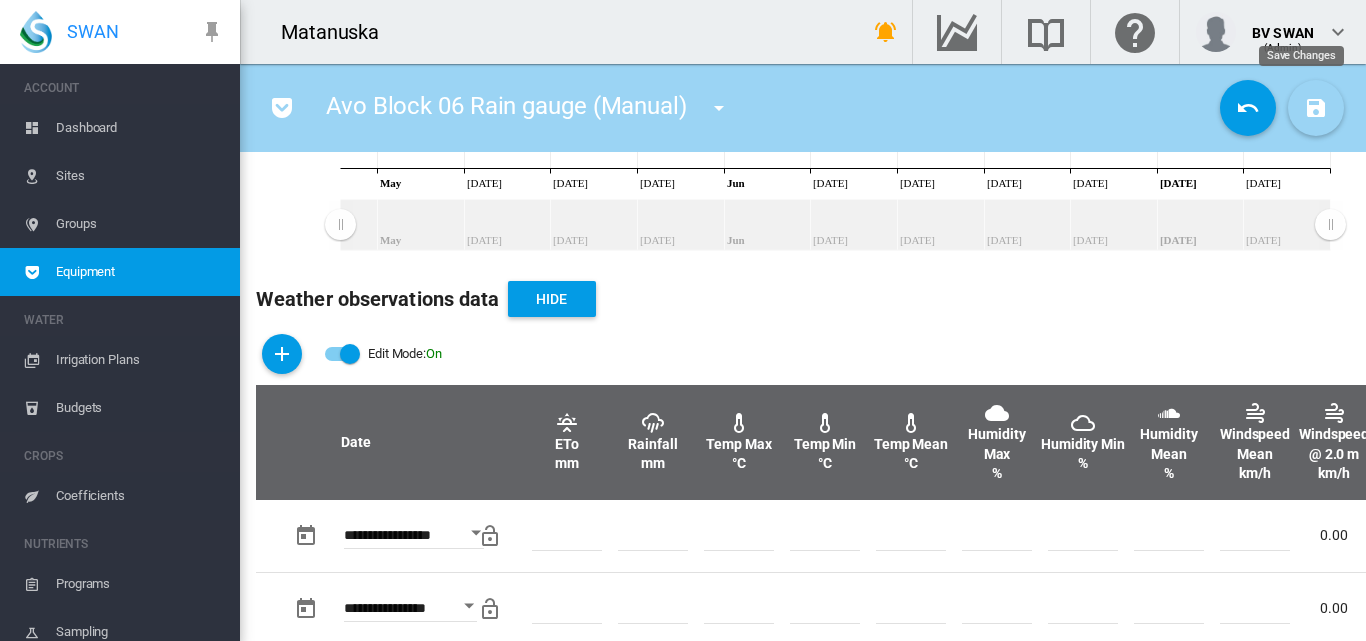 click at bounding box center [1316, 108] 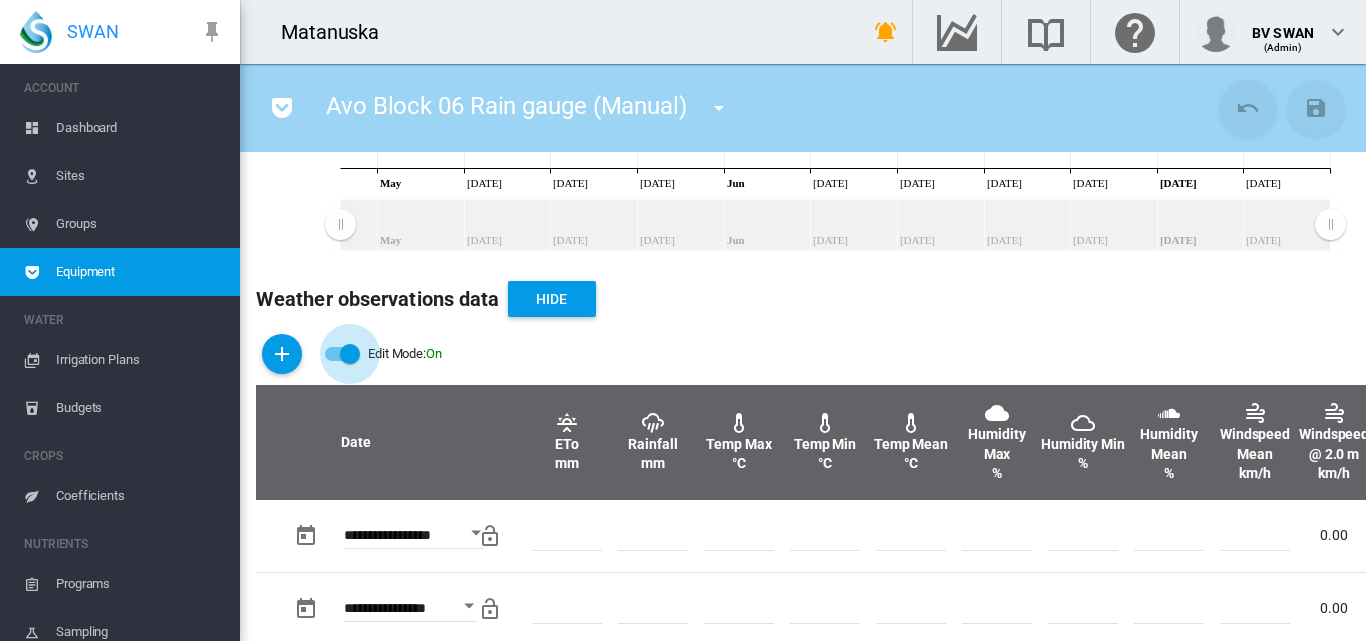 click at bounding box center (350, 354) 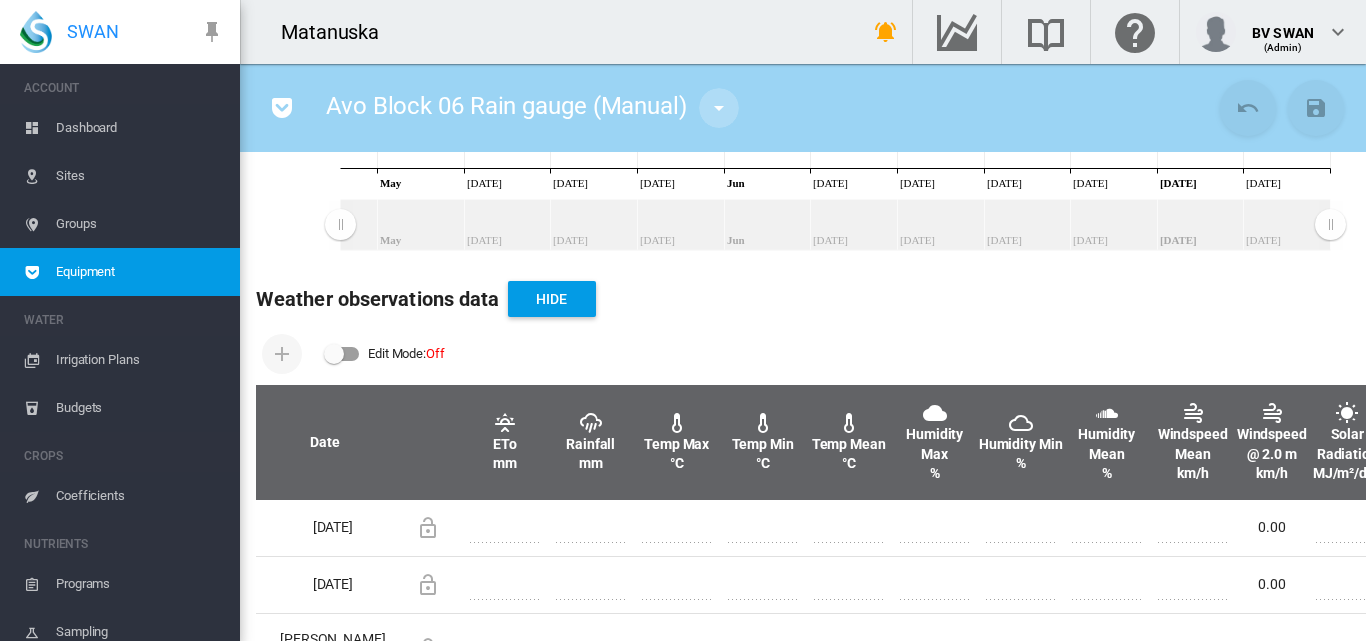 click at bounding box center [719, 108] 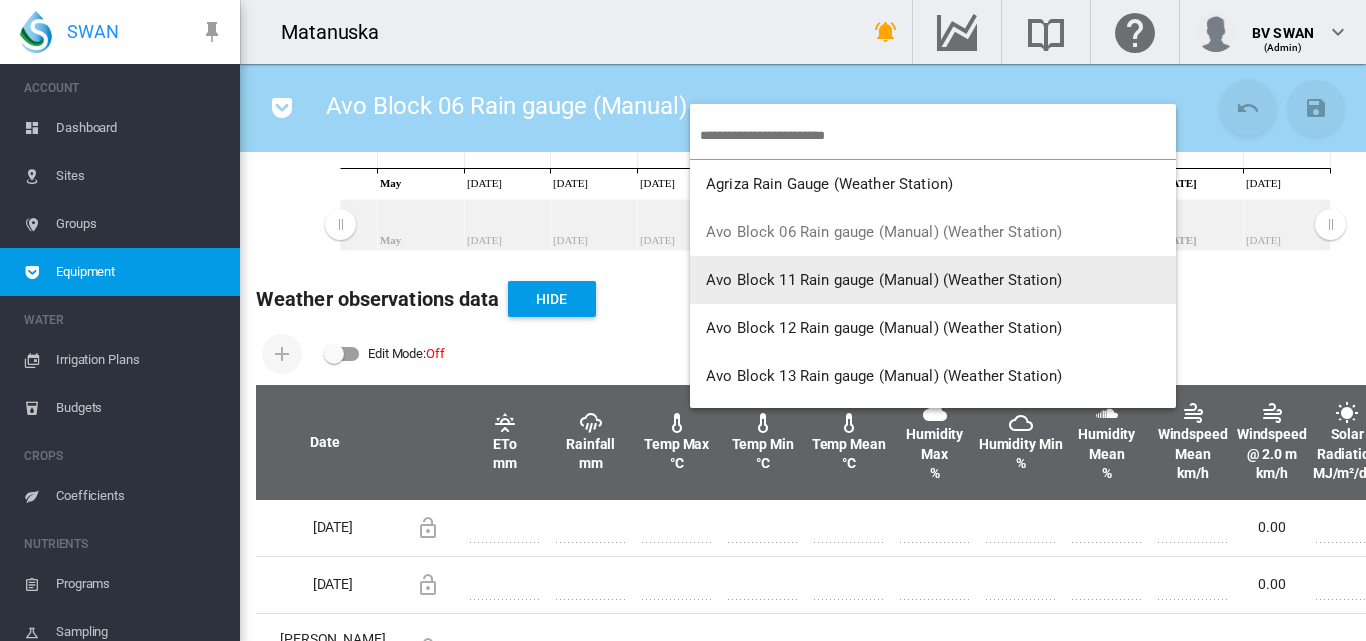 click on "Avo Block 11 Rain gauge (Manual) (Weather Station)" at bounding box center (884, 280) 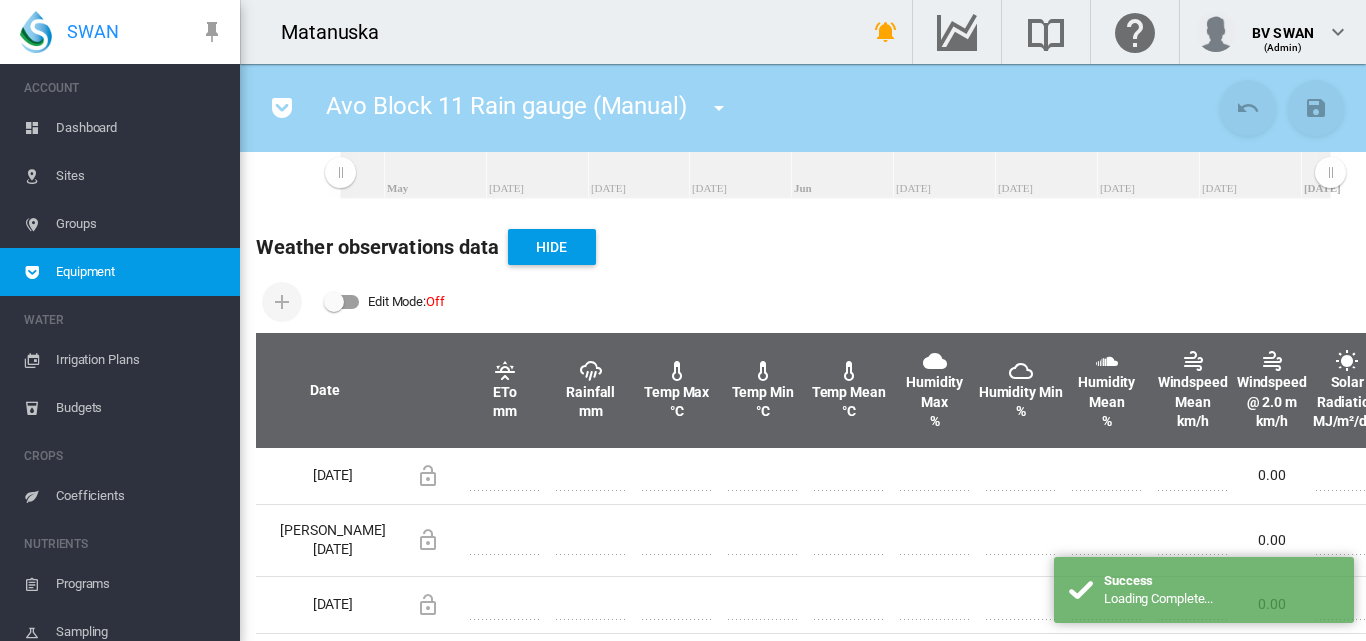 scroll, scrollTop: 600, scrollLeft: 0, axis: vertical 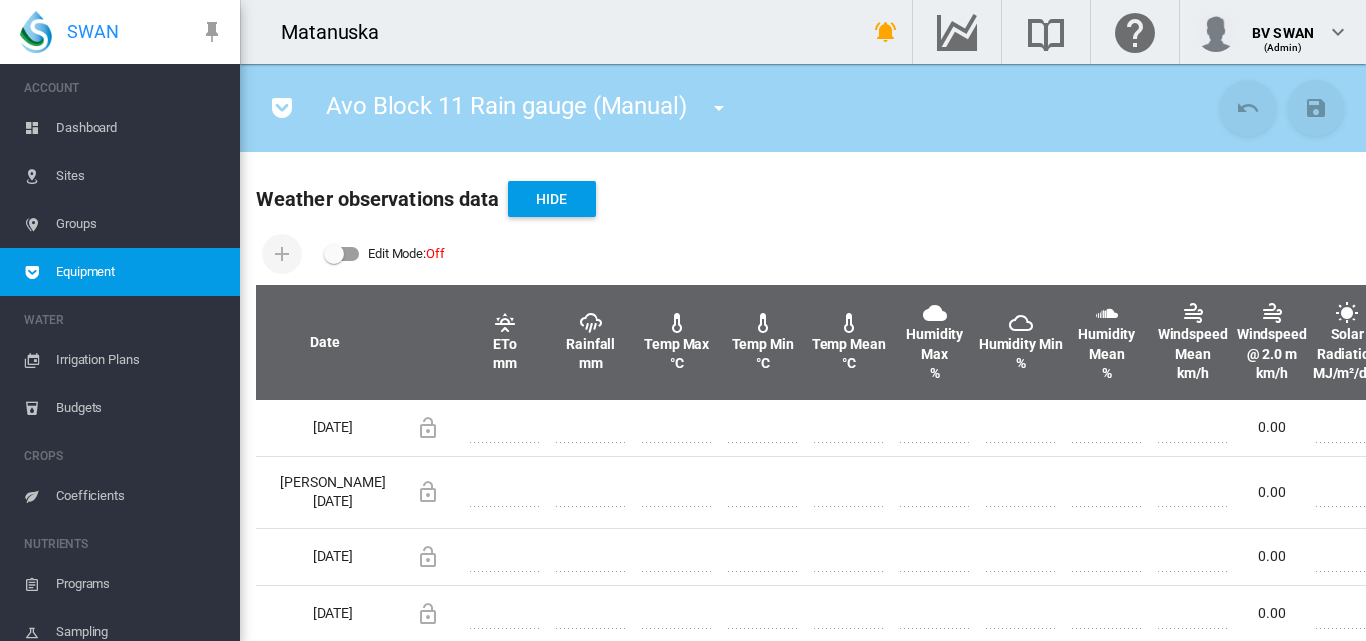 click at bounding box center (342, 254) 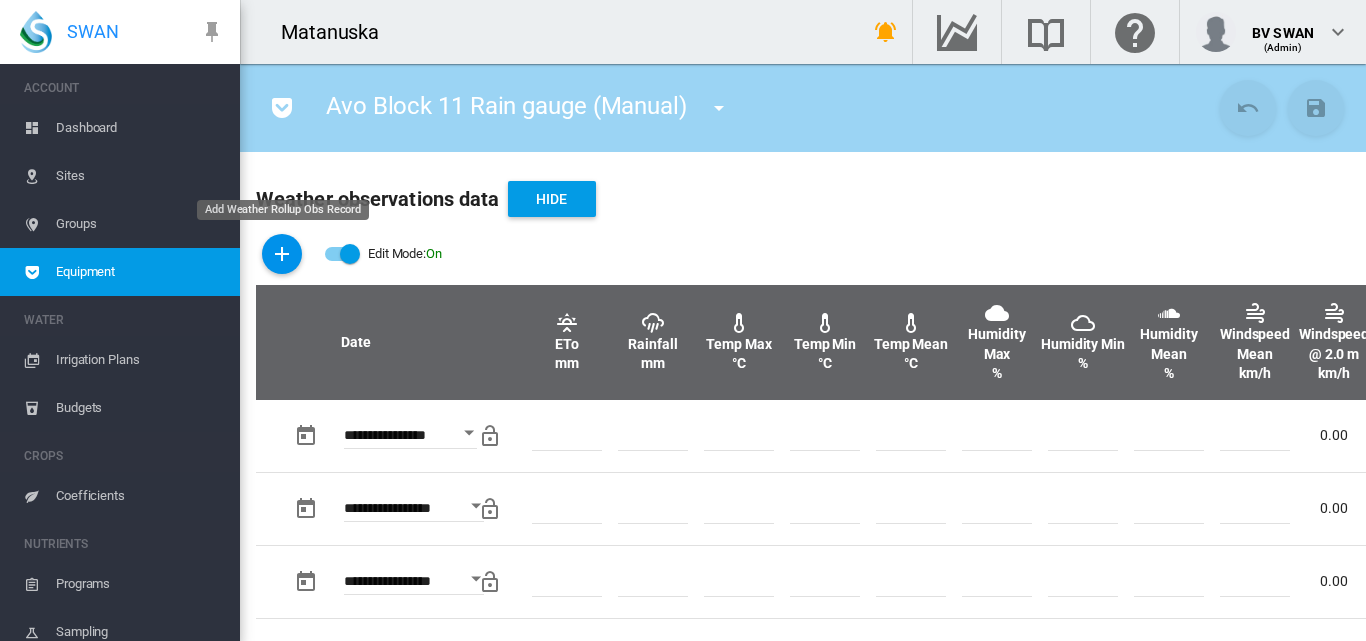 click at bounding box center [282, 254] 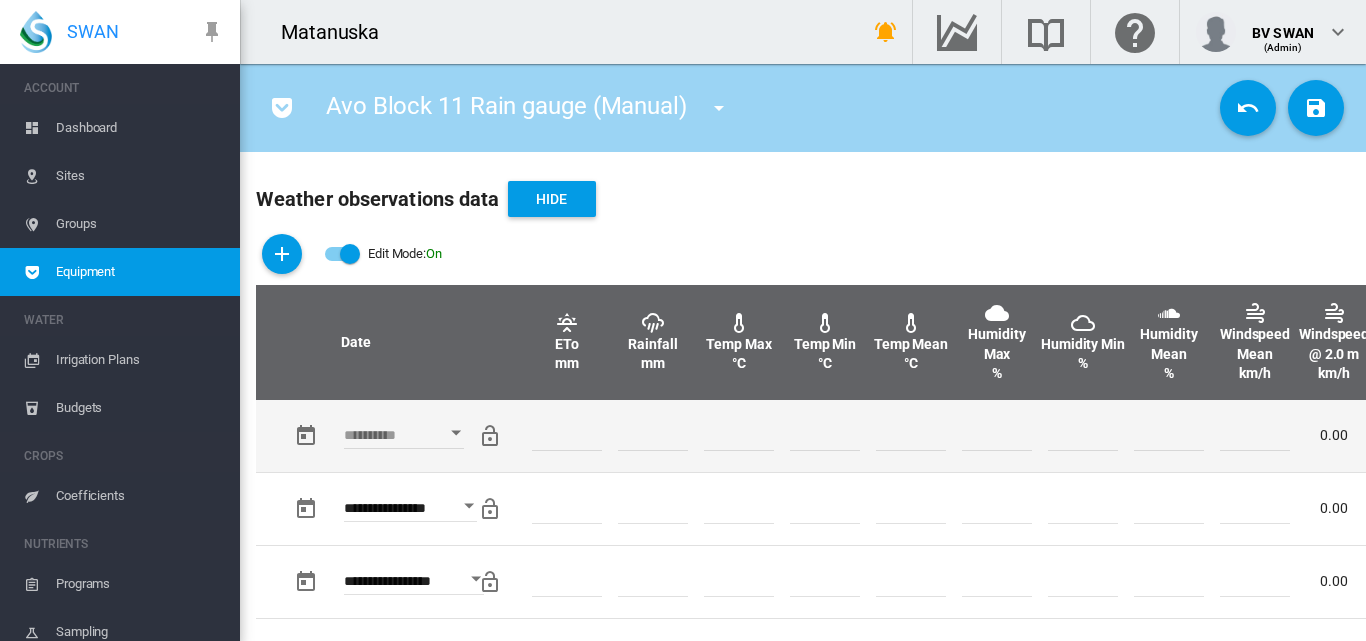 click at bounding box center [456, 432] 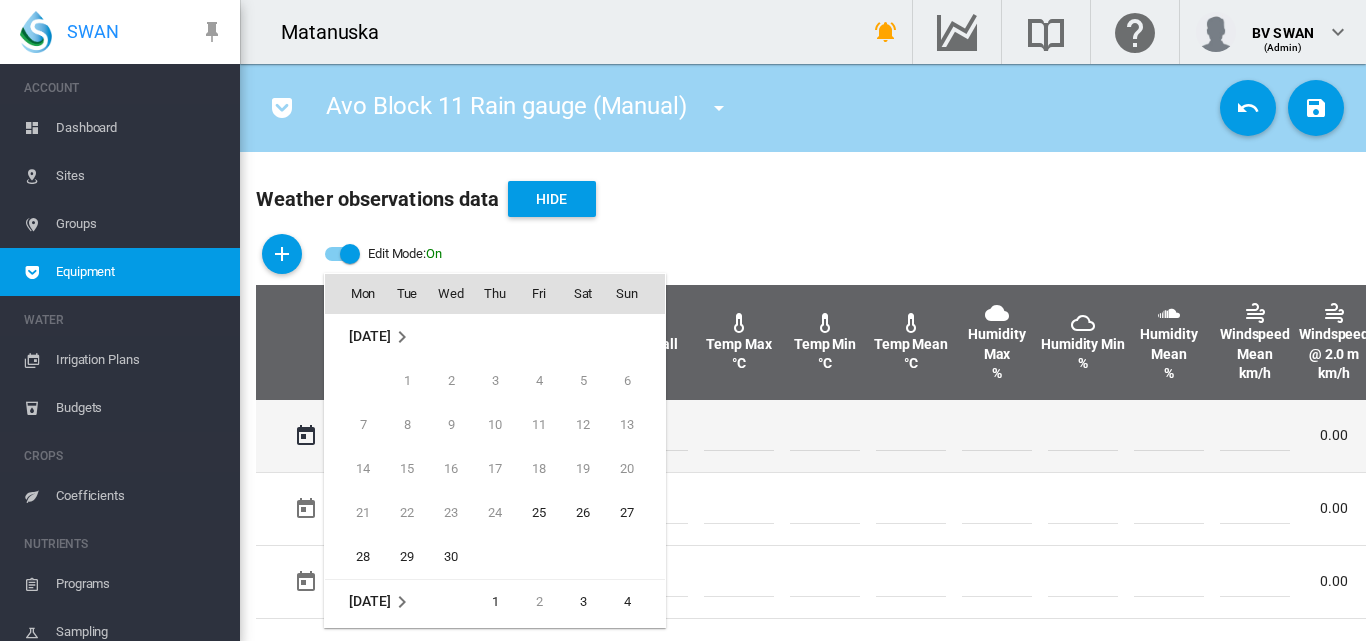 scroll, scrollTop: 795, scrollLeft: 0, axis: vertical 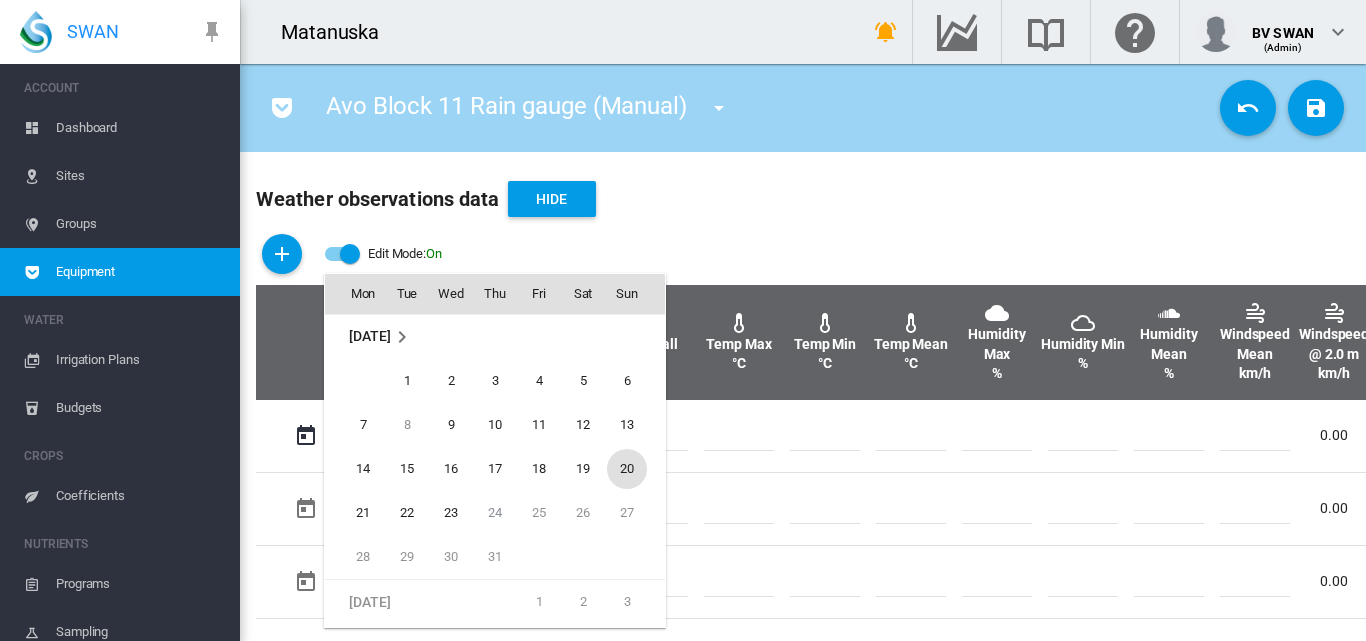 click on "20" at bounding box center [627, 469] 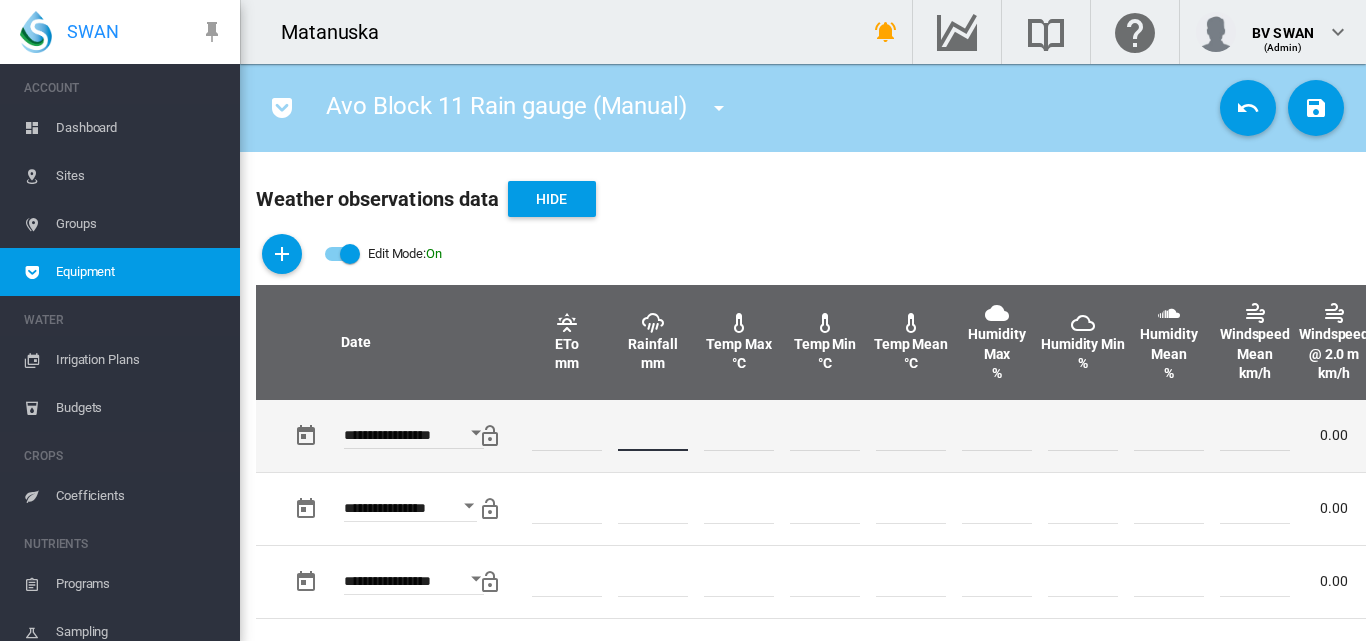 click at bounding box center (653, 436) 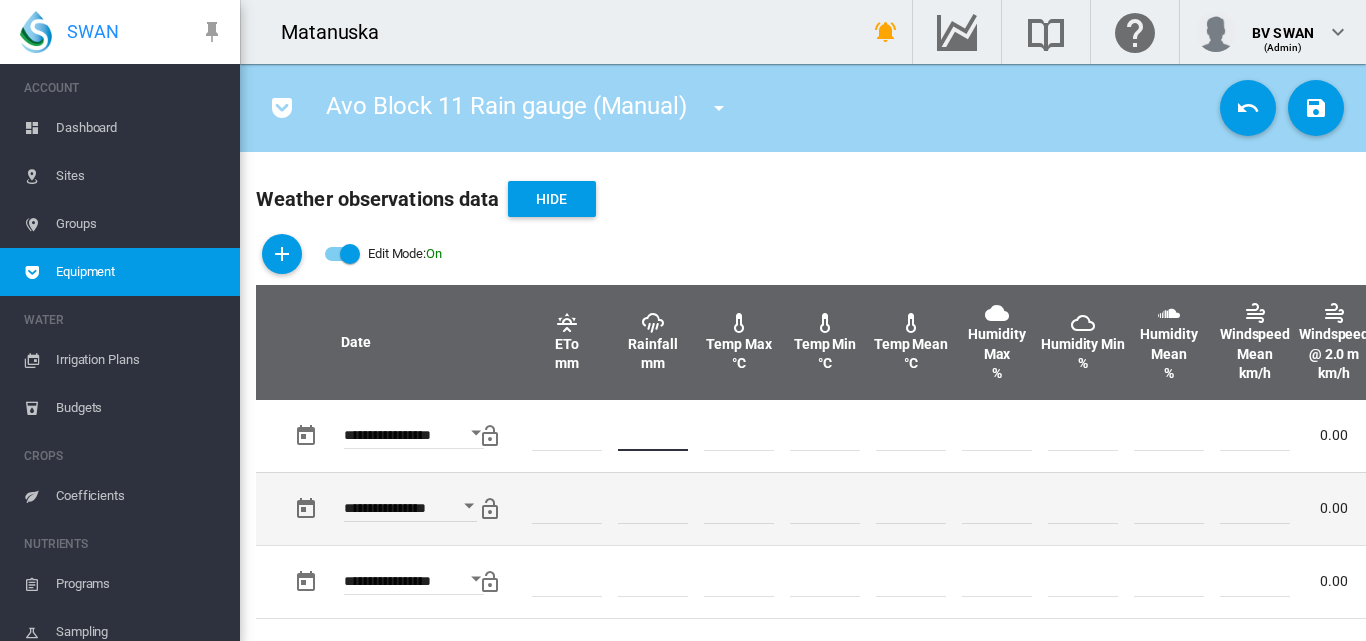 type on "*" 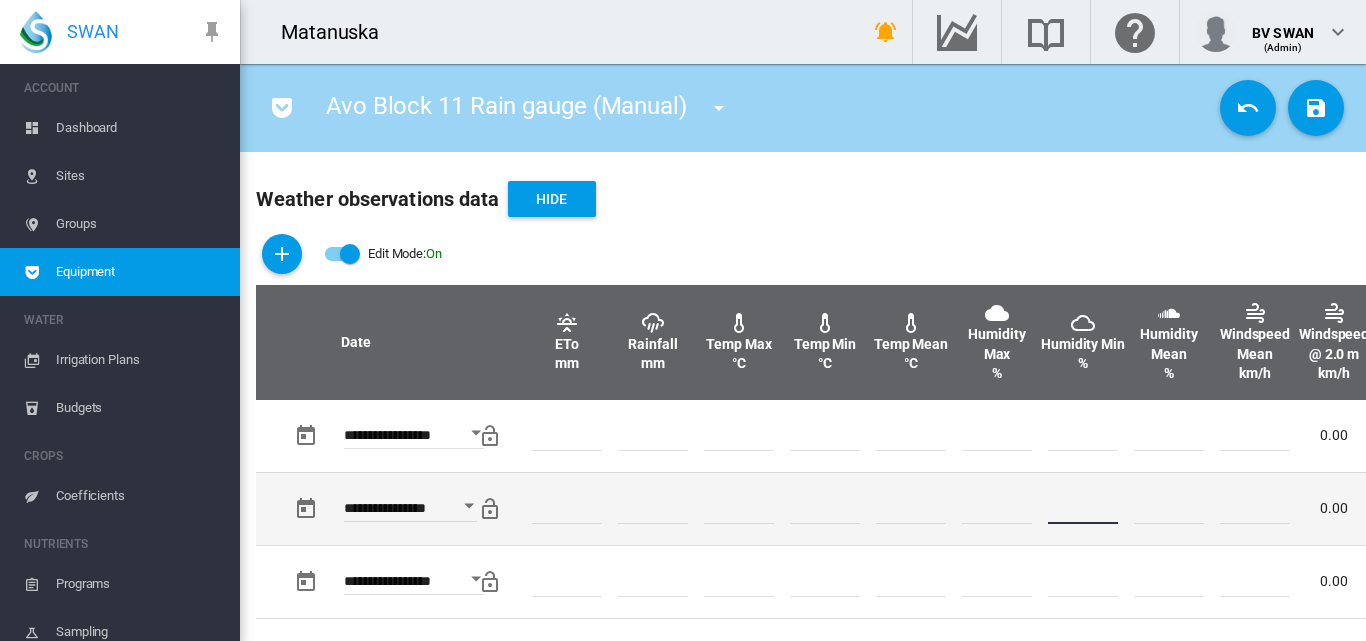 click at bounding box center (1083, 509) 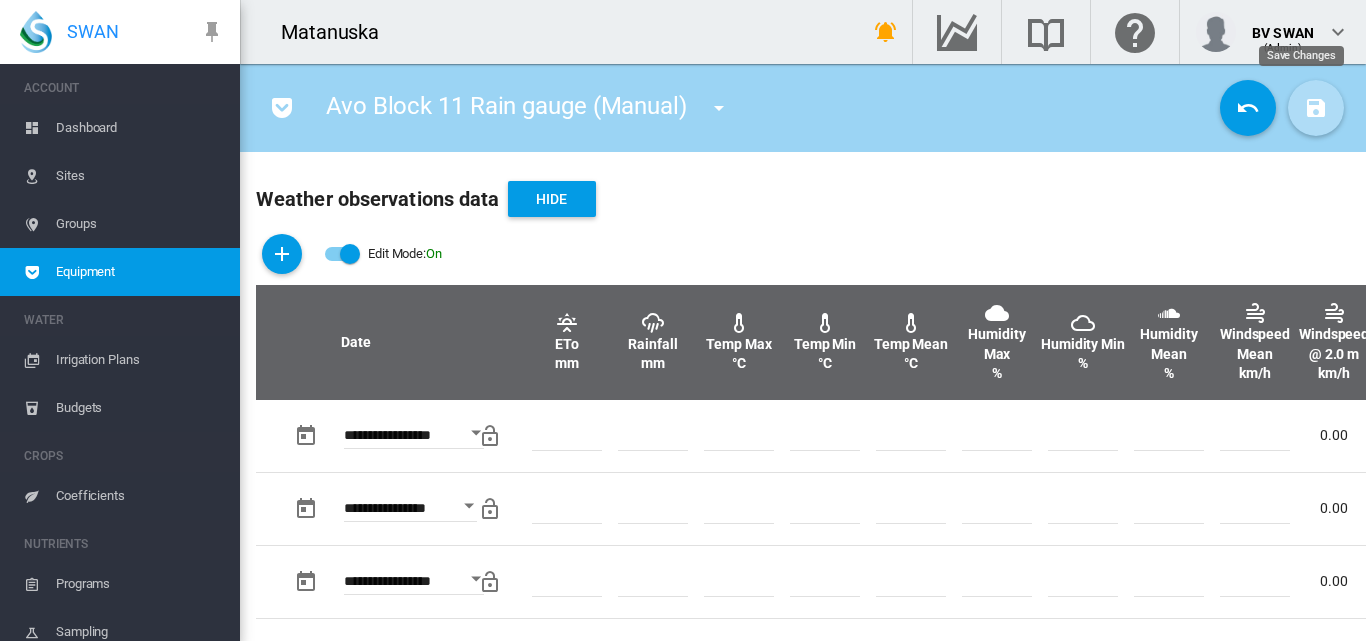 click at bounding box center (1316, 108) 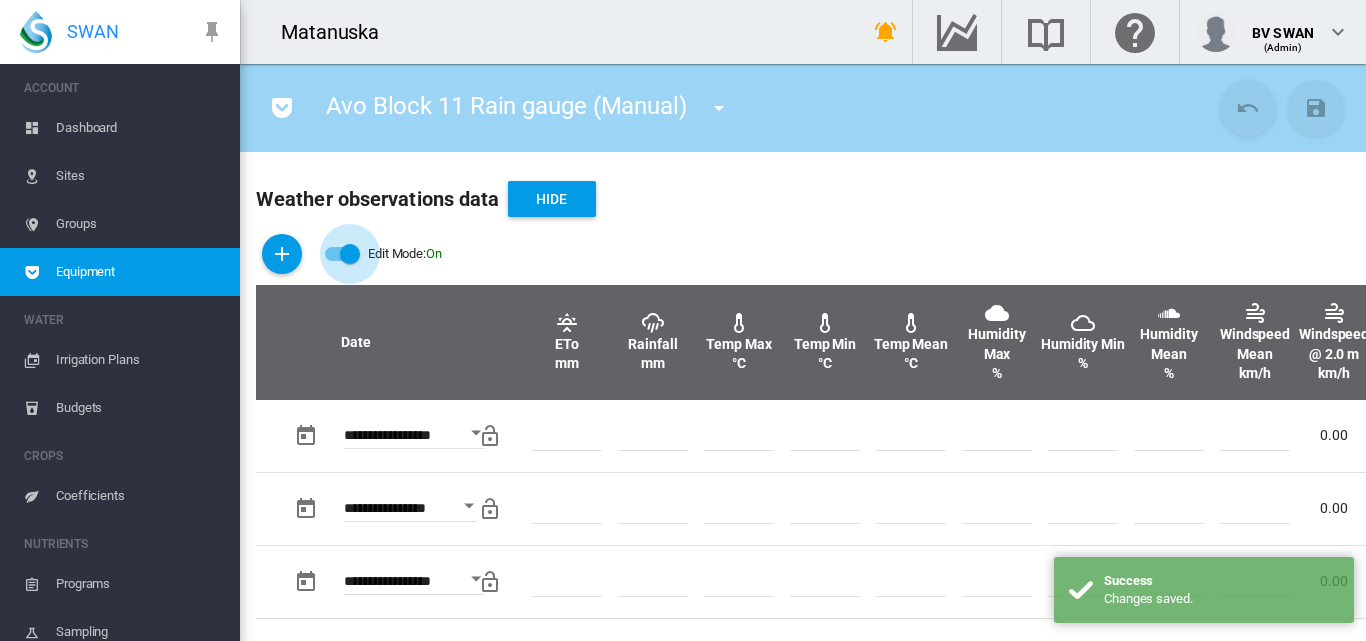 click at bounding box center [350, 254] 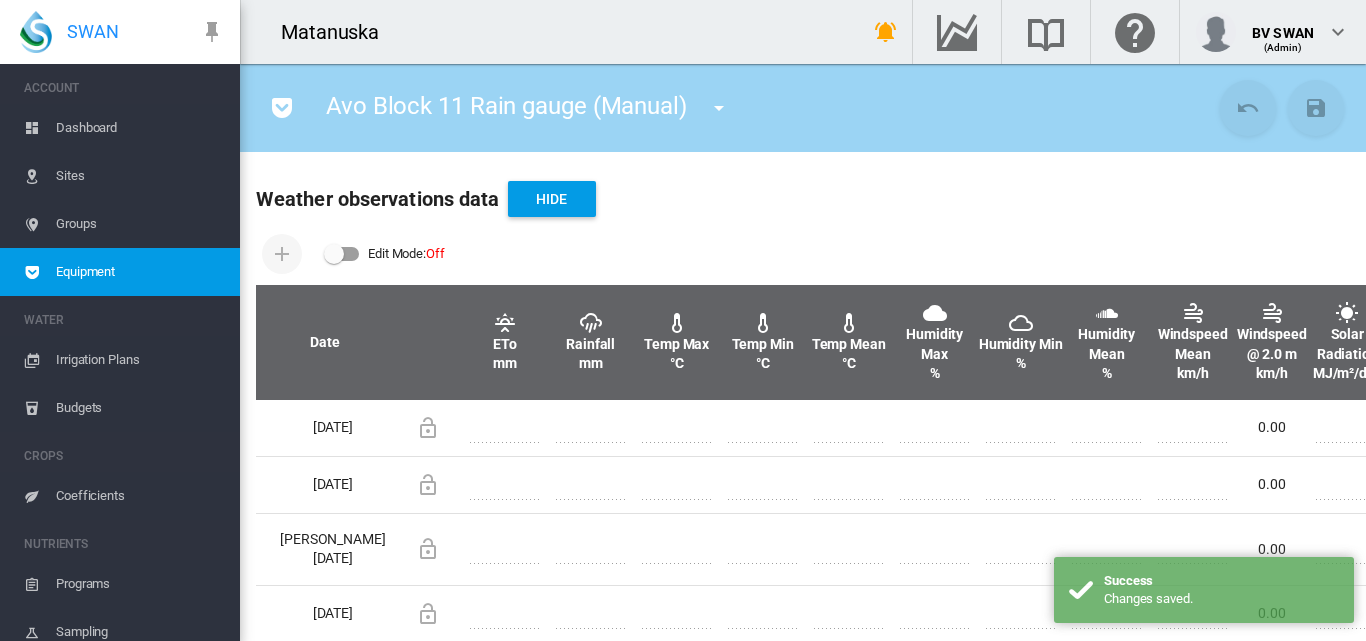 click at bounding box center [719, 108] 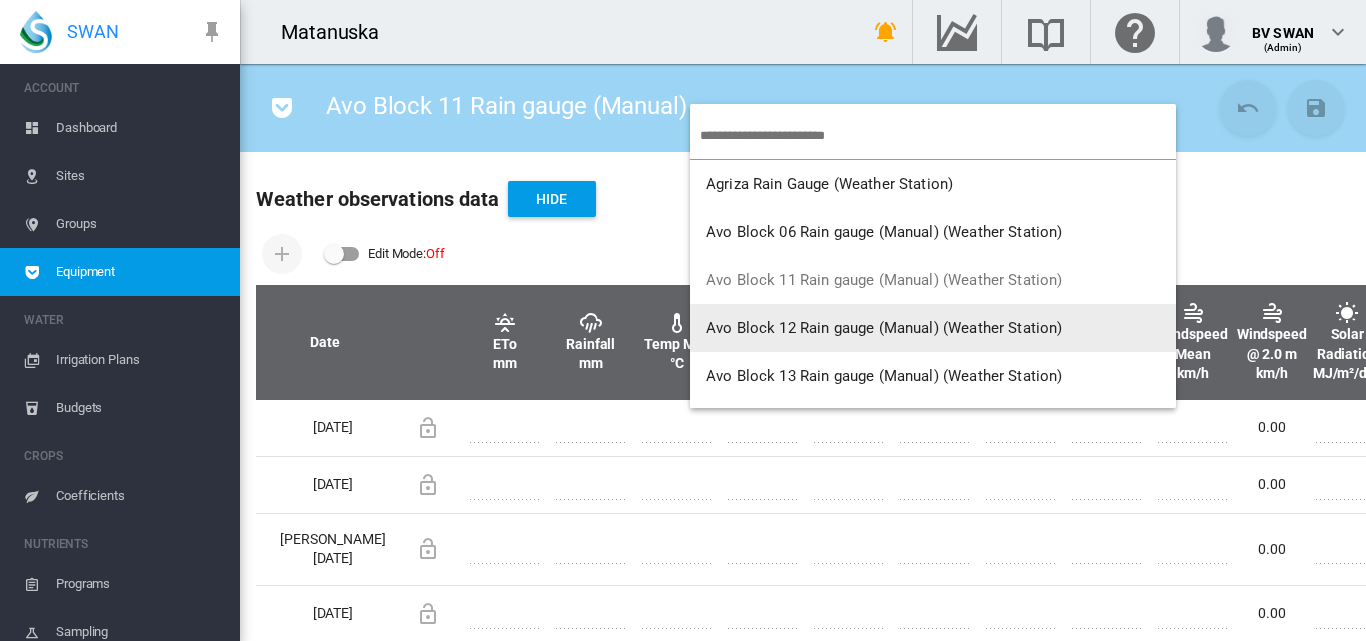 click on "Avo Block 12 Rain gauge (Manual) (Weather Station)" at bounding box center (884, 328) 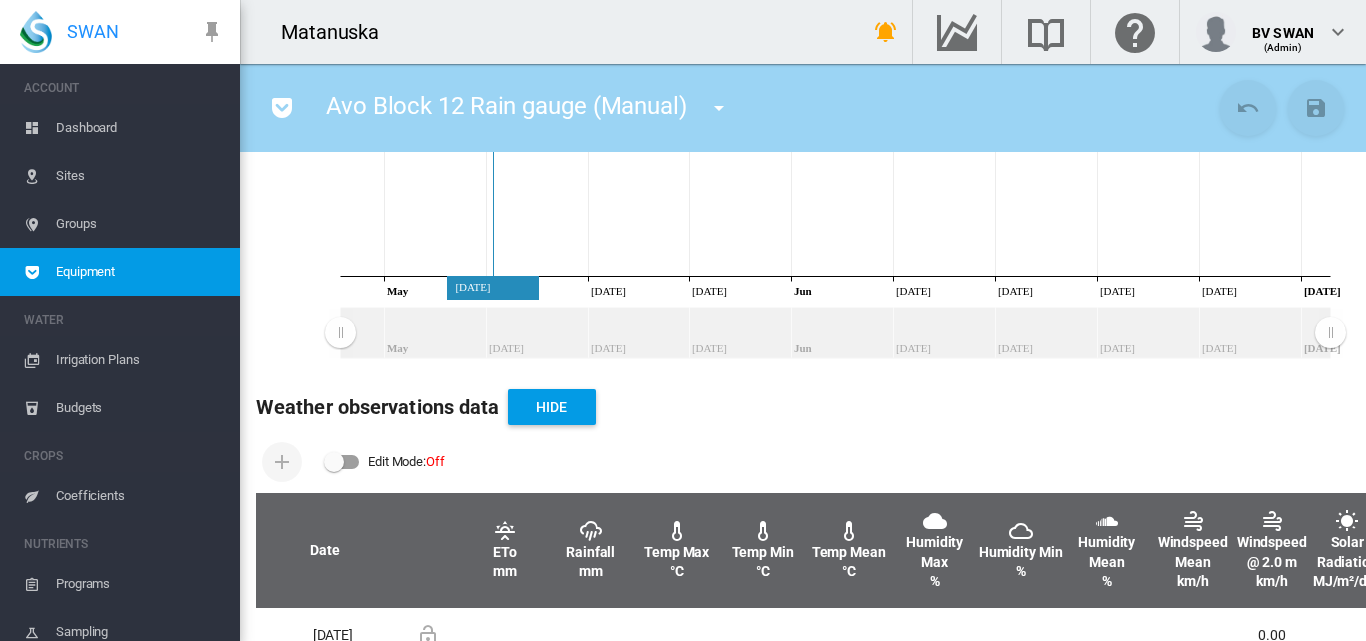 scroll, scrollTop: 400, scrollLeft: 0, axis: vertical 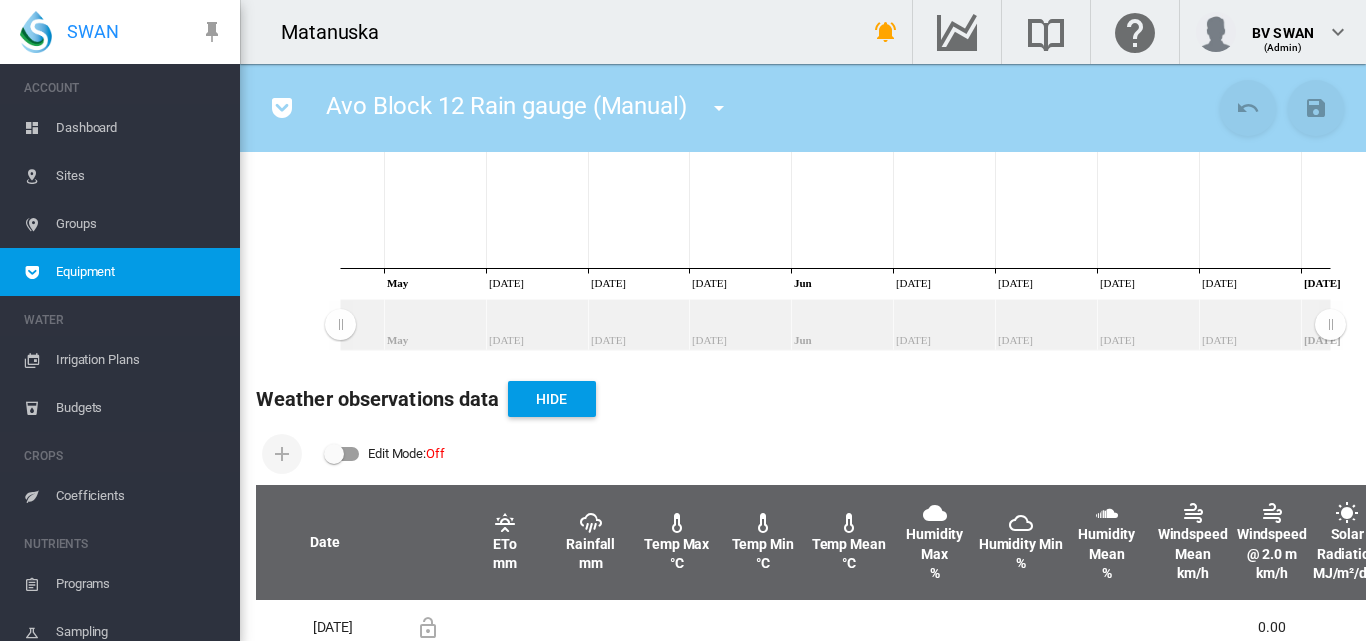 click at bounding box center (342, 454) 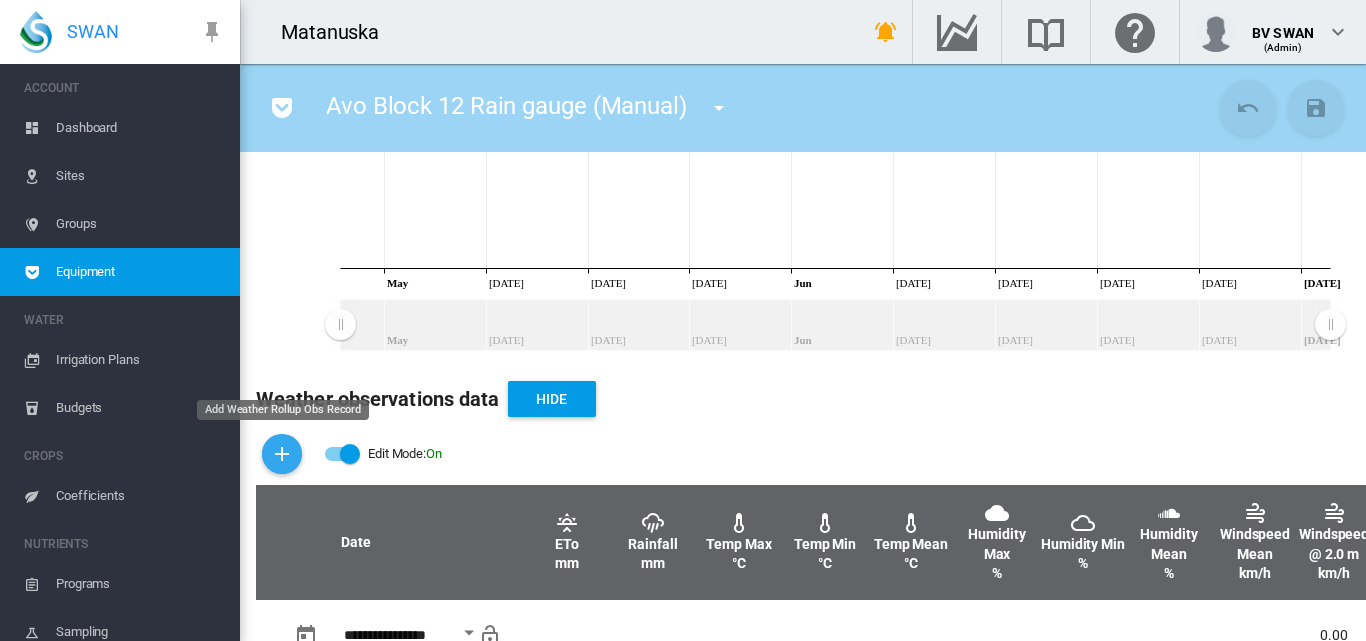 click at bounding box center (282, 454) 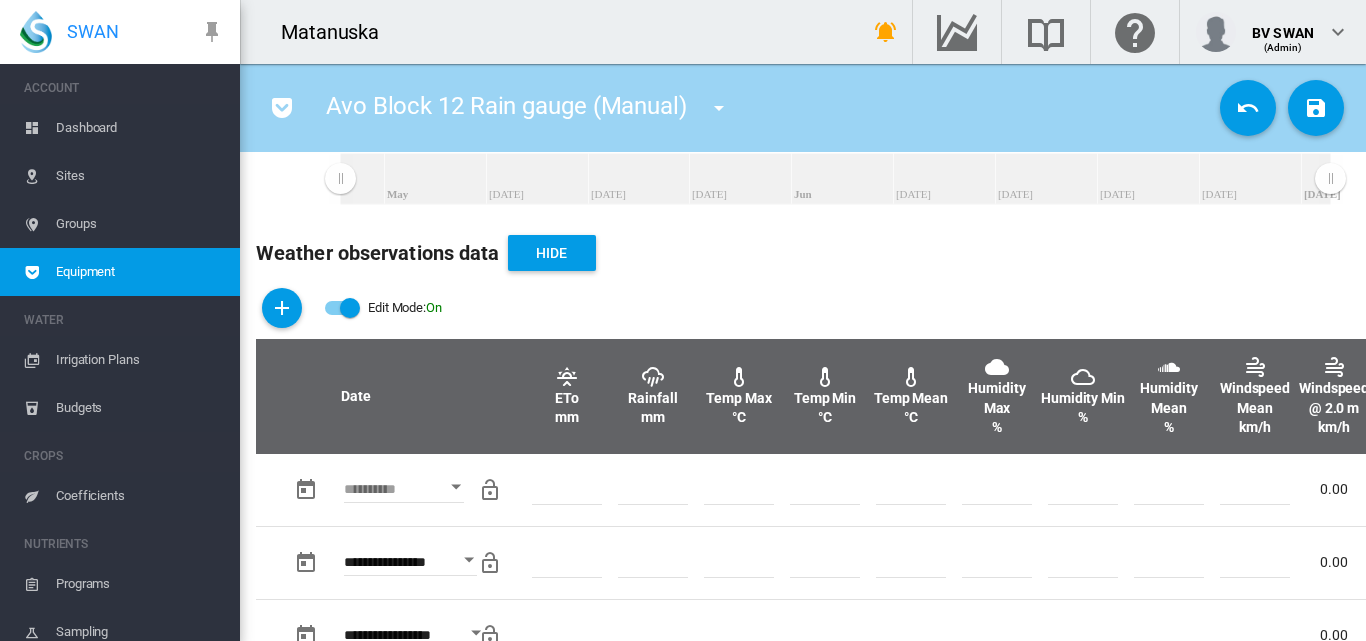 scroll, scrollTop: 600, scrollLeft: 0, axis: vertical 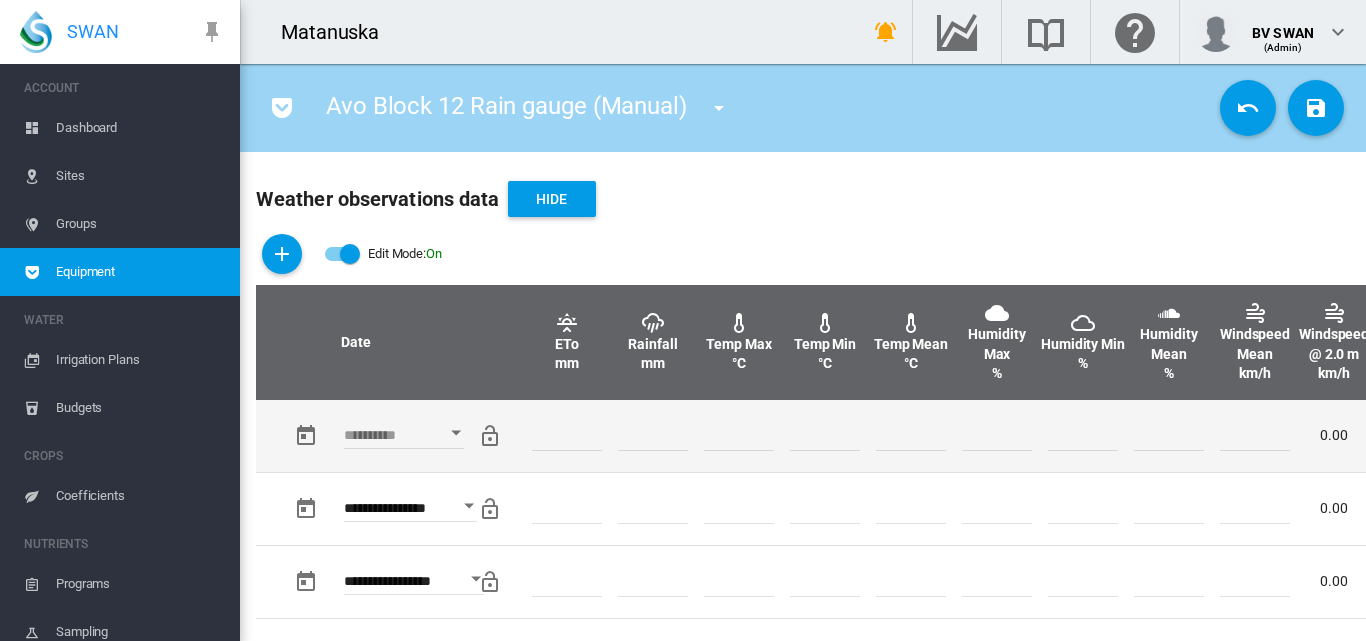 click at bounding box center (456, 432) 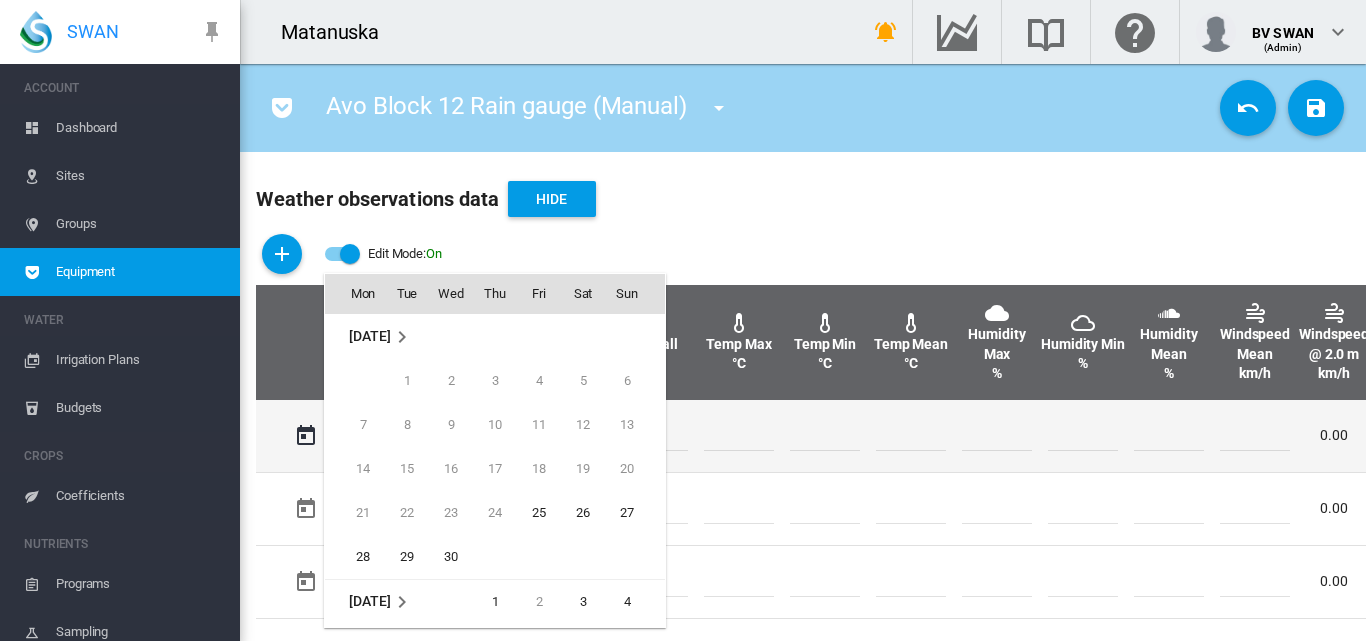 scroll, scrollTop: 795, scrollLeft: 0, axis: vertical 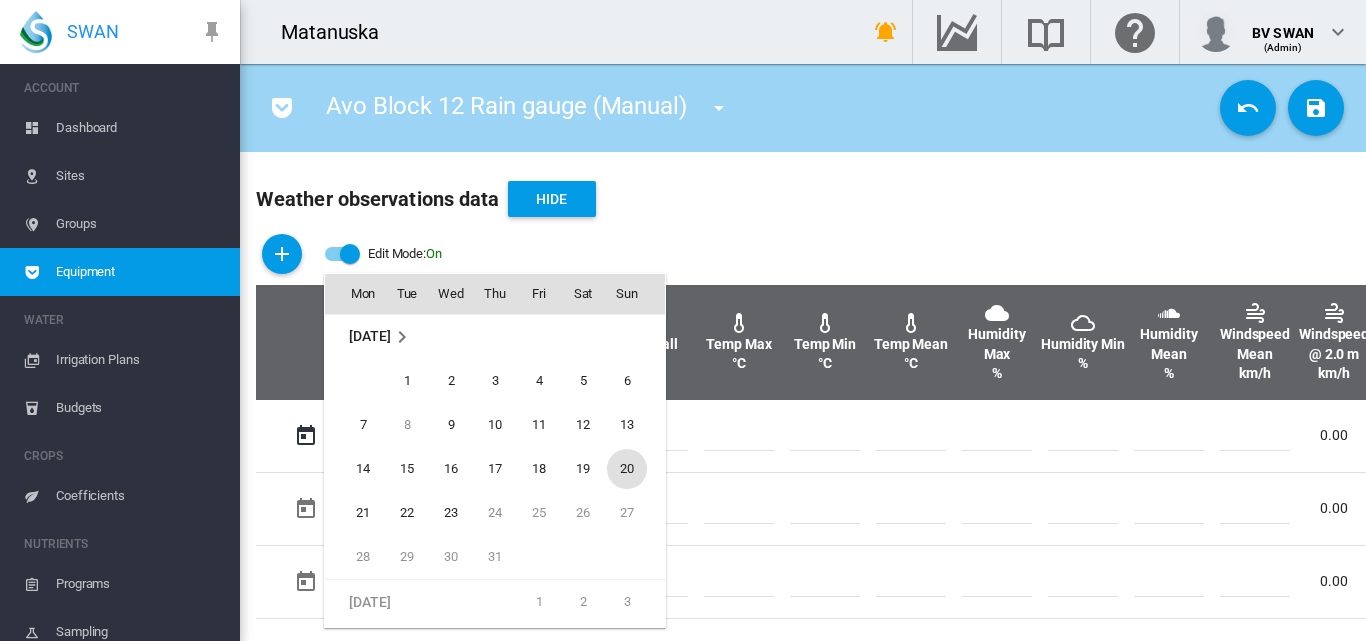 click on "20" at bounding box center [627, 469] 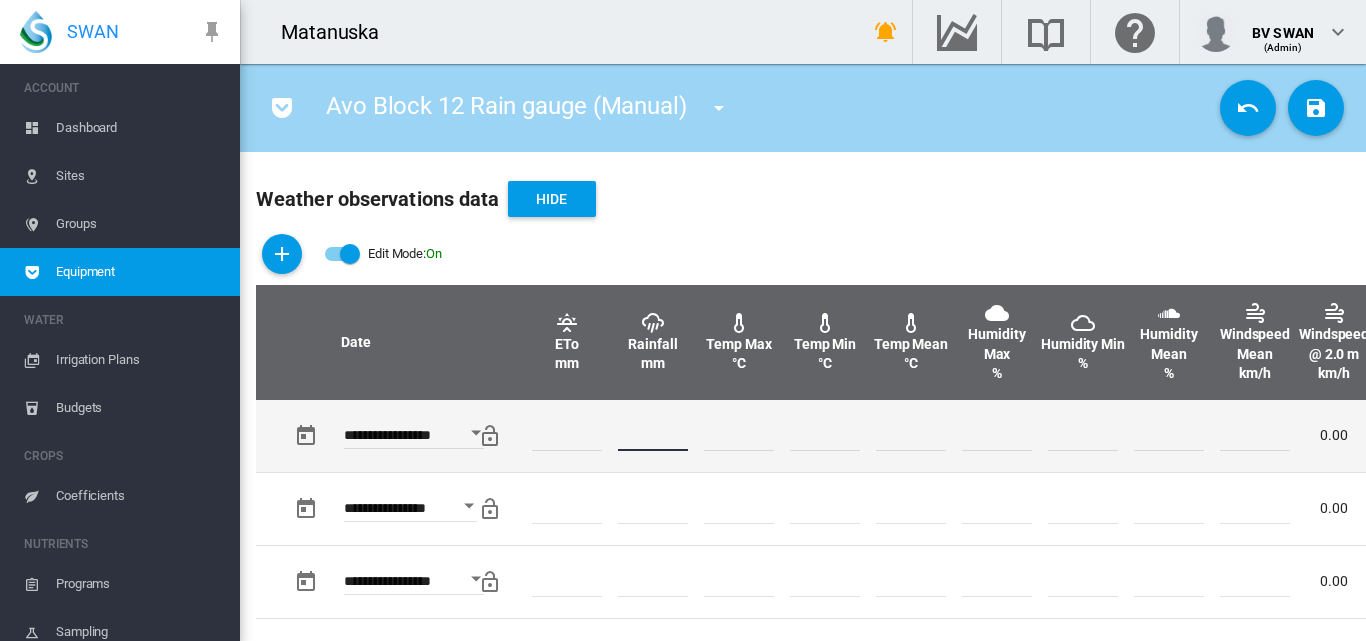 click at bounding box center (653, 436) 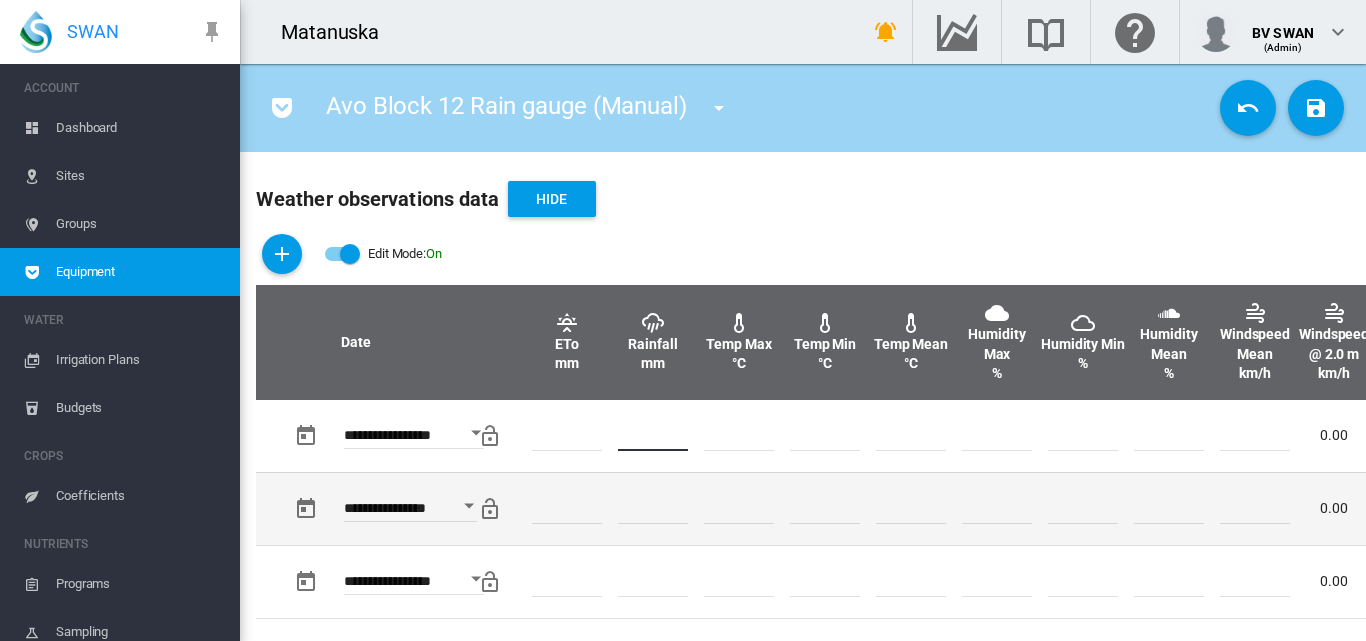 type on "*" 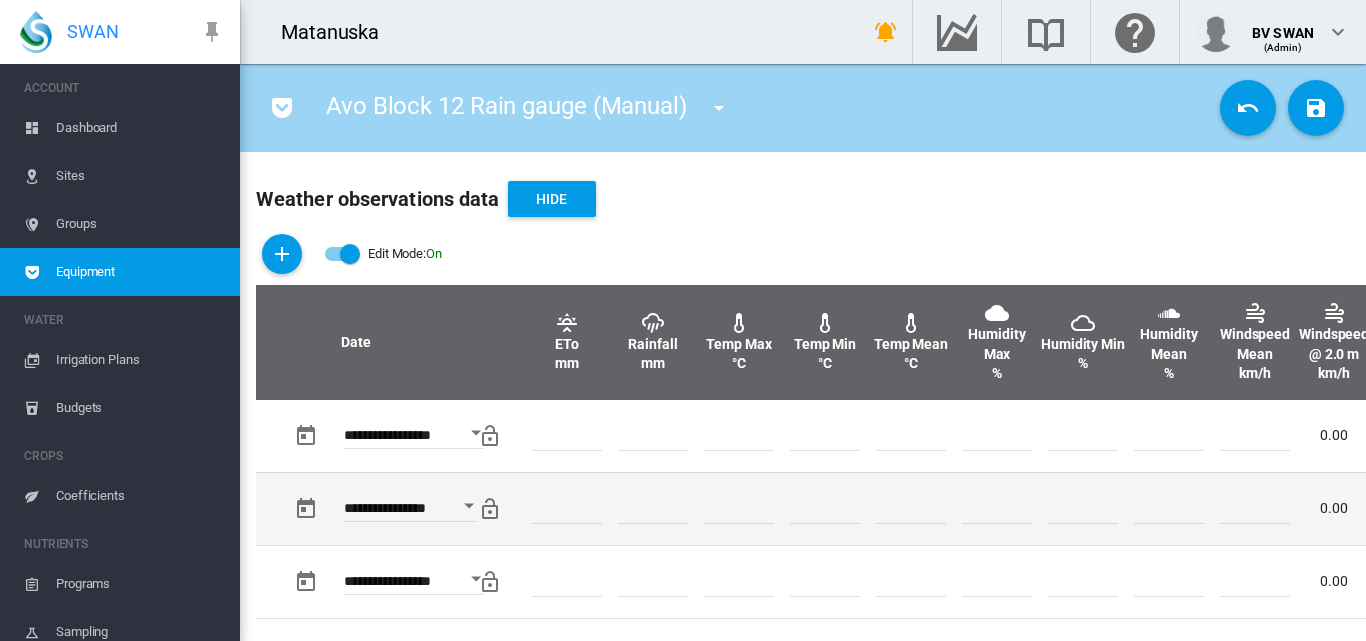 click at bounding box center [911, 508] 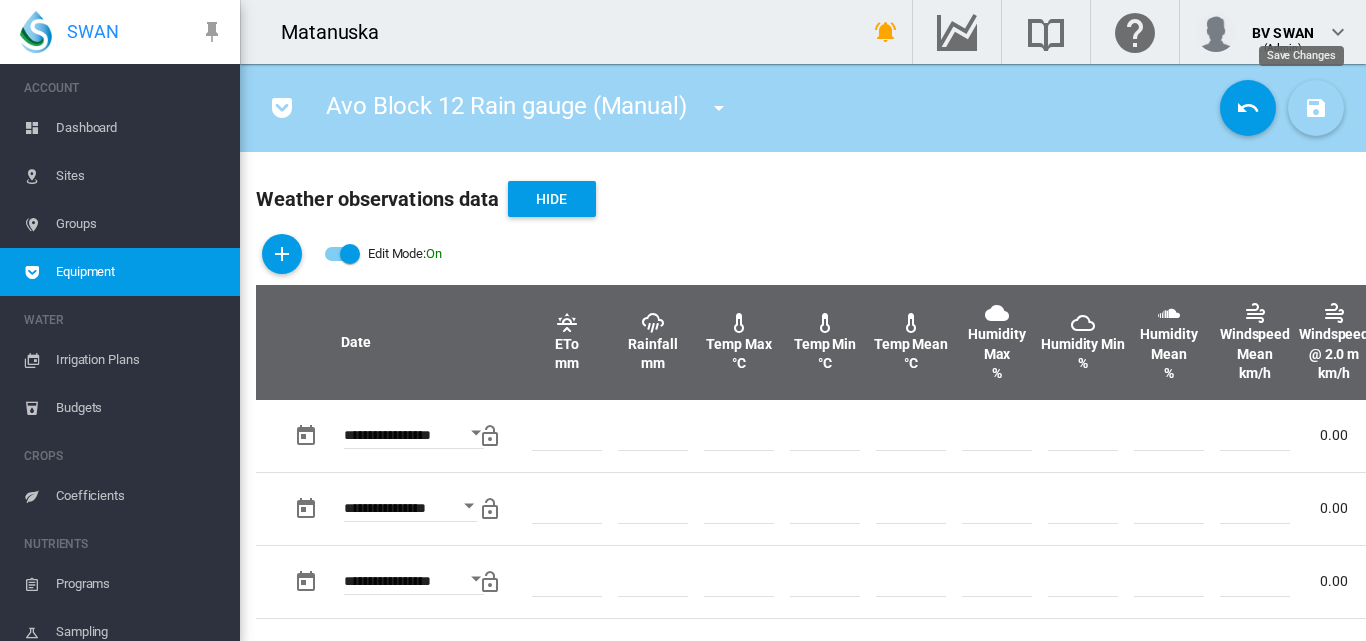 click at bounding box center (1316, 108) 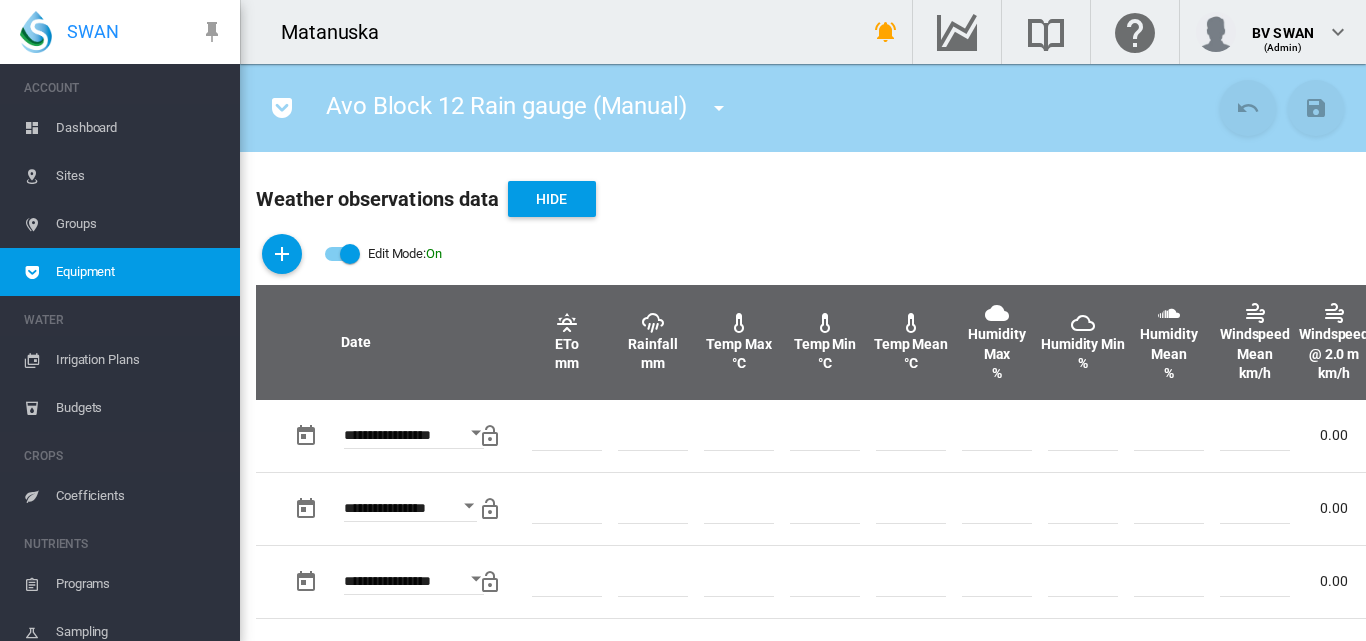 click at bounding box center [342, 254] 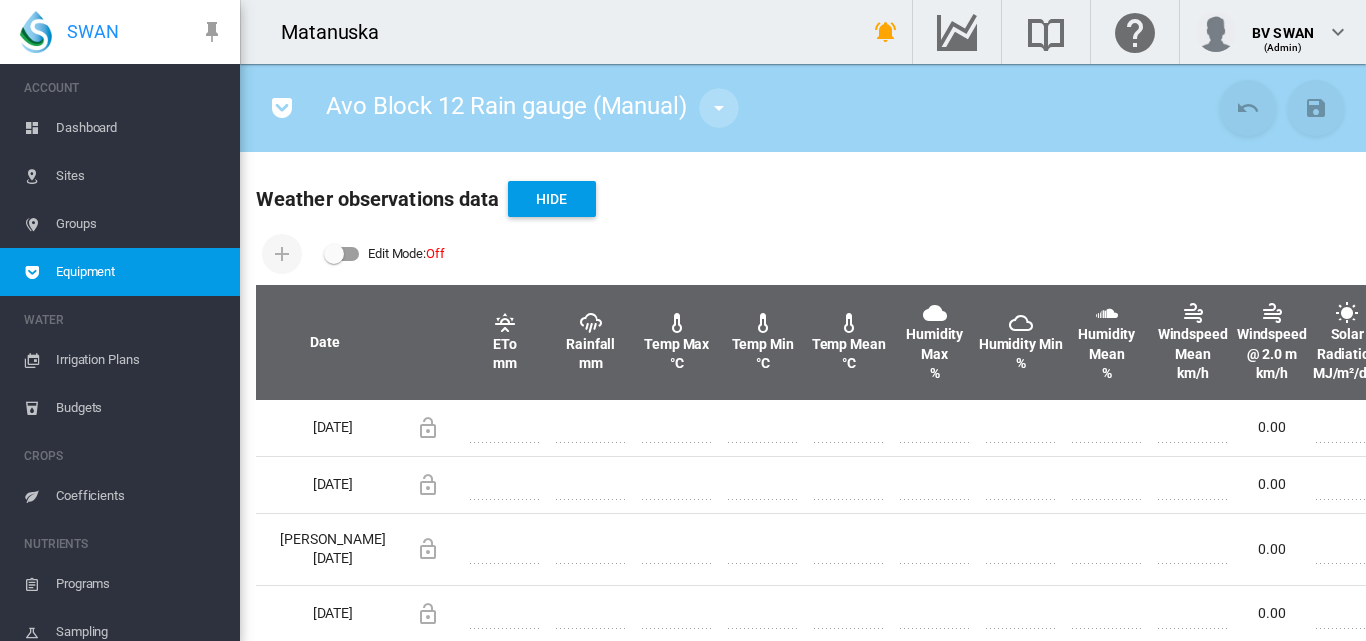 click at bounding box center [719, 108] 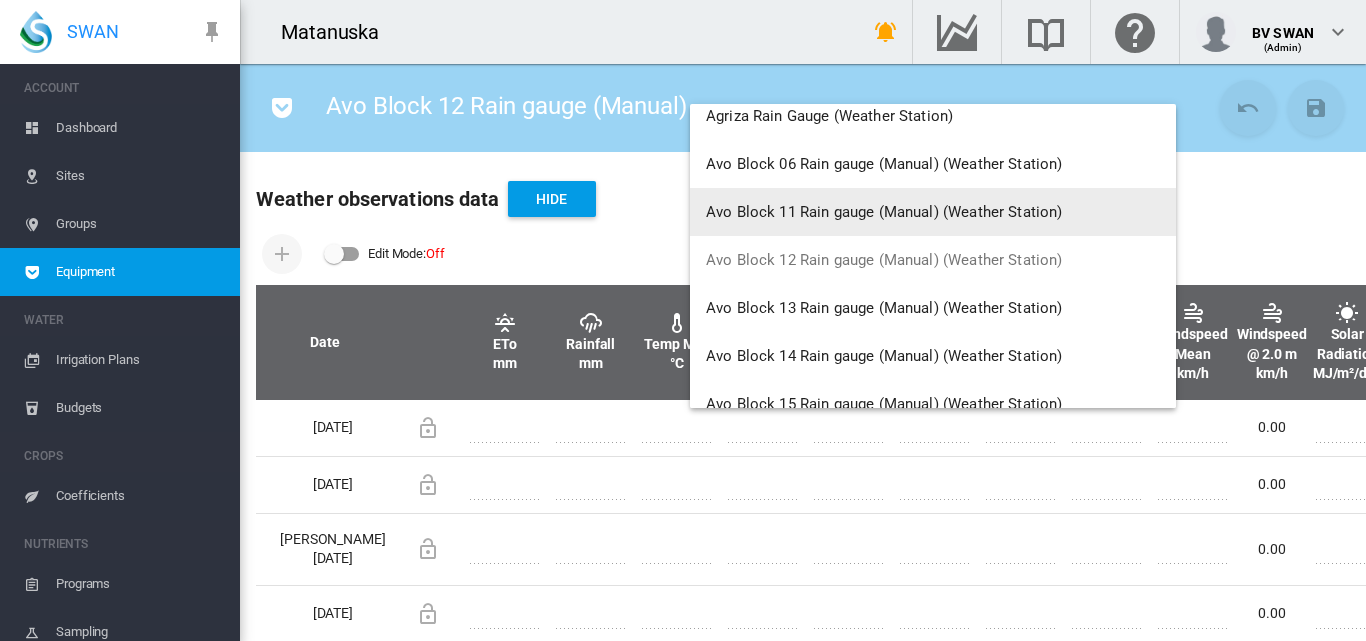 scroll, scrollTop: 100, scrollLeft: 0, axis: vertical 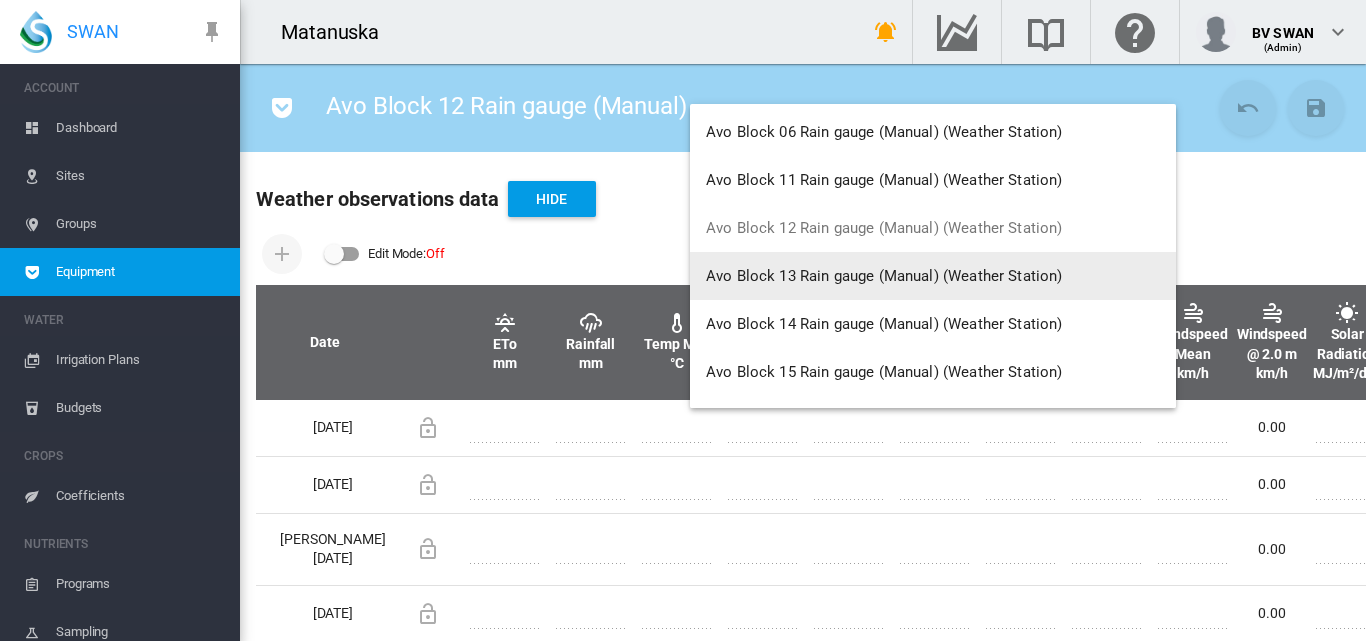 click on "Avo Block 13 Rain gauge (Manual) (Weather Station)" at bounding box center (884, 276) 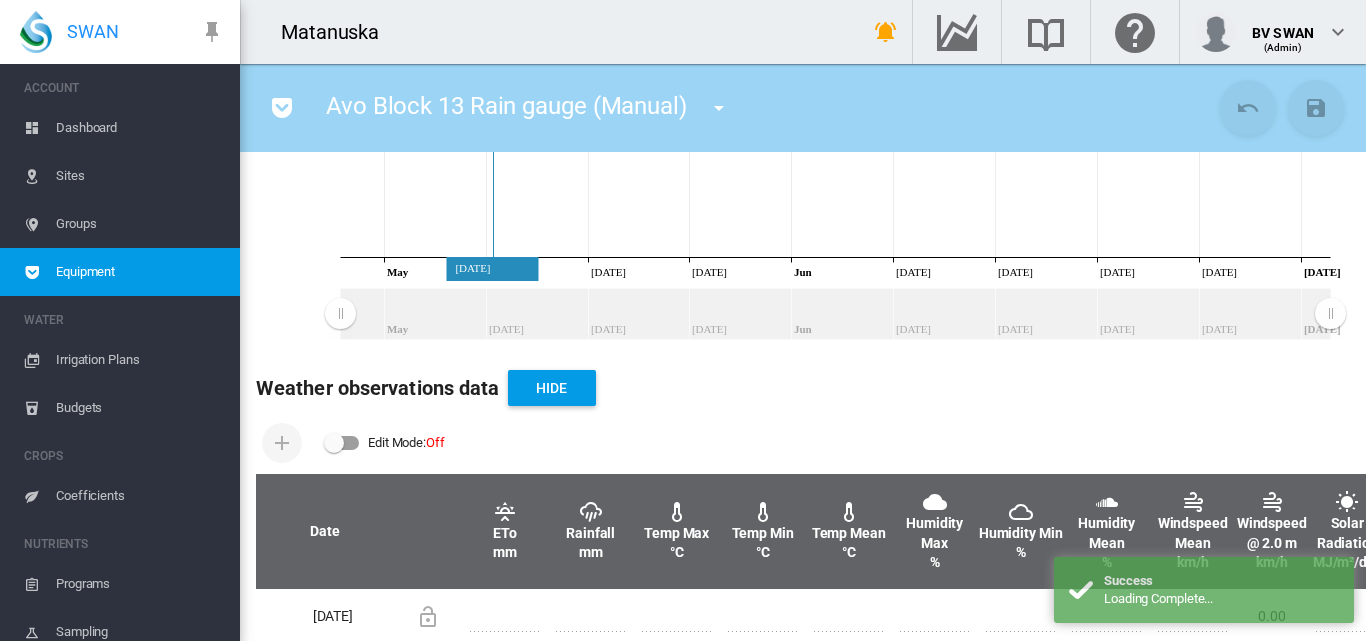 scroll, scrollTop: 500, scrollLeft: 0, axis: vertical 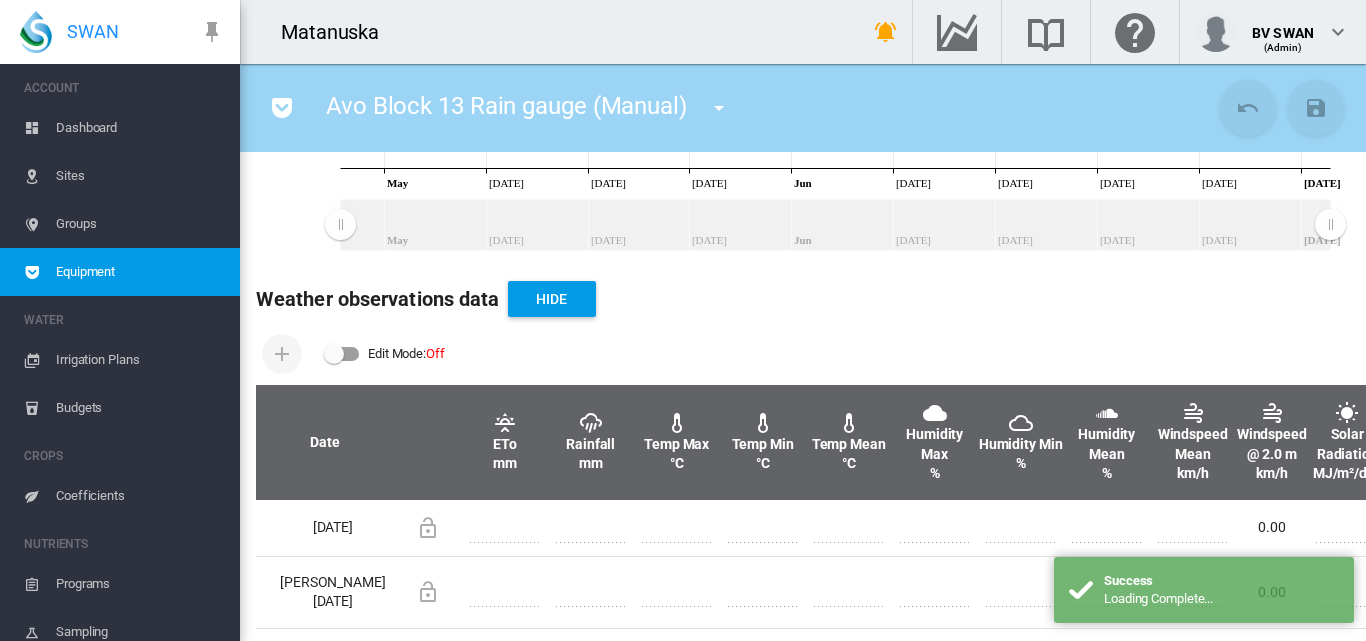 click at bounding box center (342, 354) 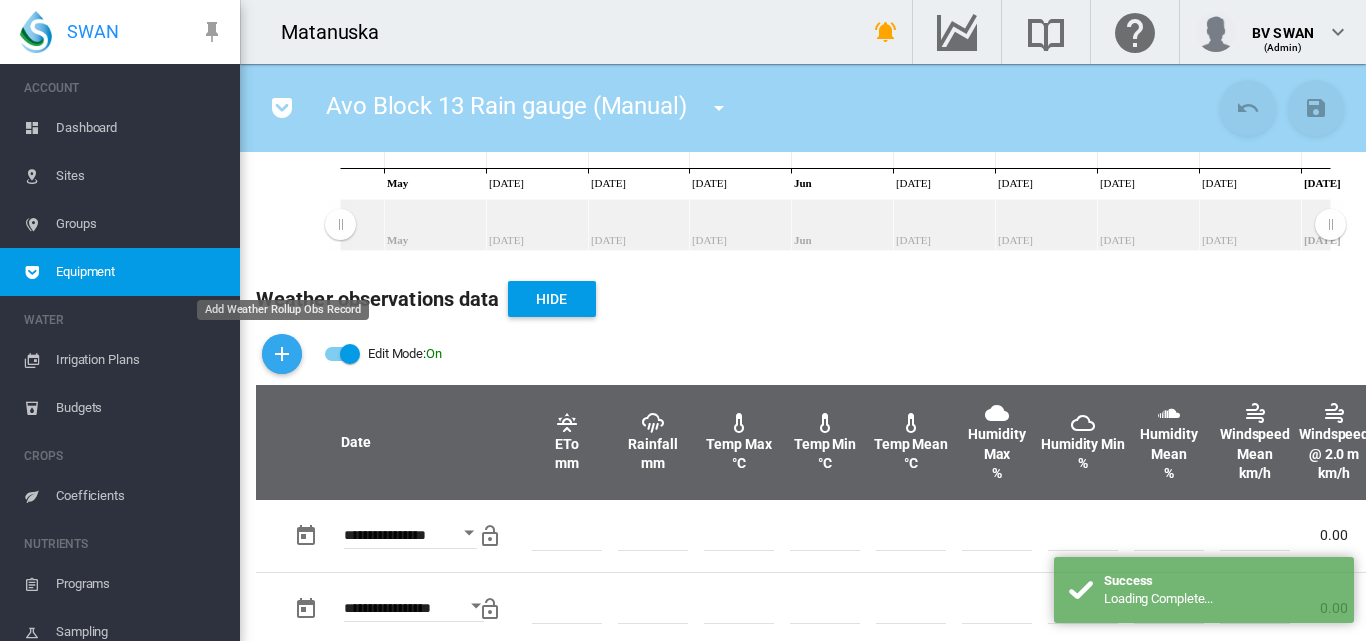 click at bounding box center [282, 354] 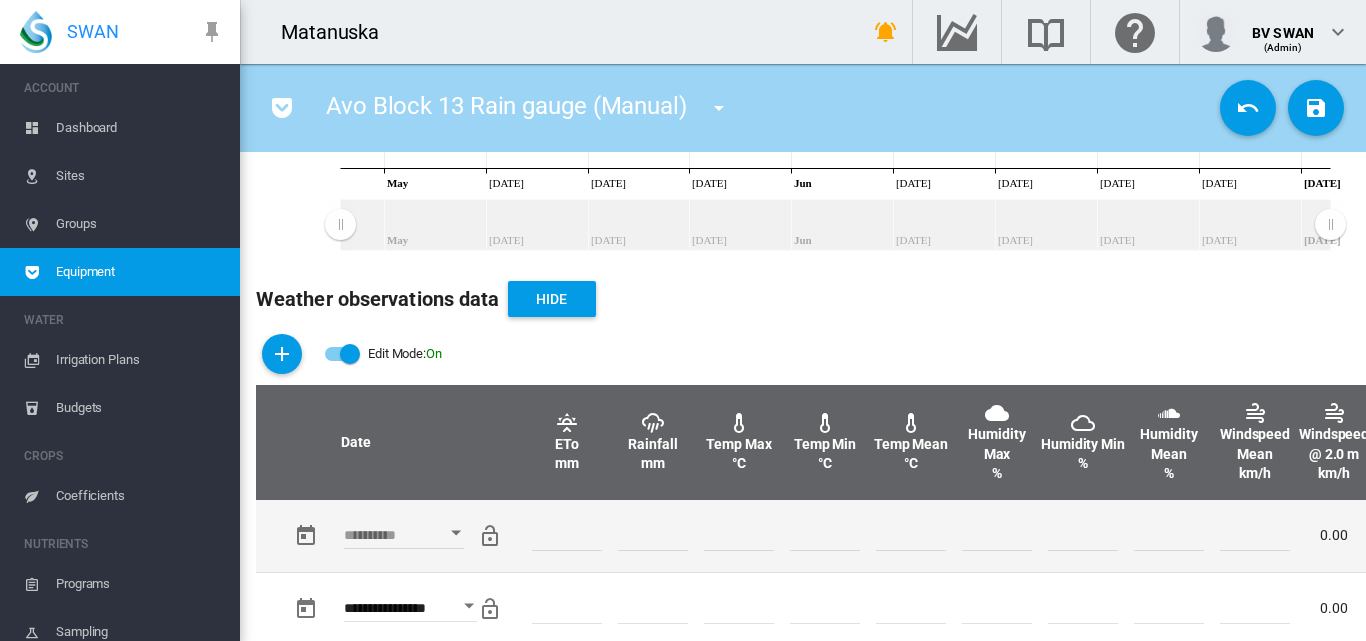 click at bounding box center (456, 532) 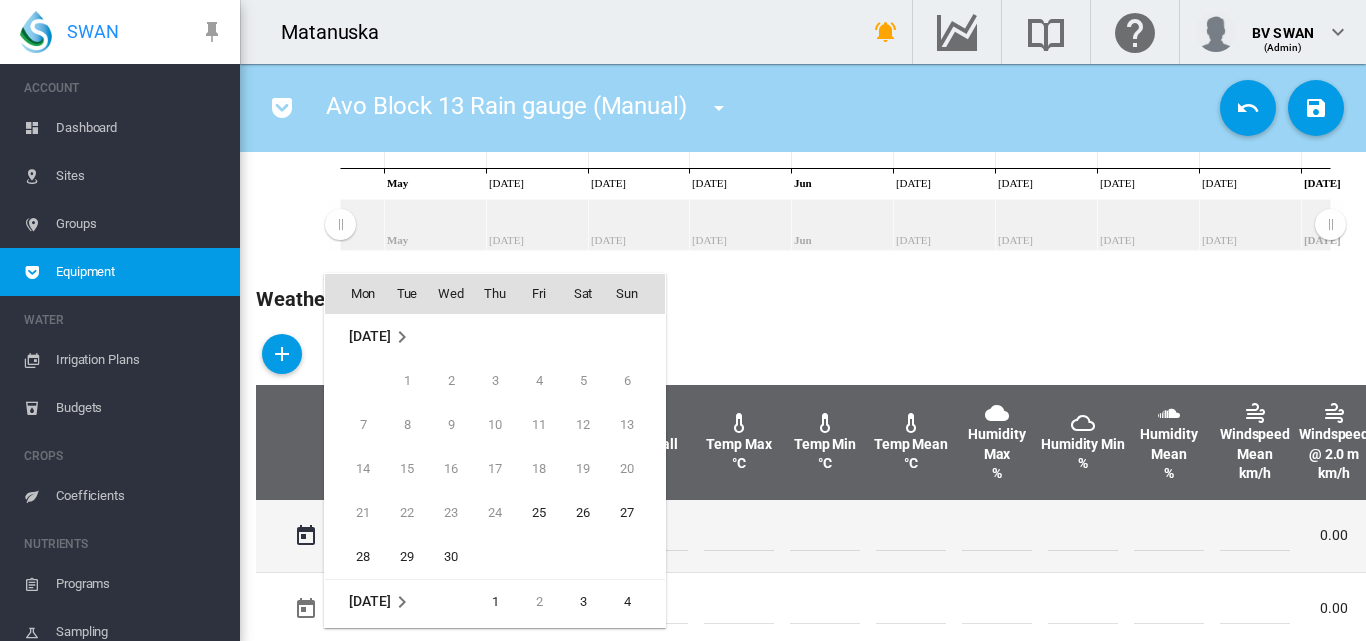 scroll, scrollTop: 795, scrollLeft: 0, axis: vertical 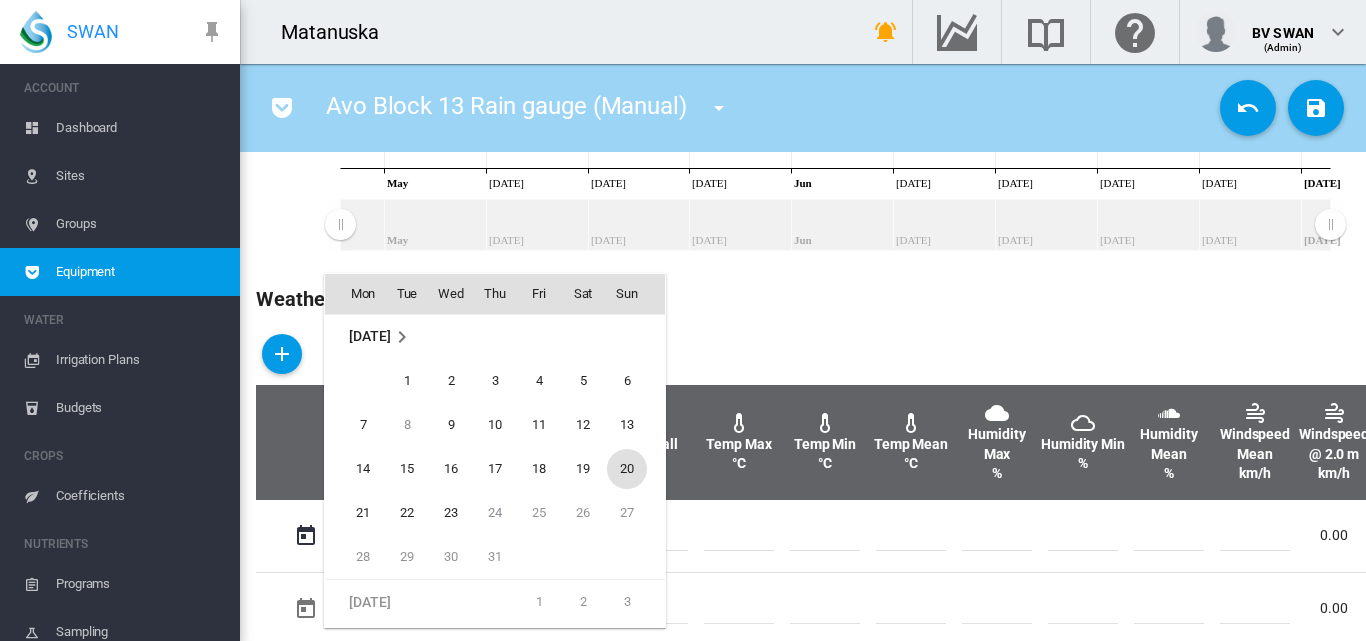 click on "20" at bounding box center [627, 469] 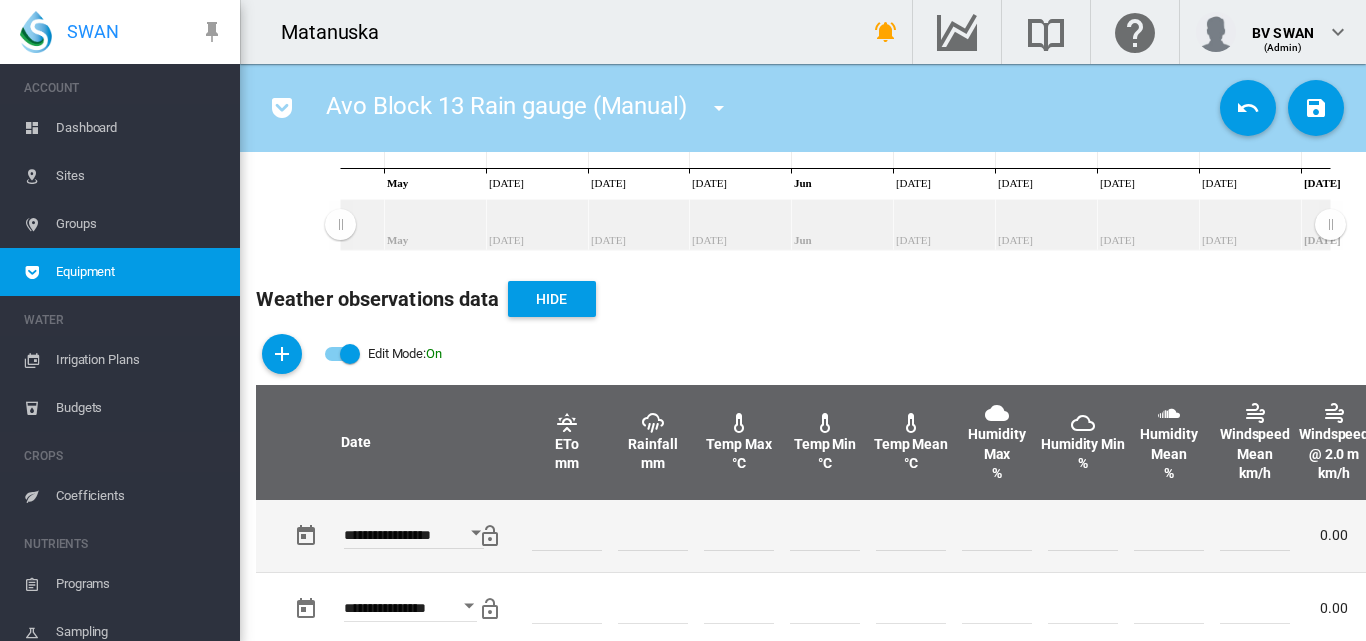 click at bounding box center [653, 536] 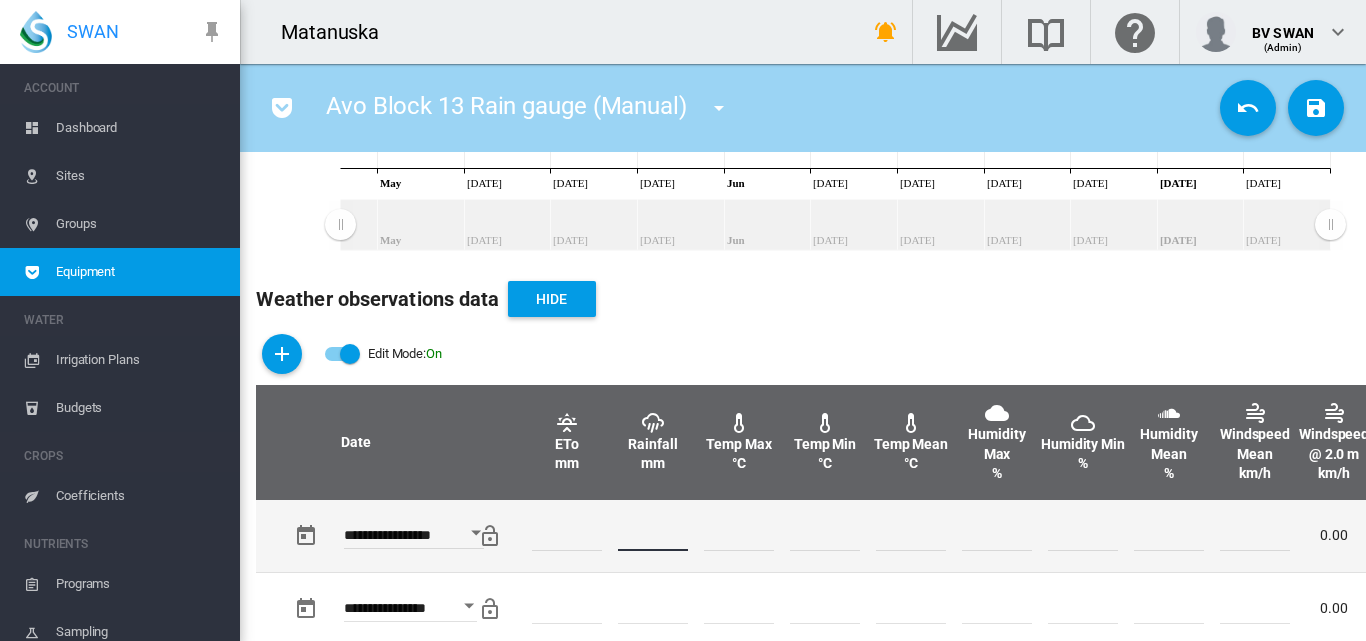 type on "*" 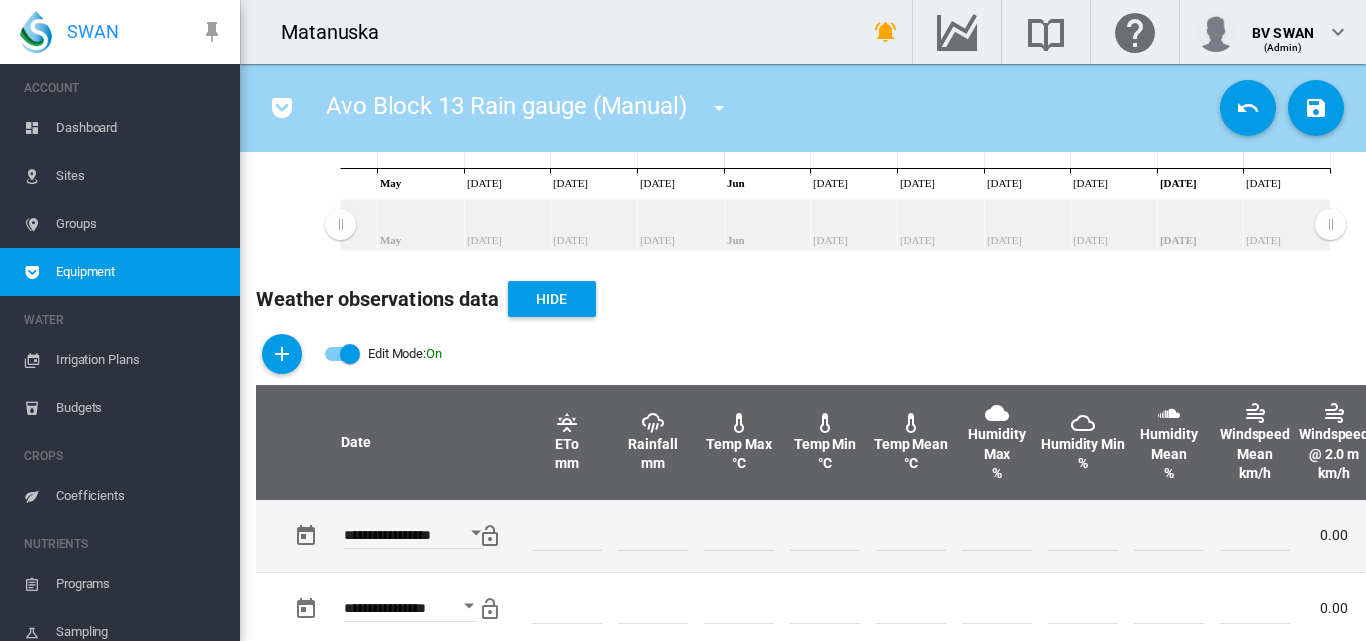 click at bounding box center (911, 536) 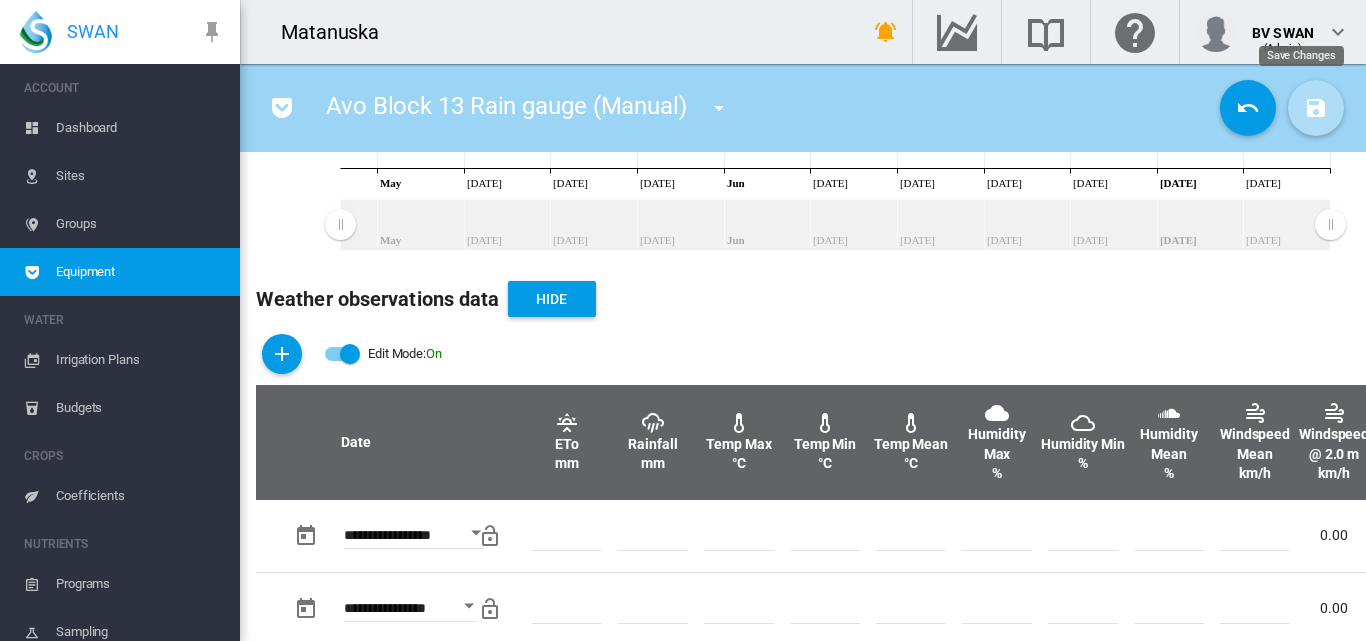 click at bounding box center (1316, 108) 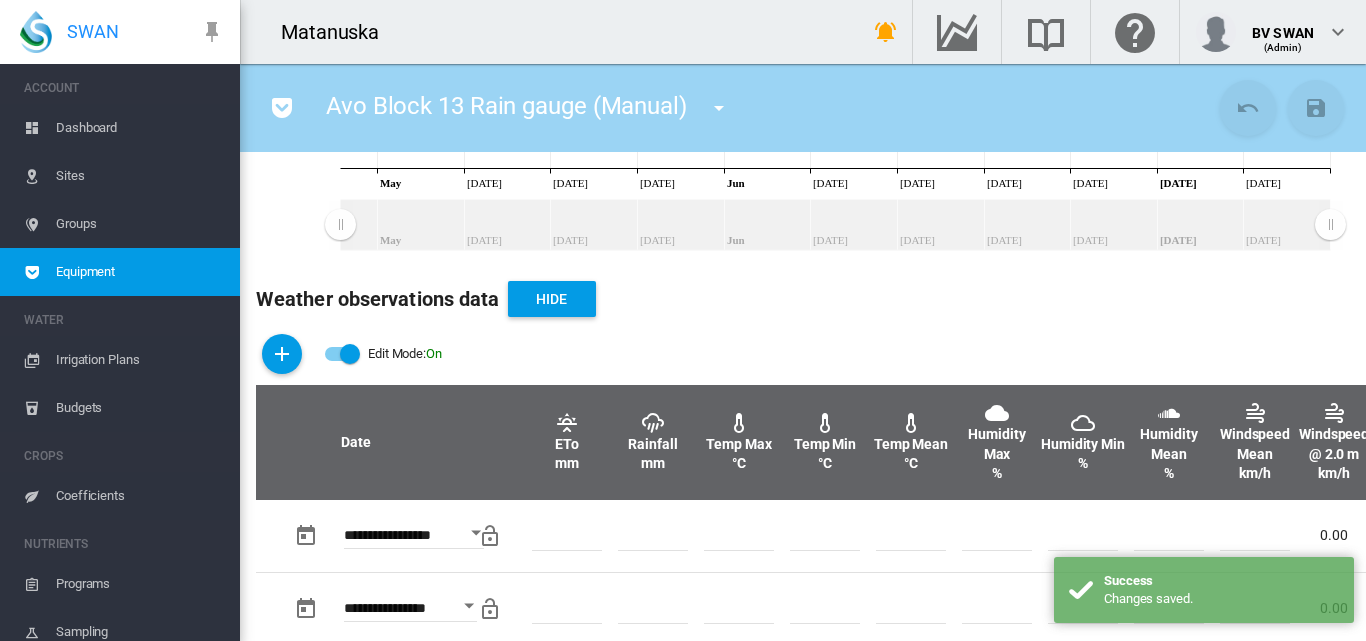 click at bounding box center [350, 354] 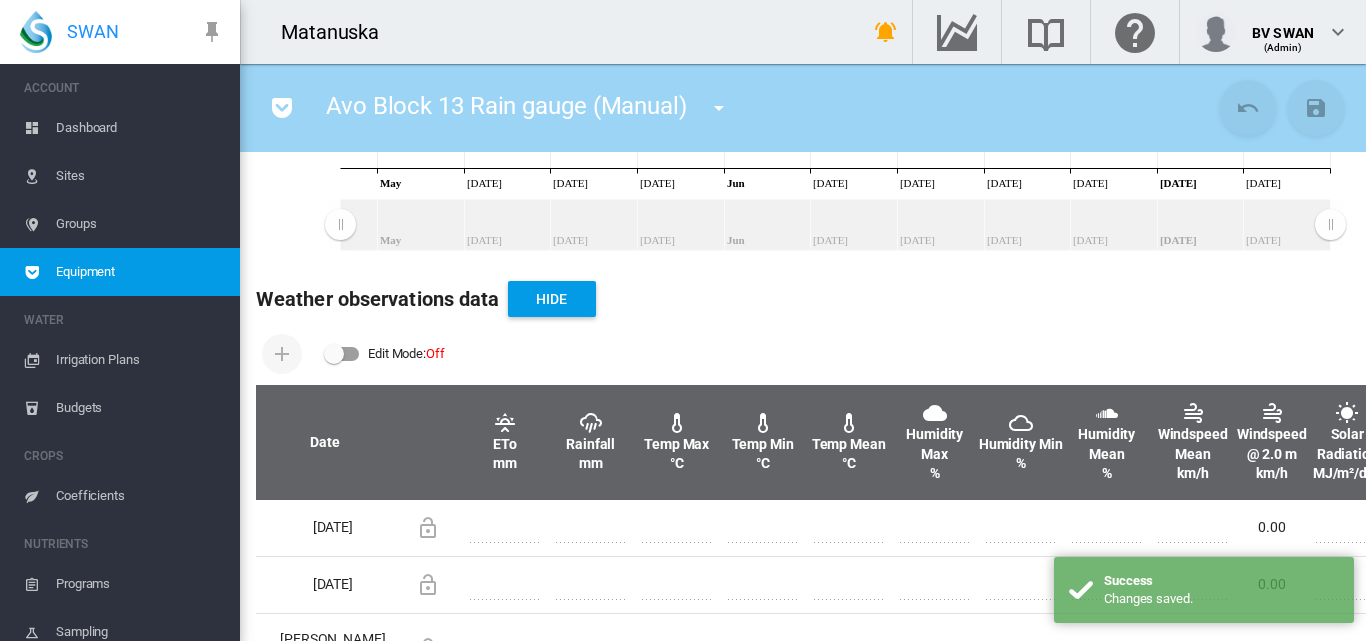click at bounding box center [719, 108] 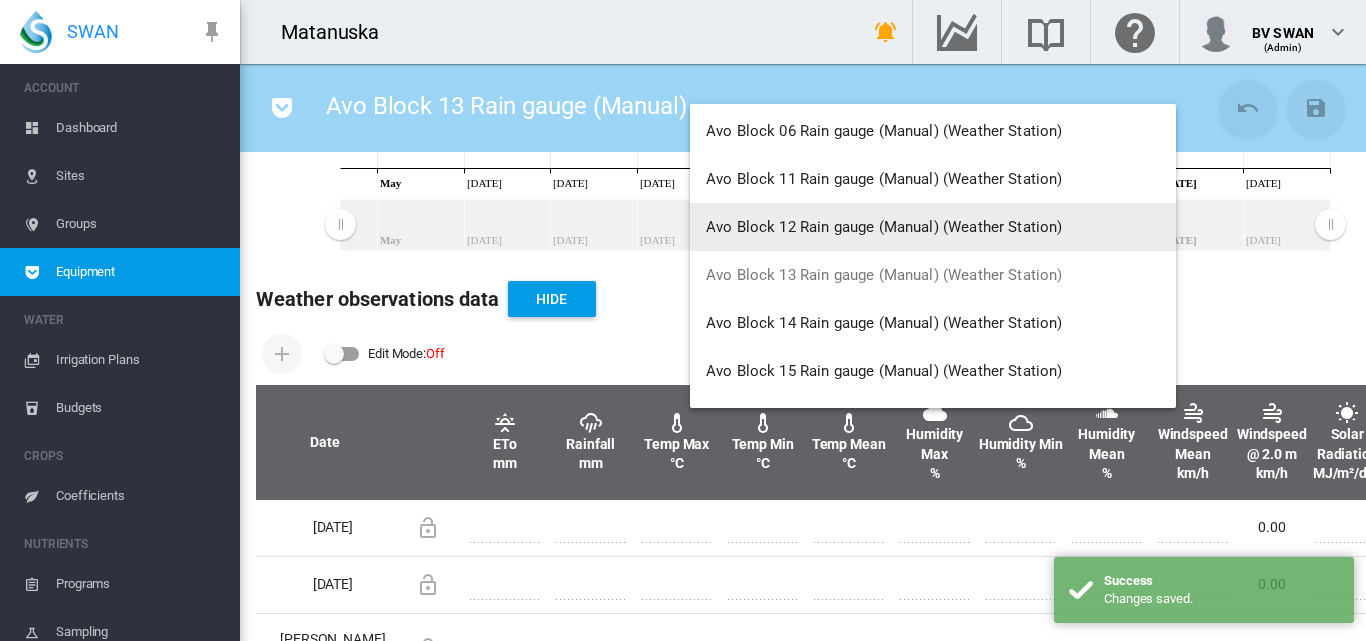 scroll, scrollTop: 200, scrollLeft: 0, axis: vertical 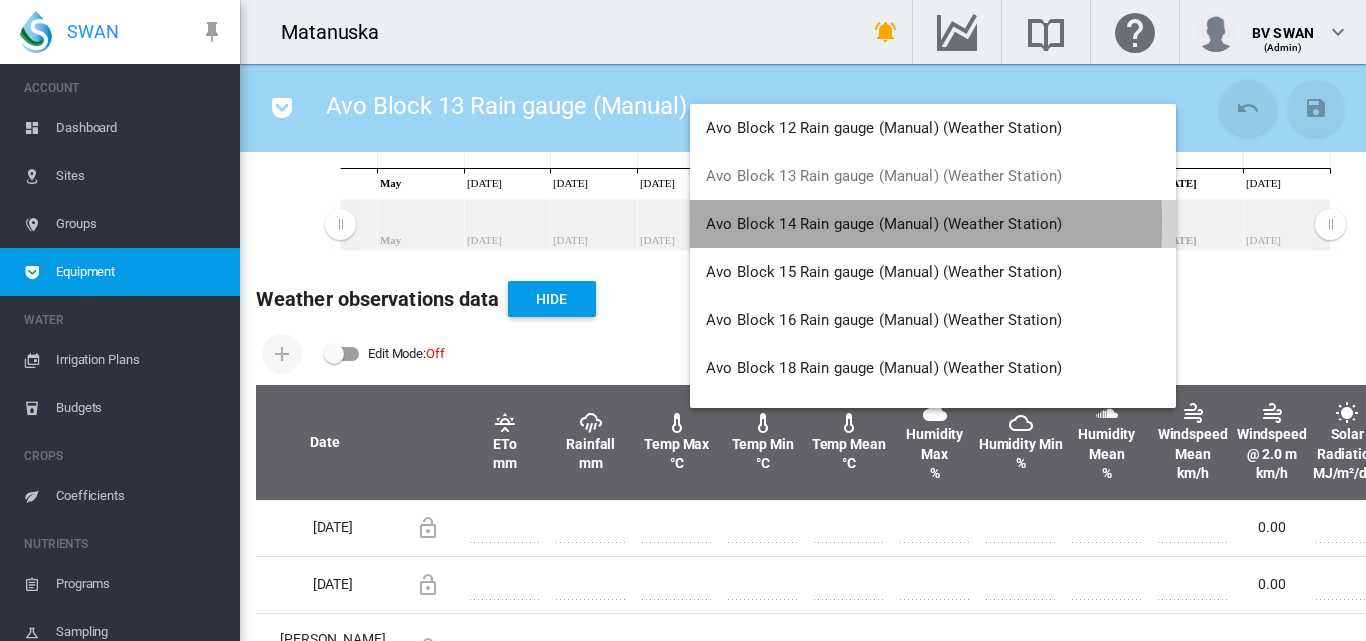 click on "Avo Block 14 Rain gauge (Manual) (Weather Station)" at bounding box center [884, 224] 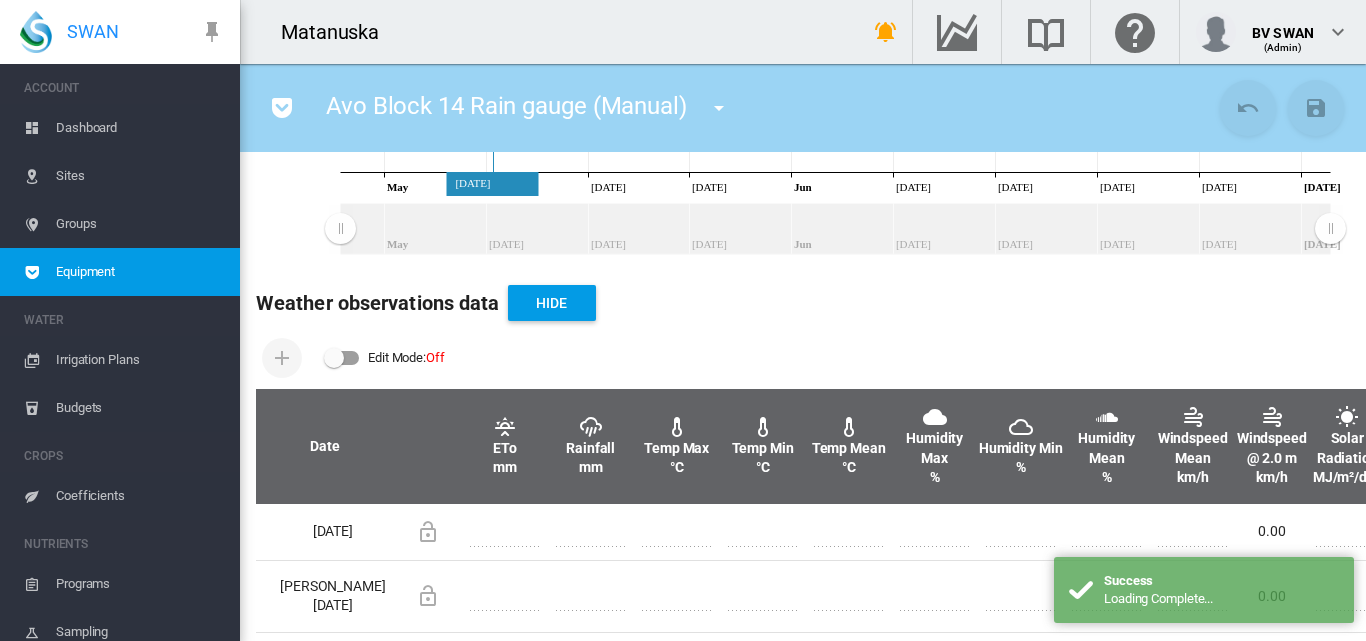 scroll, scrollTop: 500, scrollLeft: 0, axis: vertical 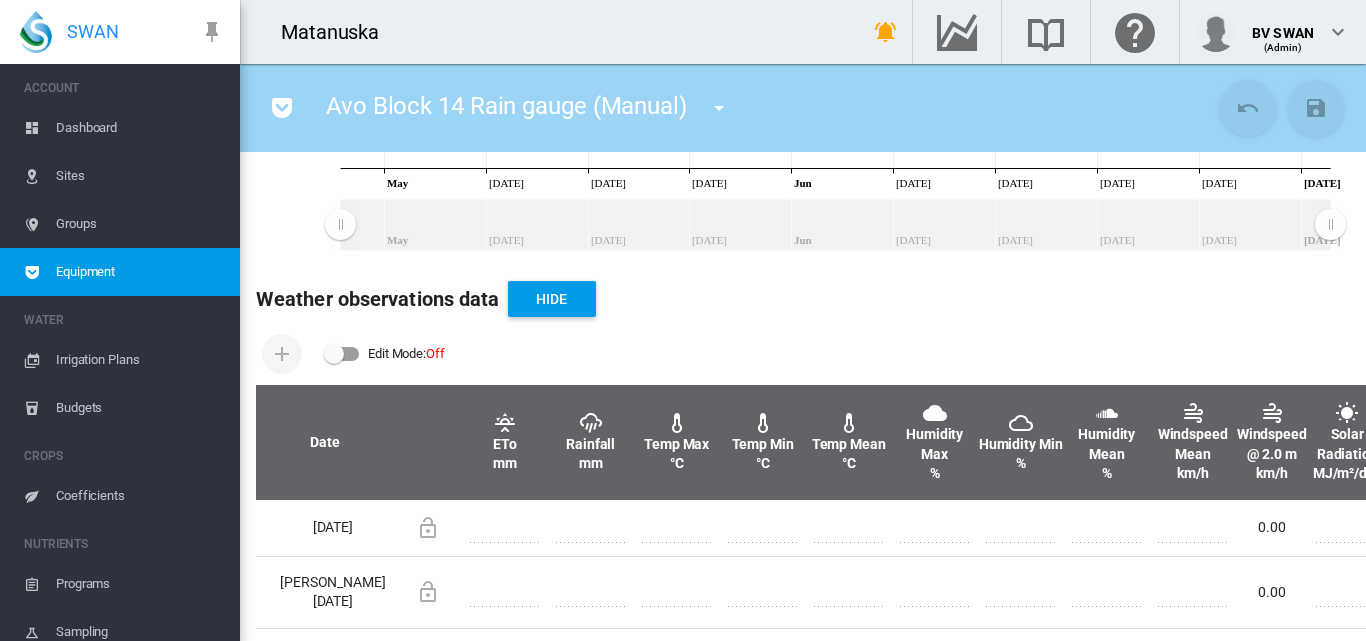 click at bounding box center [342, 354] 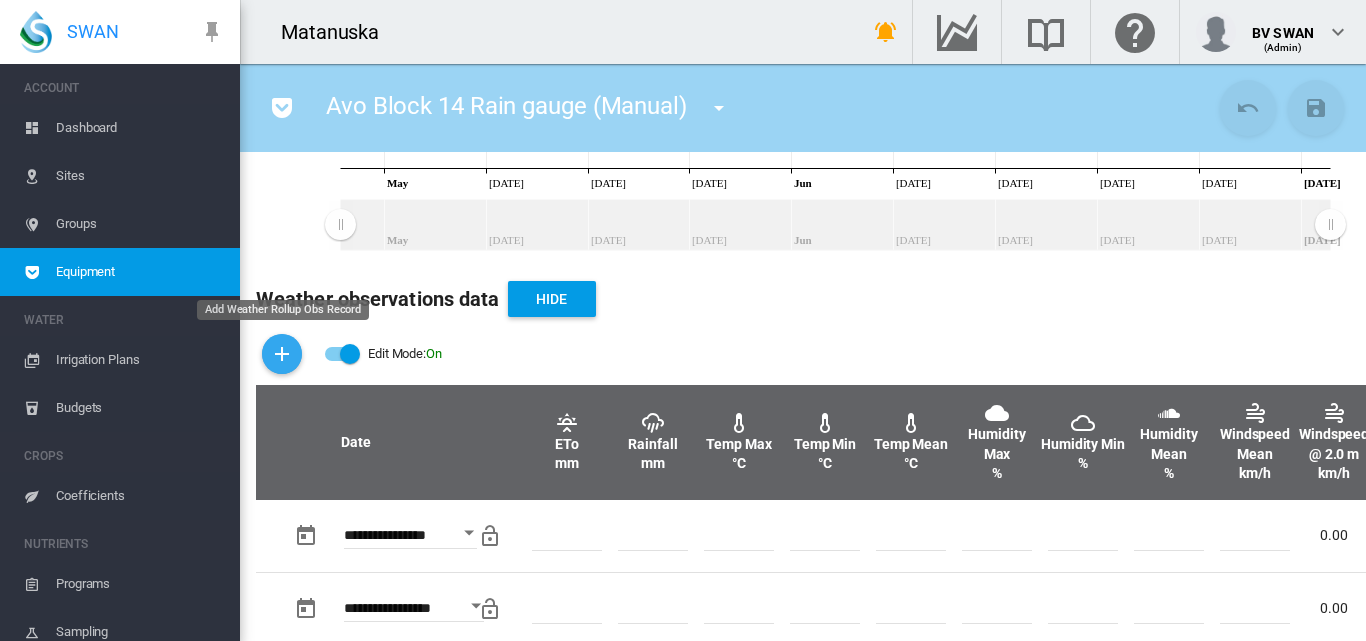 click at bounding box center [282, 354] 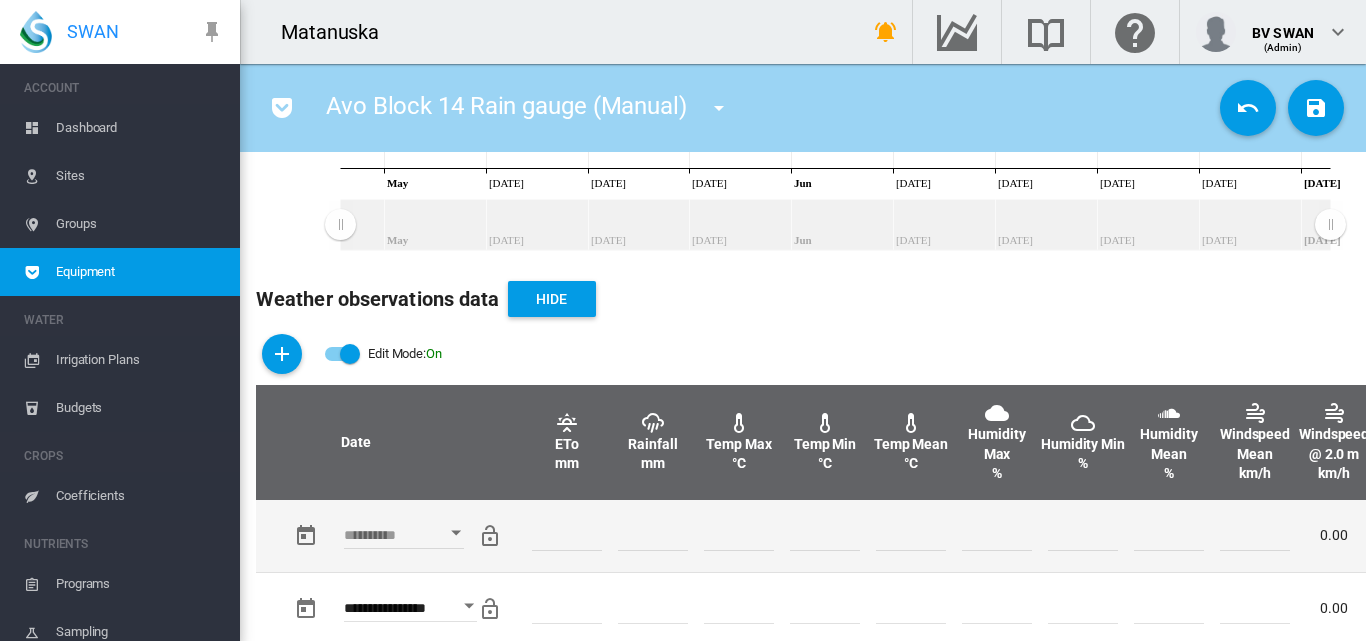 click at bounding box center (456, 532) 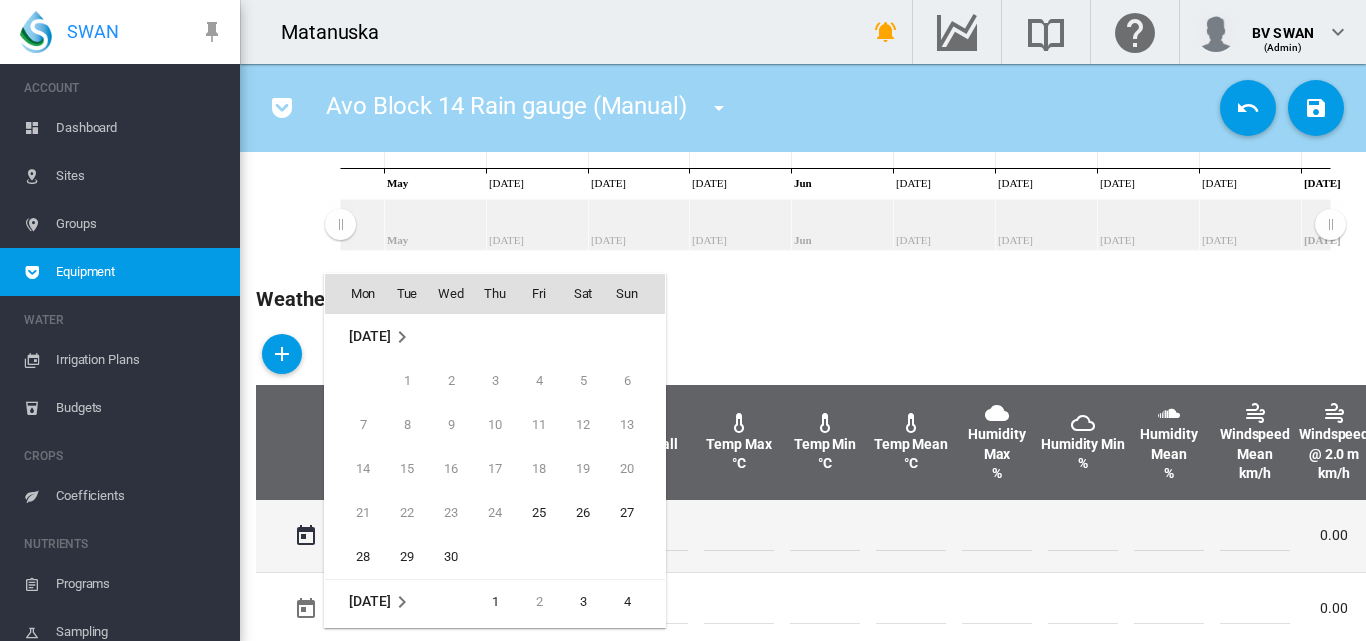 scroll, scrollTop: 795, scrollLeft: 0, axis: vertical 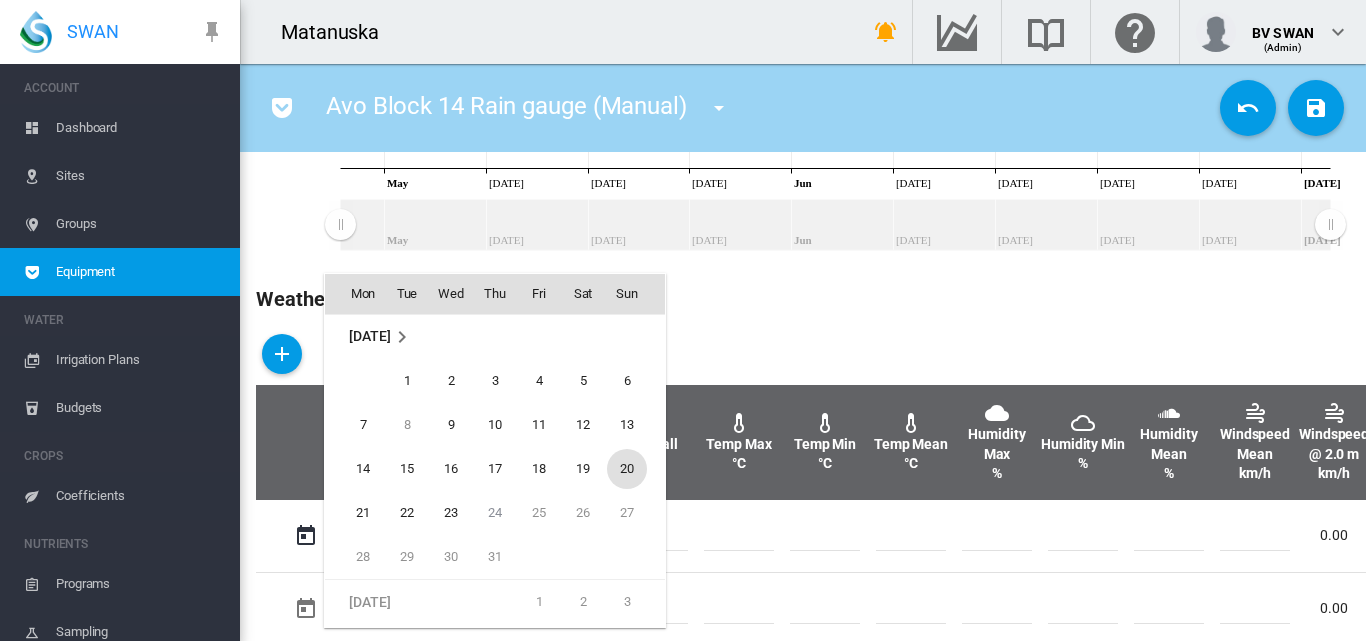 click on "20" at bounding box center [627, 469] 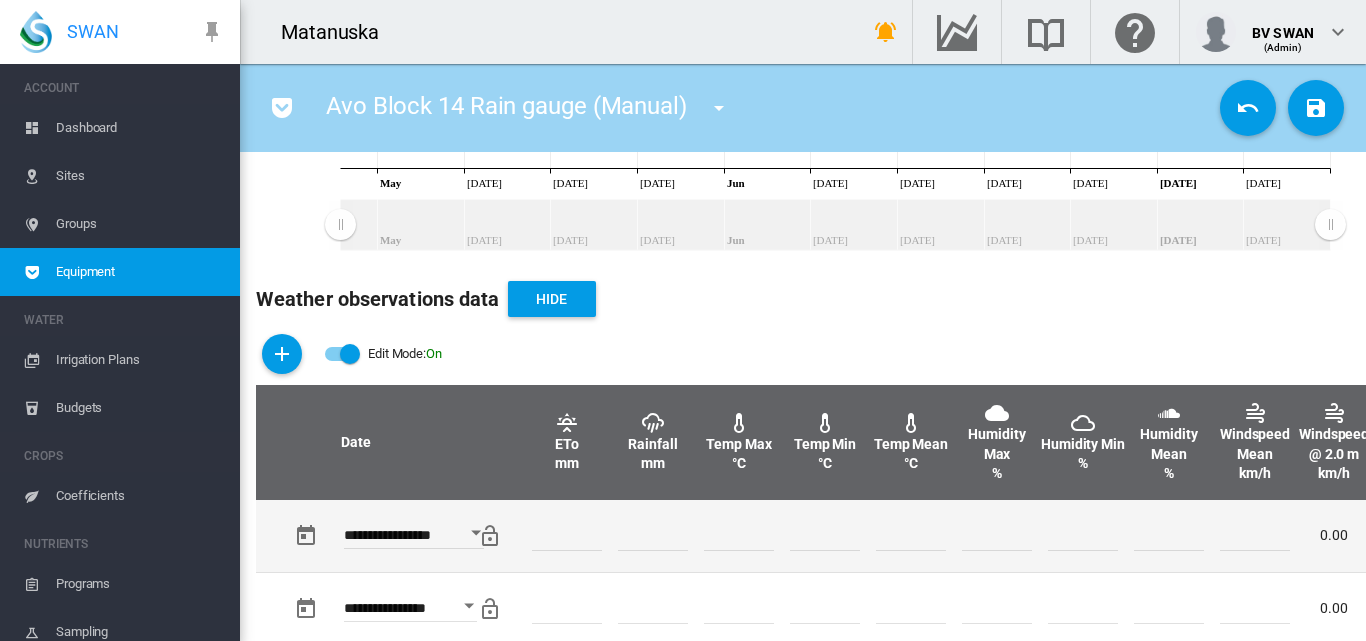 click at bounding box center [653, 536] 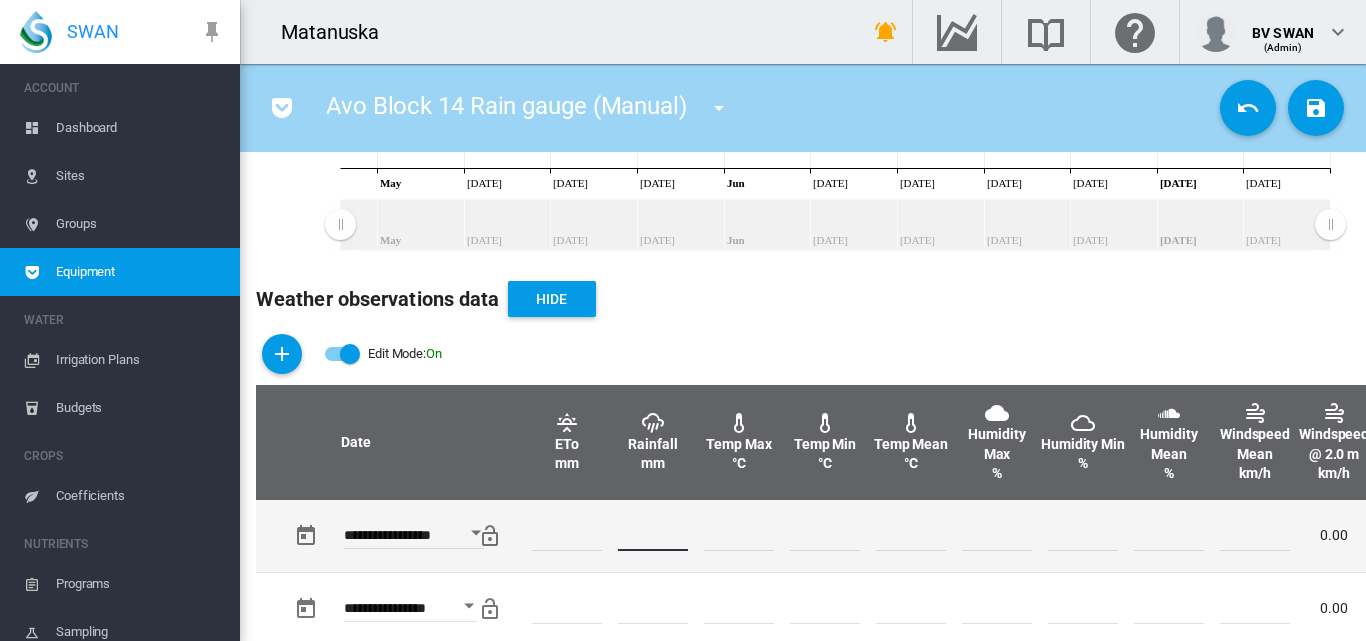 type on "*" 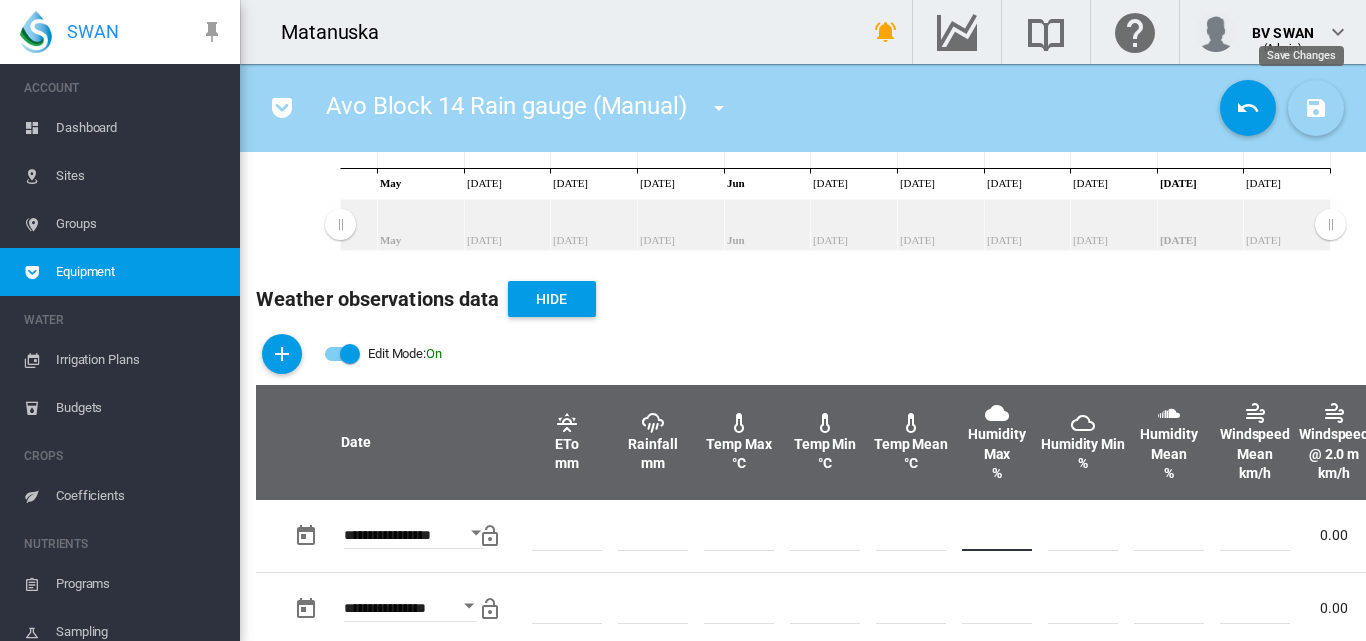 click at bounding box center [1316, 108] 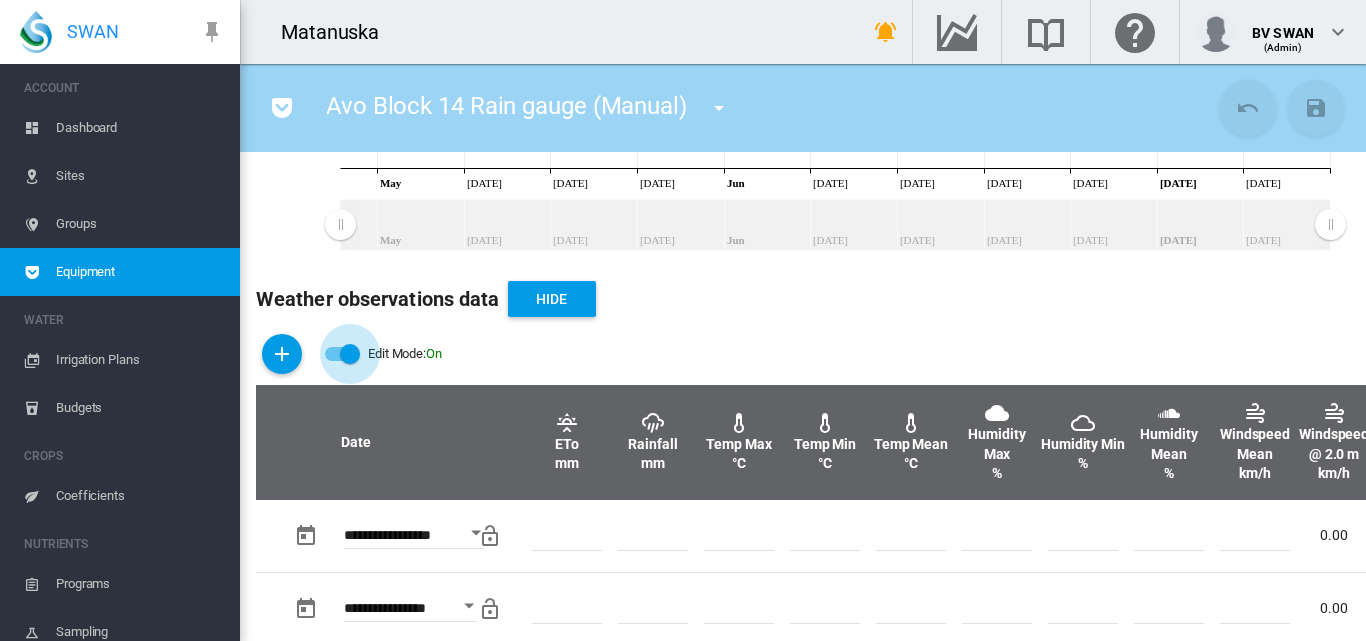 click at bounding box center [350, 354] 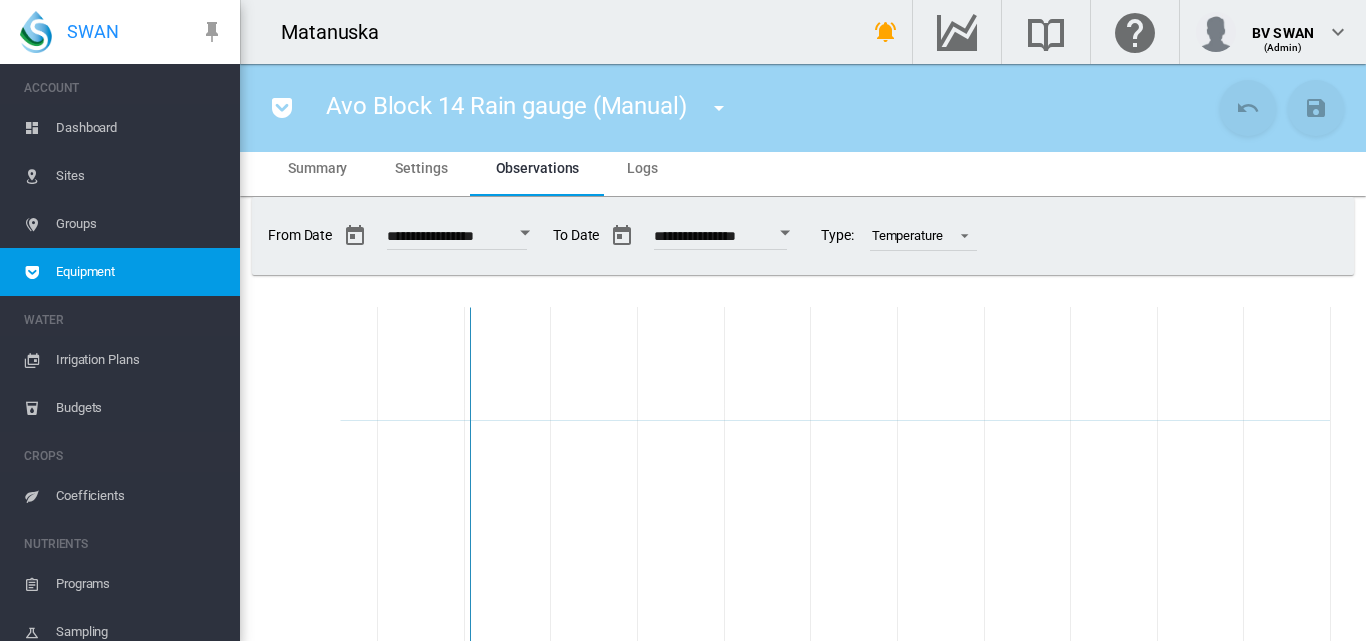 scroll, scrollTop: 0, scrollLeft: 0, axis: both 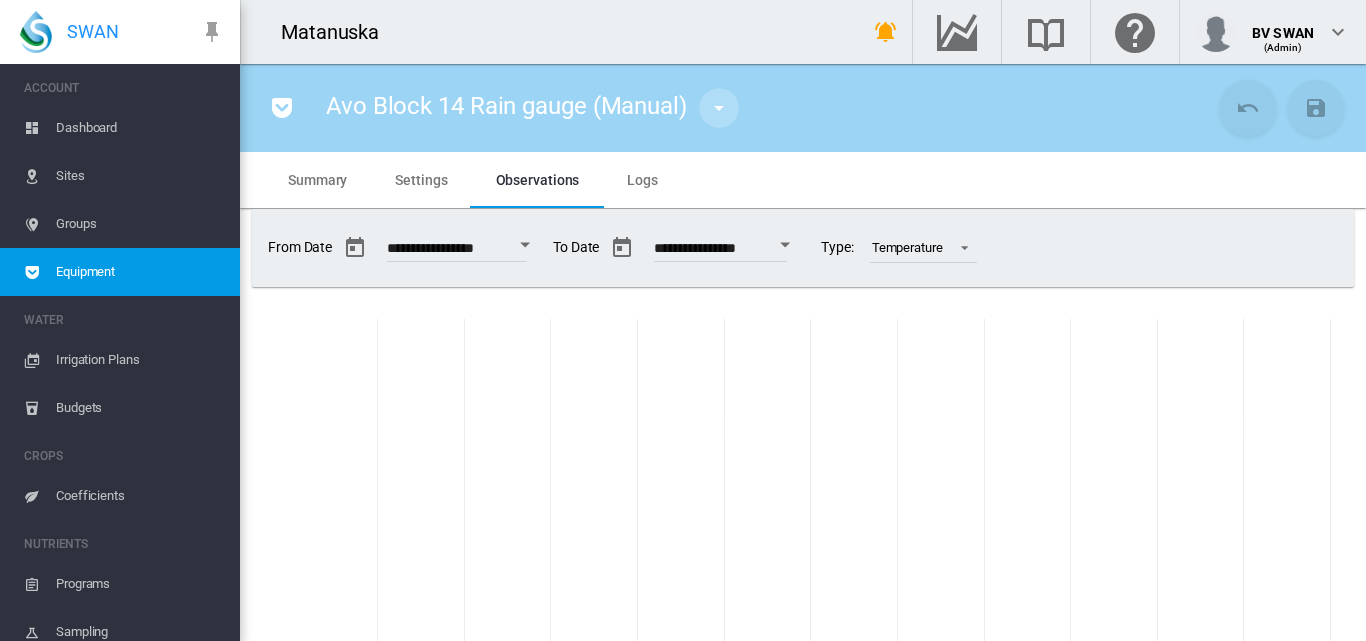 click at bounding box center (719, 108) 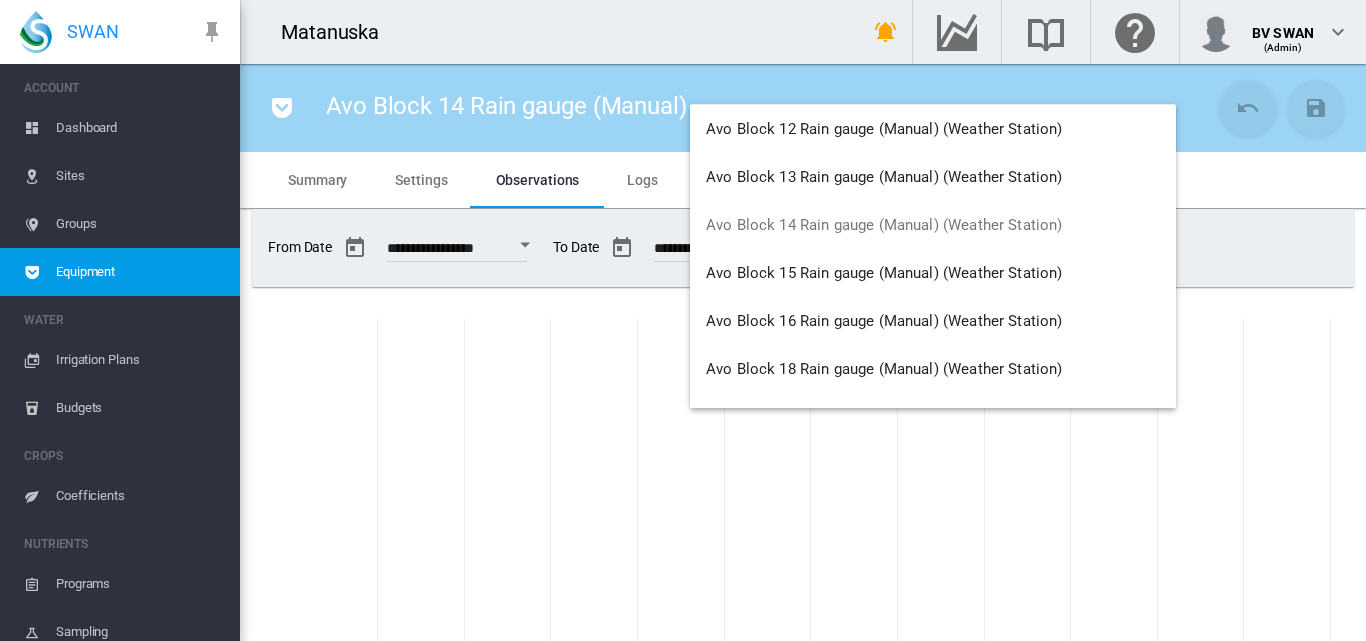 scroll, scrollTop: 200, scrollLeft: 0, axis: vertical 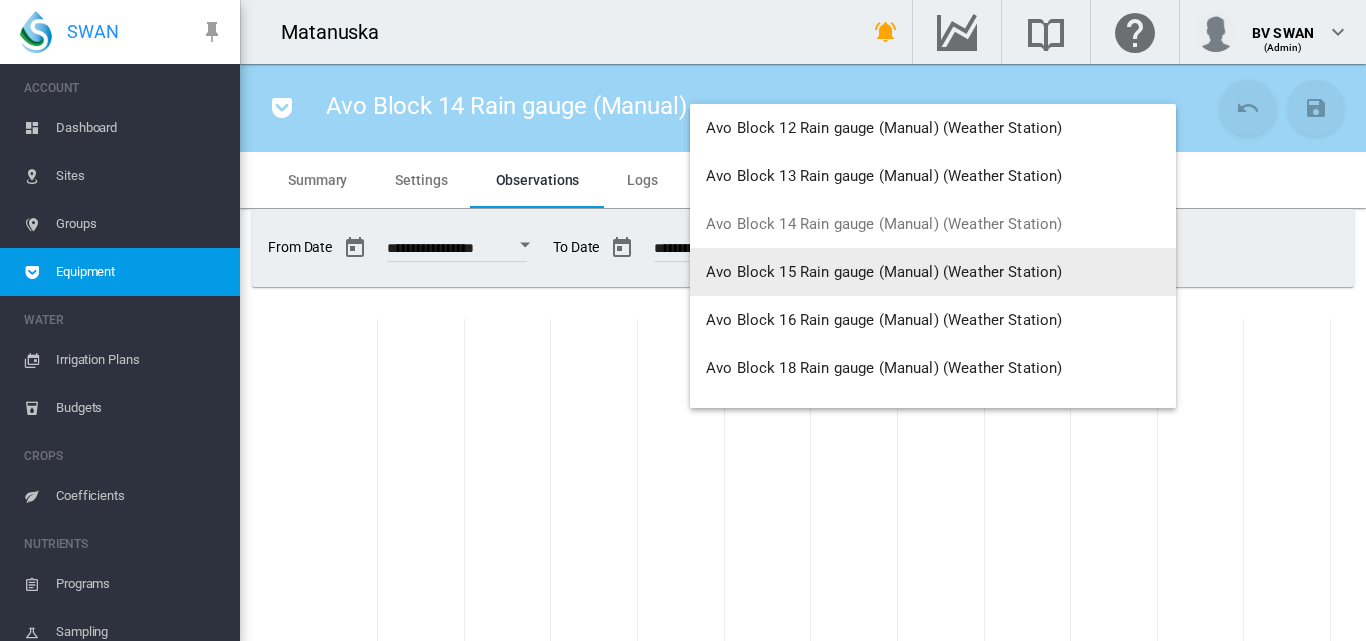 click on "Avo Block 15 Rain gauge (Manual) (Weather Station)" at bounding box center (884, 272) 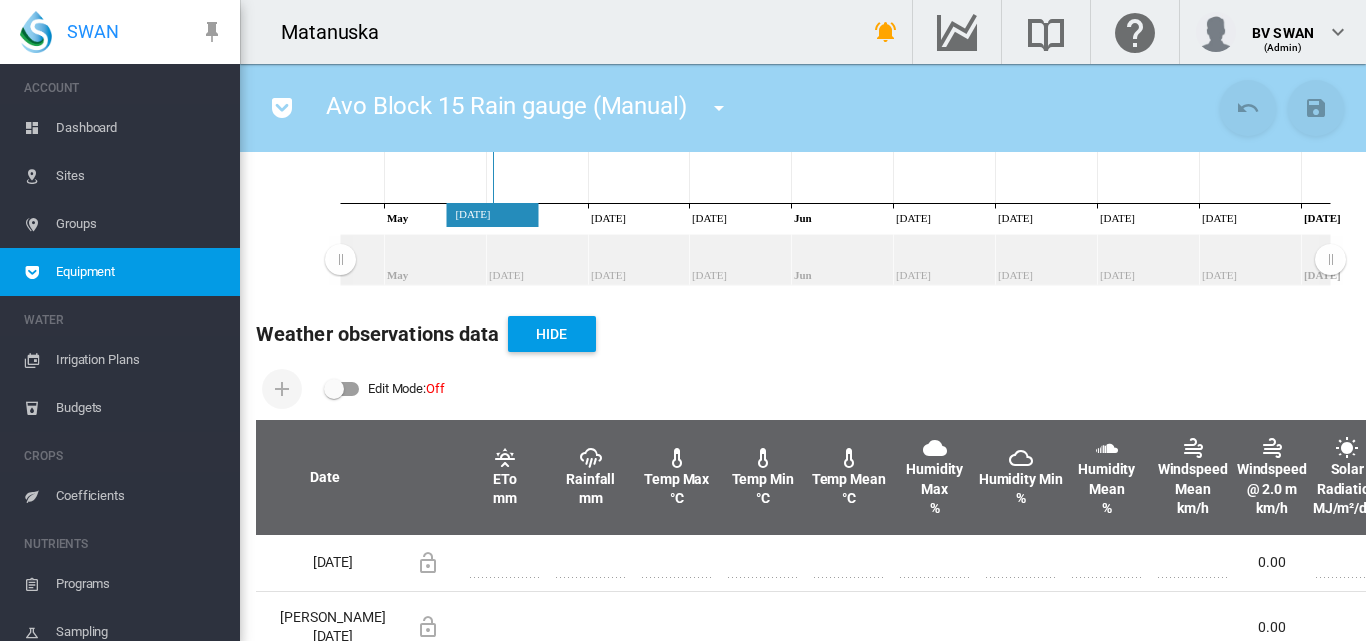 scroll, scrollTop: 500, scrollLeft: 0, axis: vertical 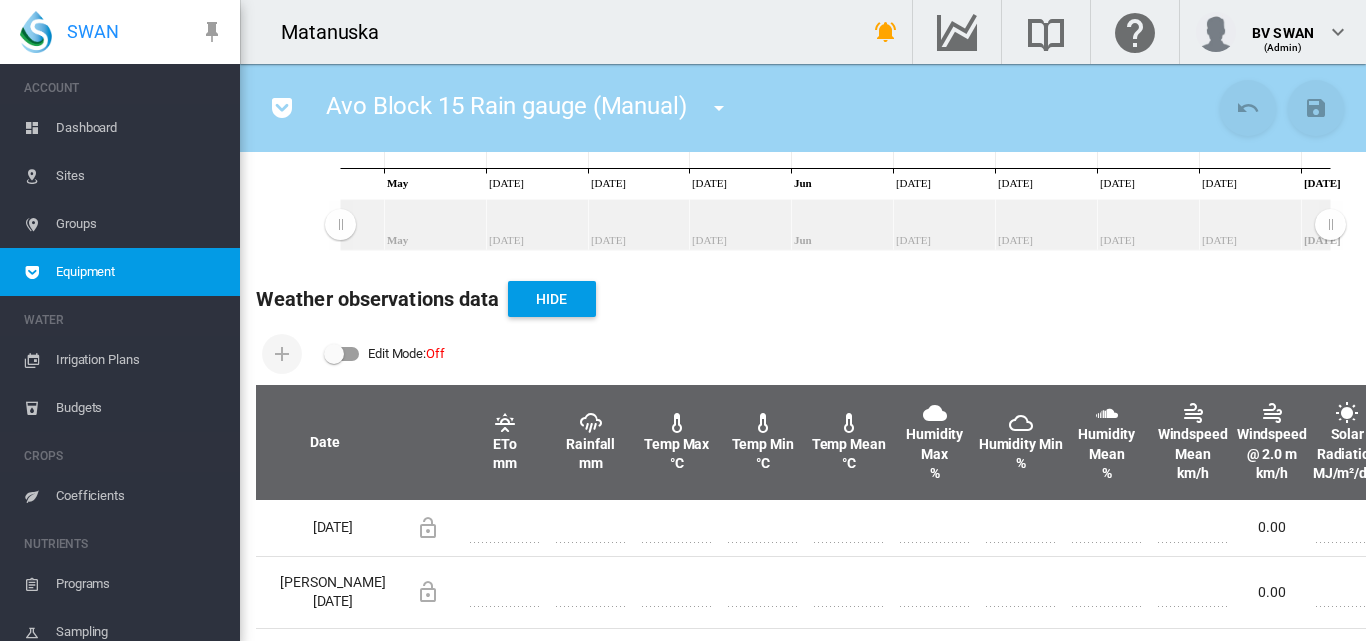 click at bounding box center (342, 354) 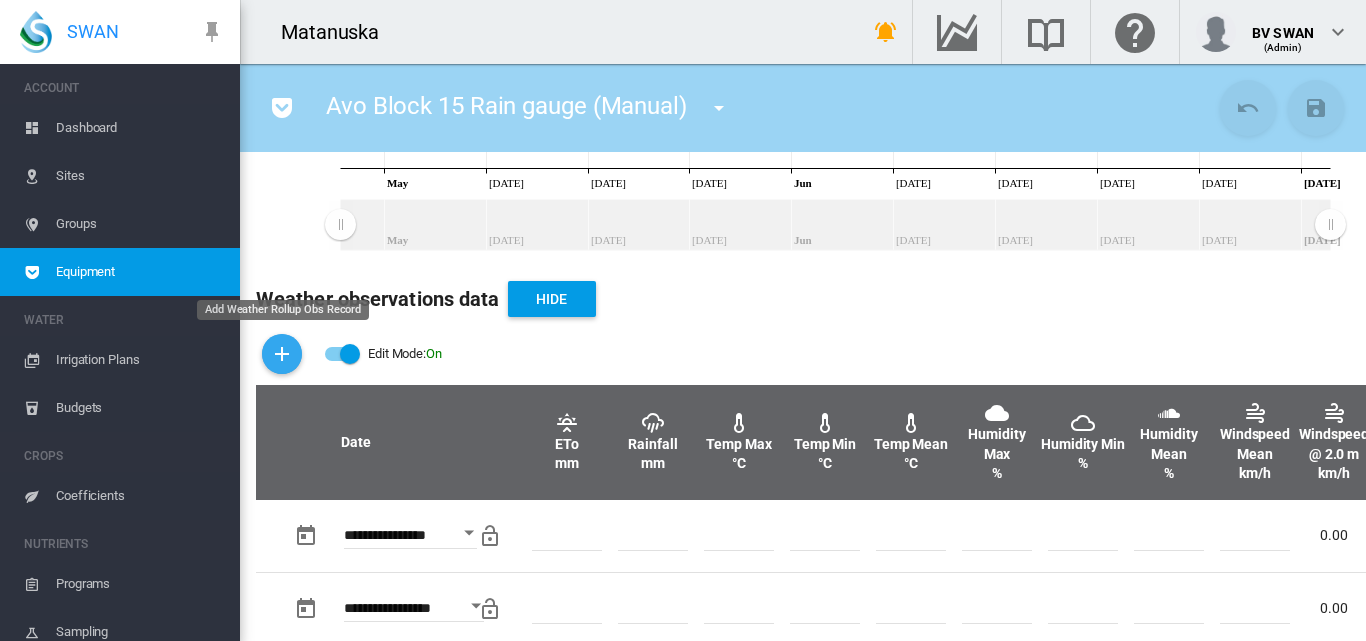 click at bounding box center (282, 354) 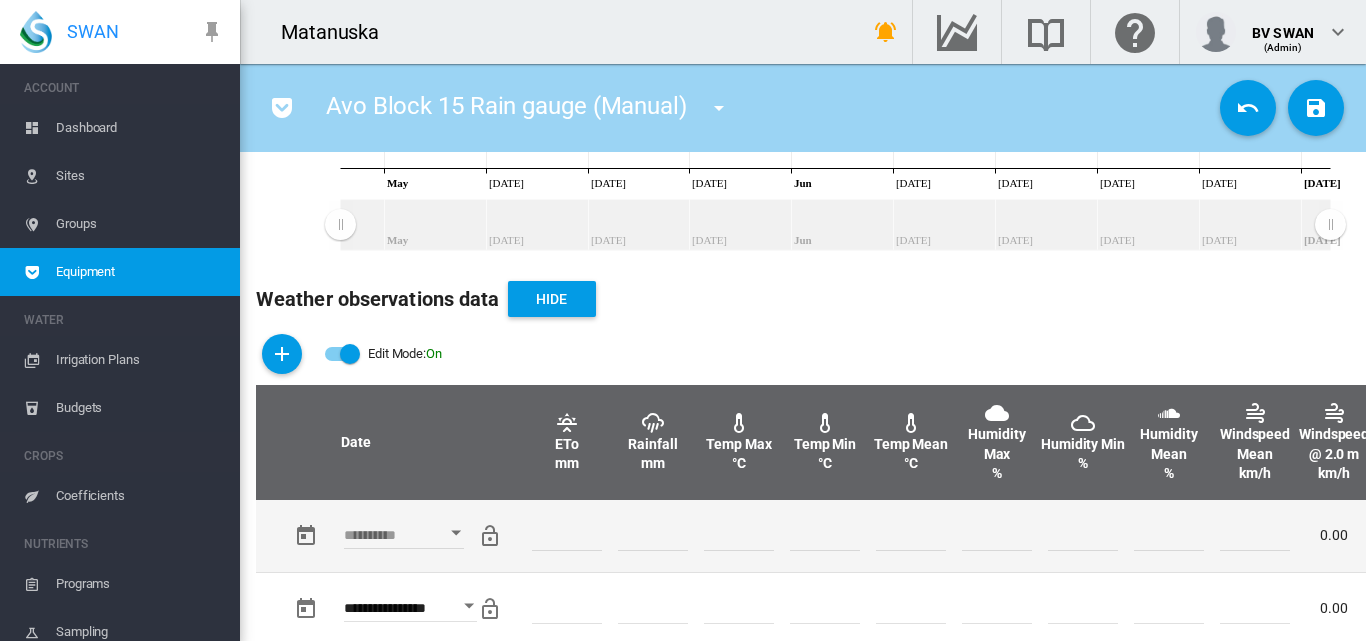 click at bounding box center (456, 532) 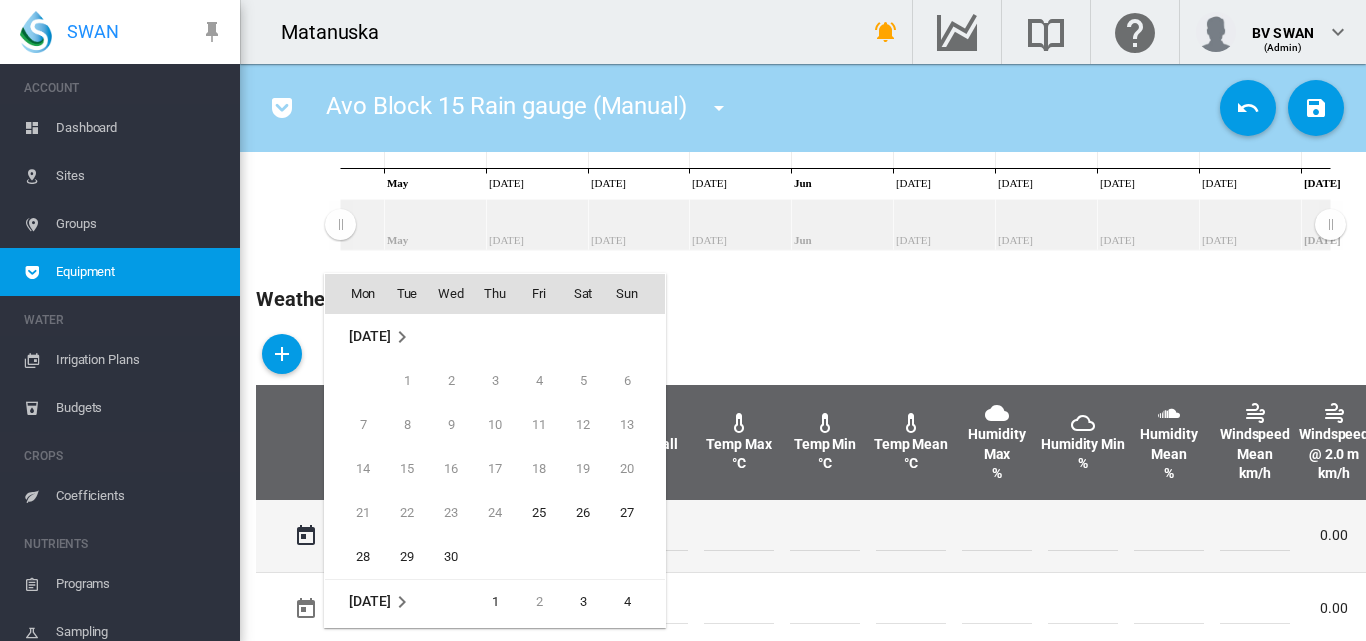 scroll, scrollTop: 795, scrollLeft: 0, axis: vertical 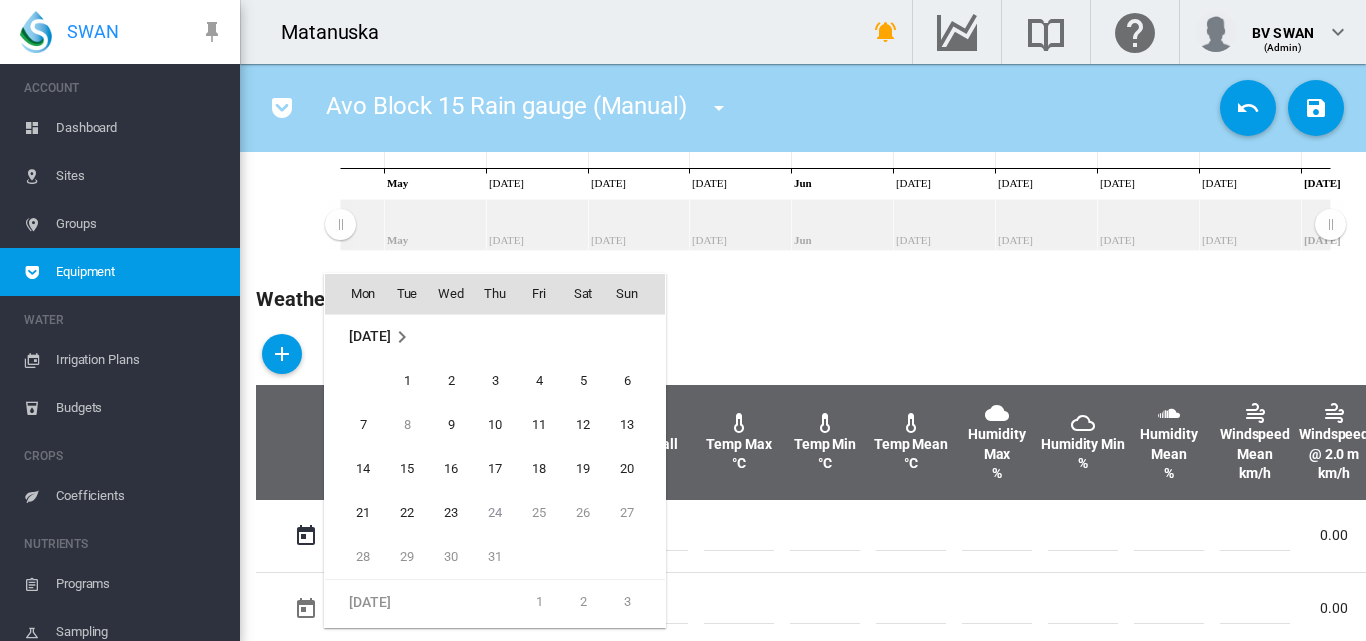 click on "20" at bounding box center (627, 469) 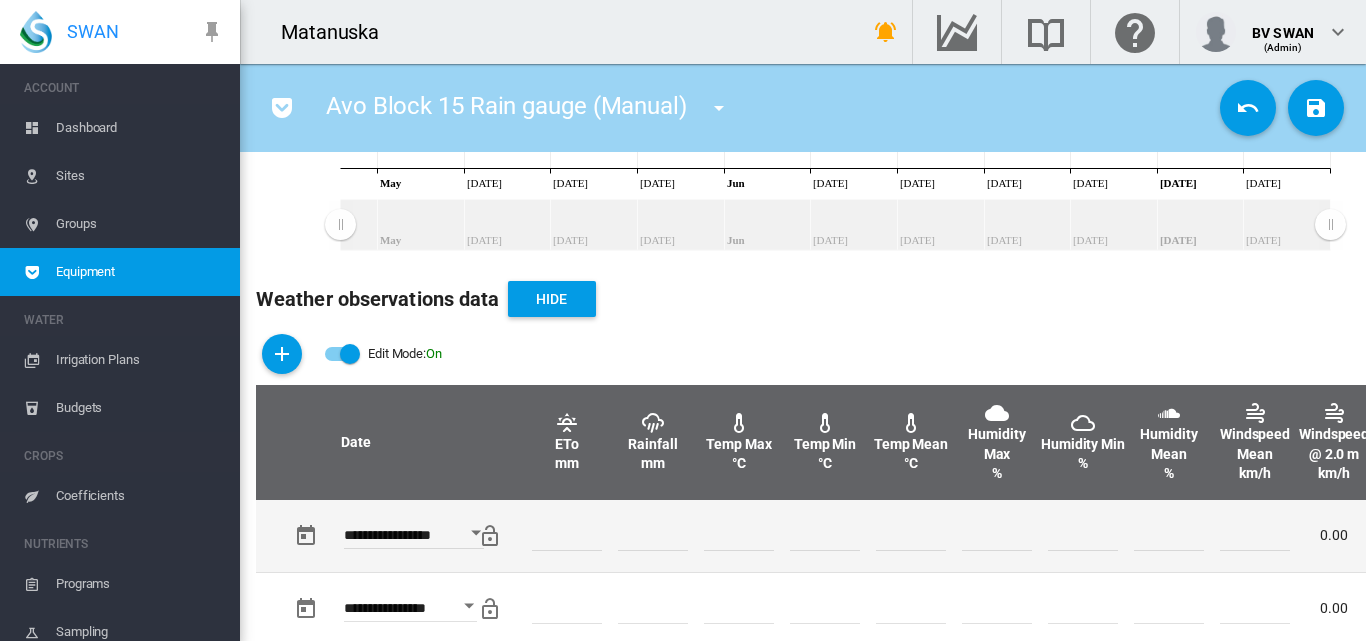 click at bounding box center [653, 536] 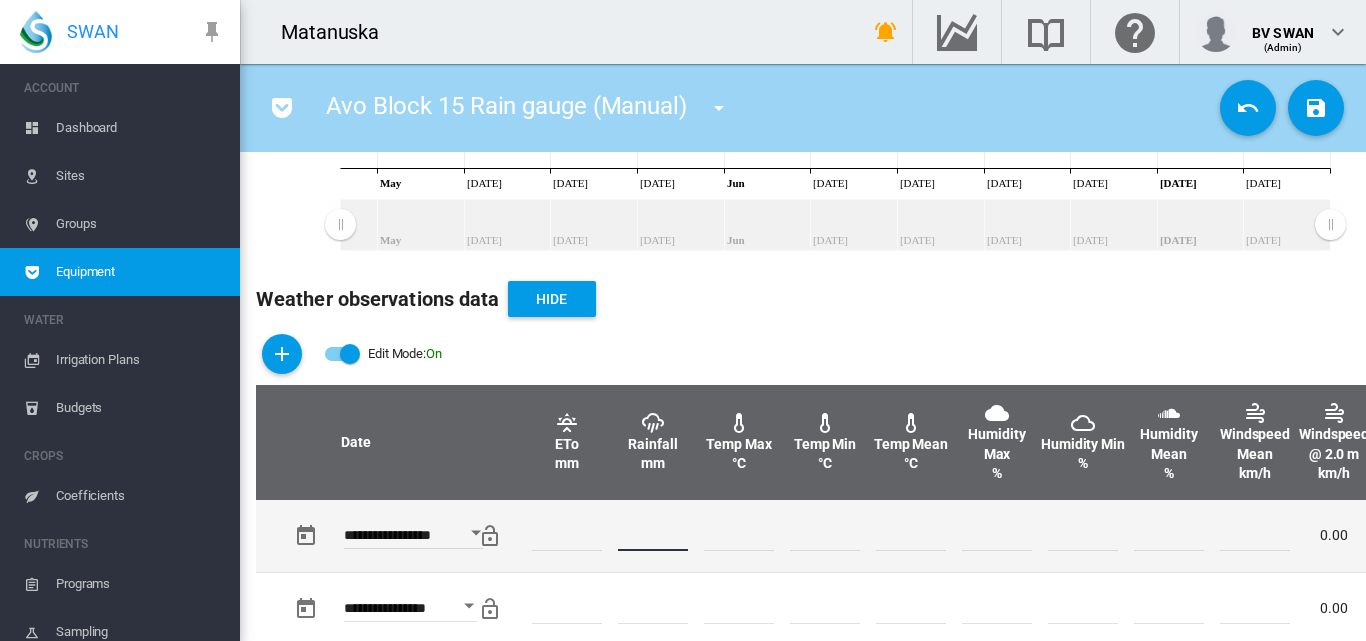type on "*" 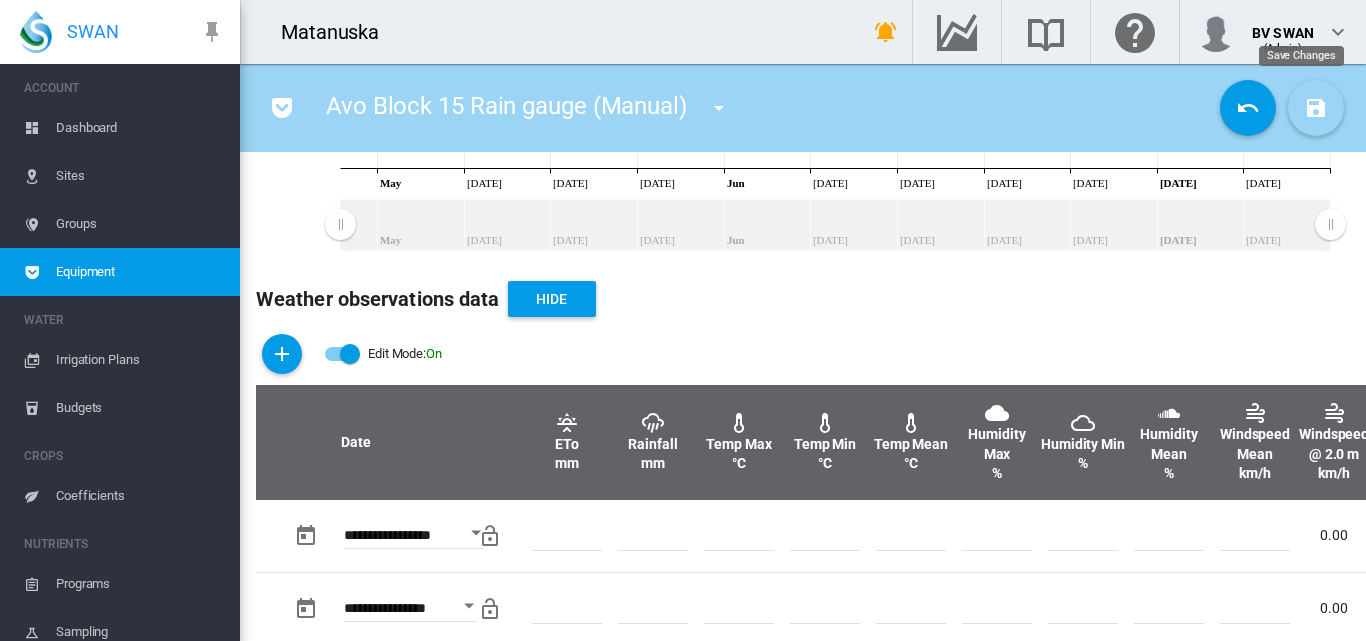 click at bounding box center [1316, 108] 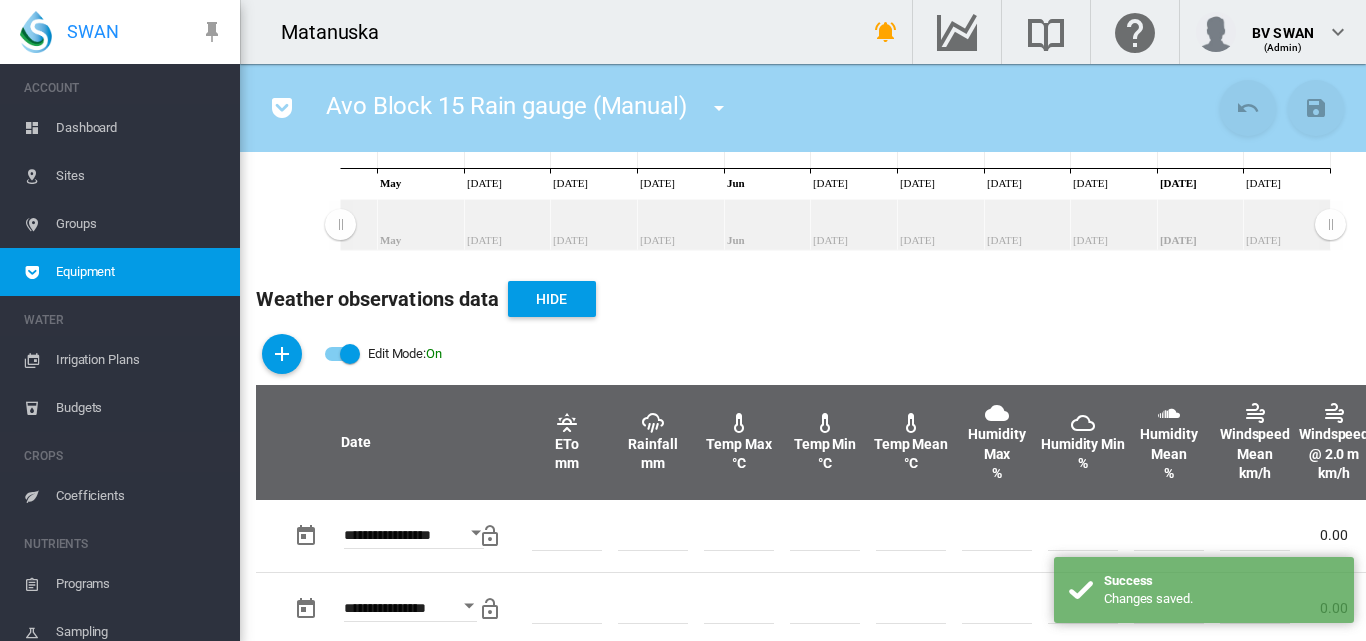 click at bounding box center (342, 354) 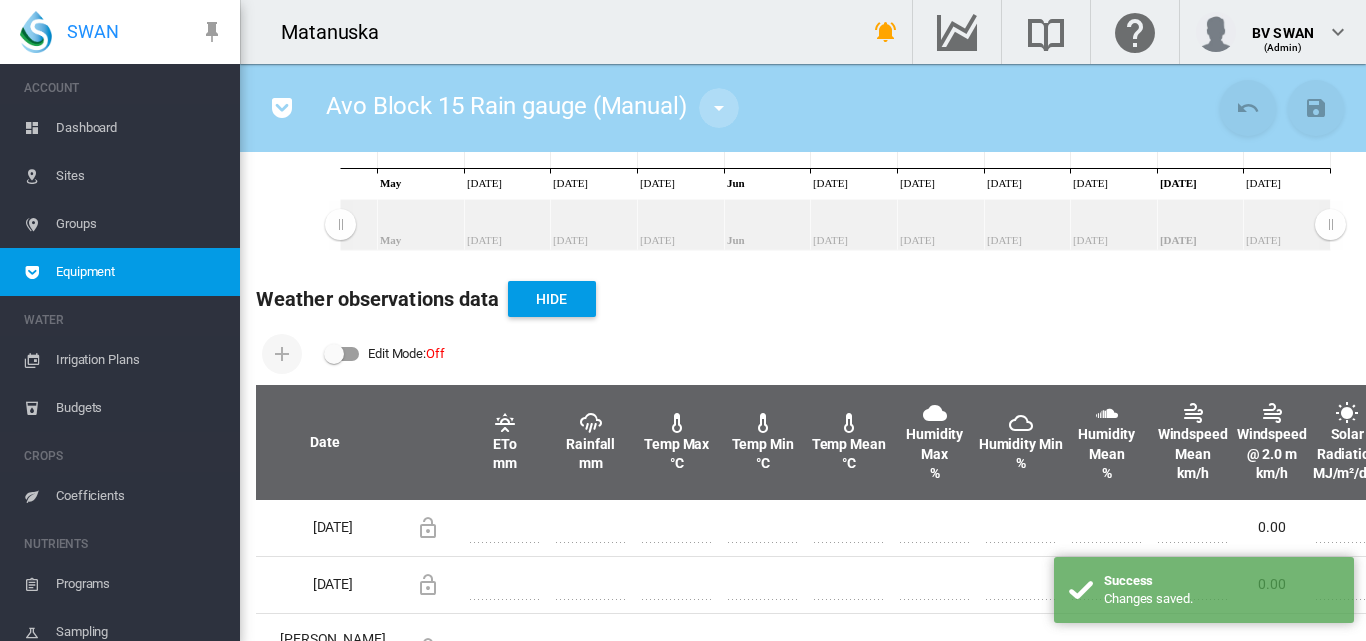 click at bounding box center [719, 108] 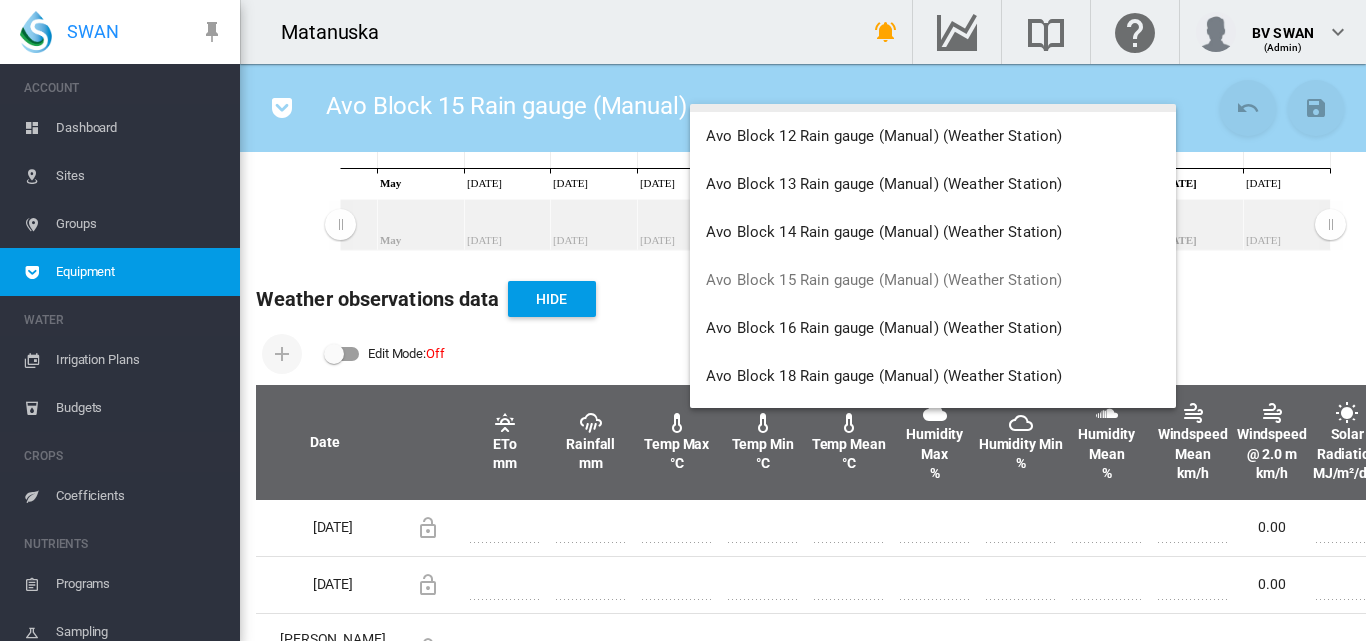 scroll, scrollTop: 200, scrollLeft: 0, axis: vertical 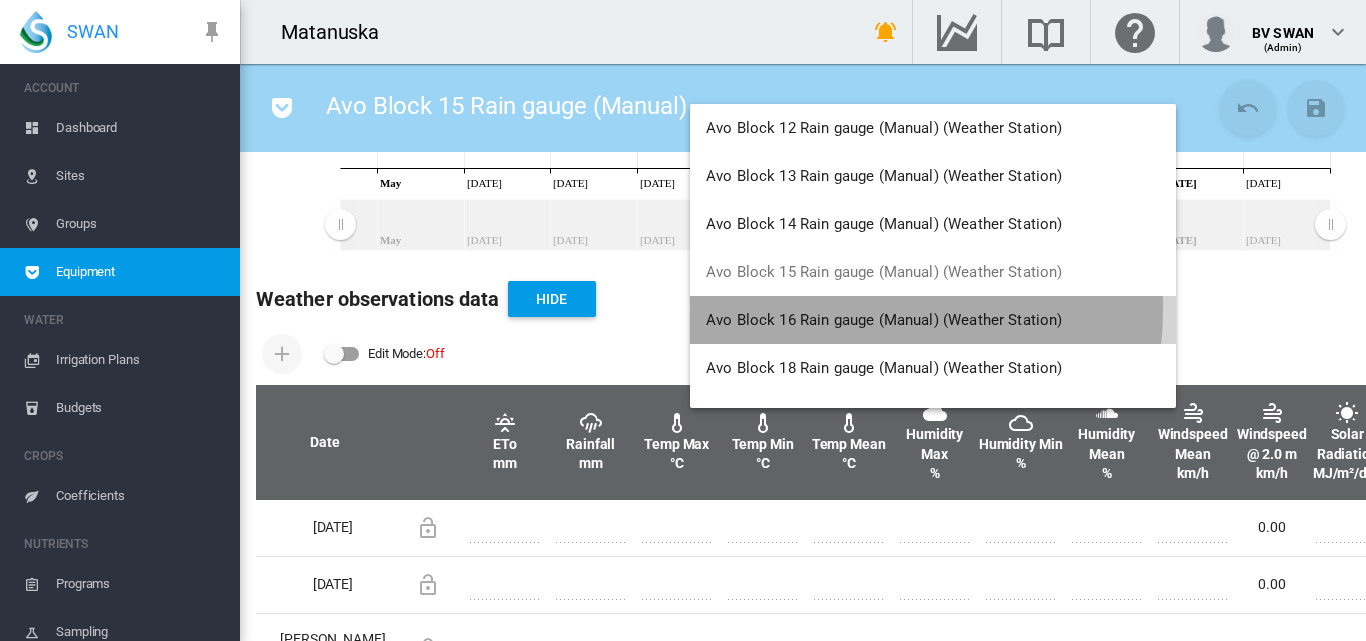 click on "Avo Block 16 Rain gauge (Manual) (Weather Station)" at bounding box center (933, 320) 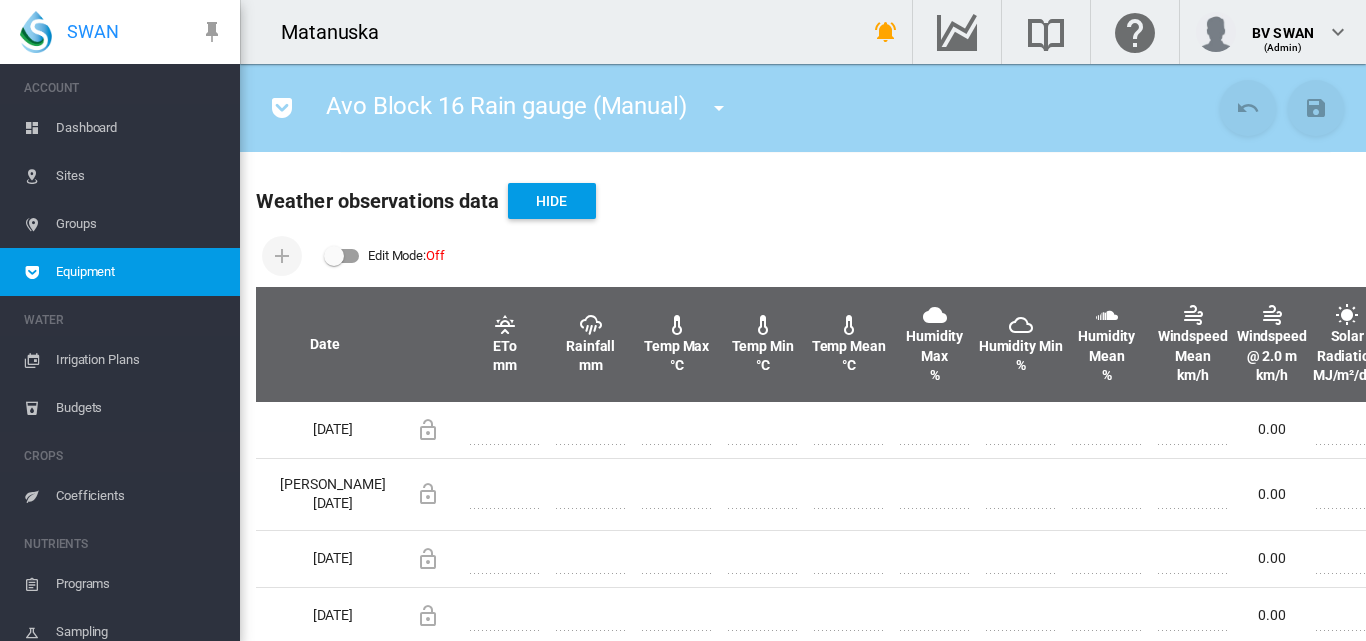 scroll, scrollTop: 600, scrollLeft: 0, axis: vertical 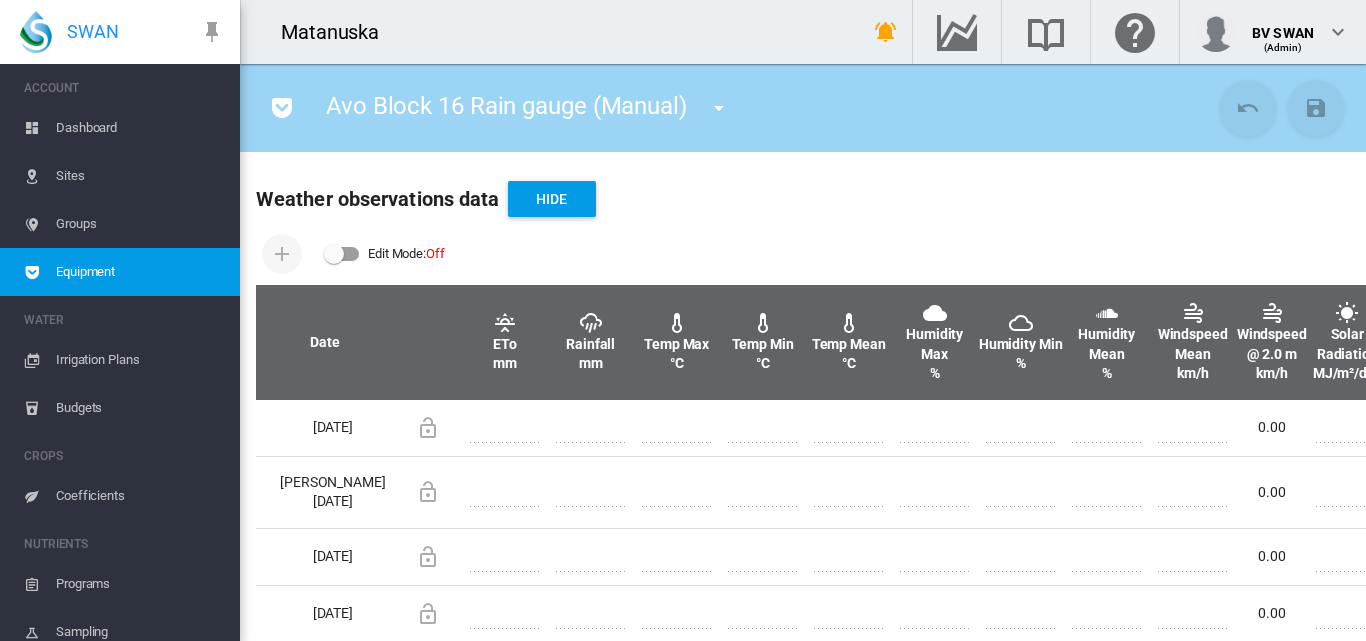 click at bounding box center [342, 254] 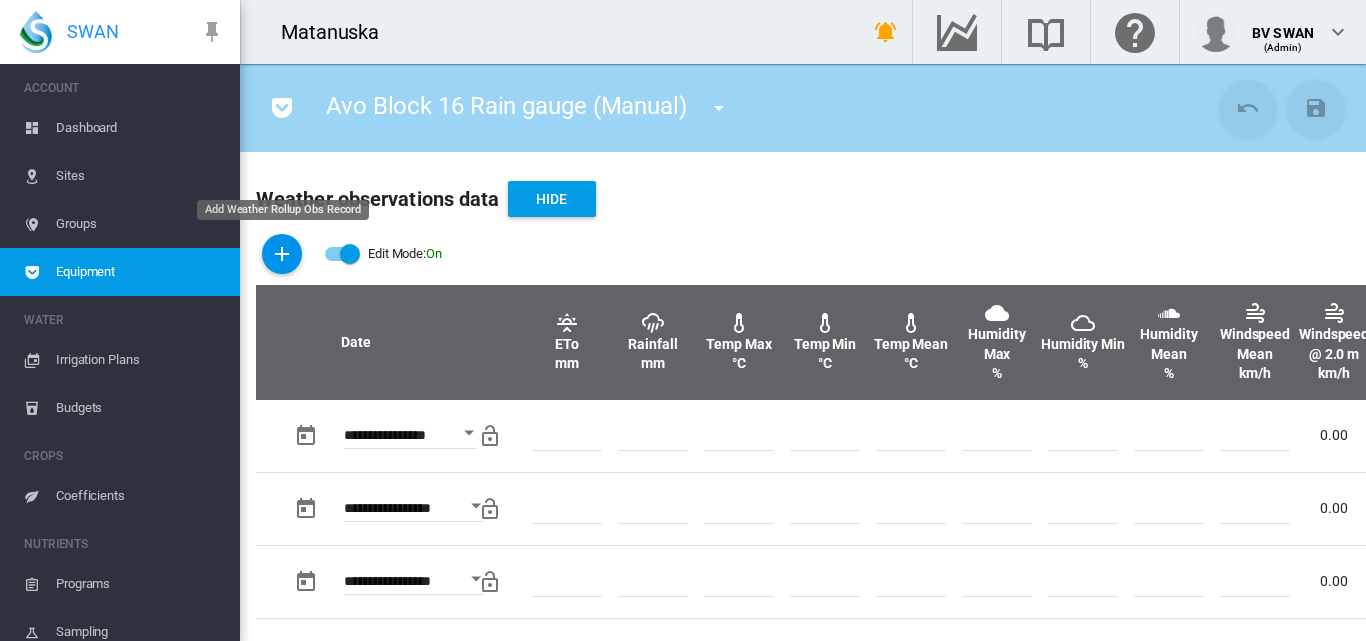 click at bounding box center (282, 254) 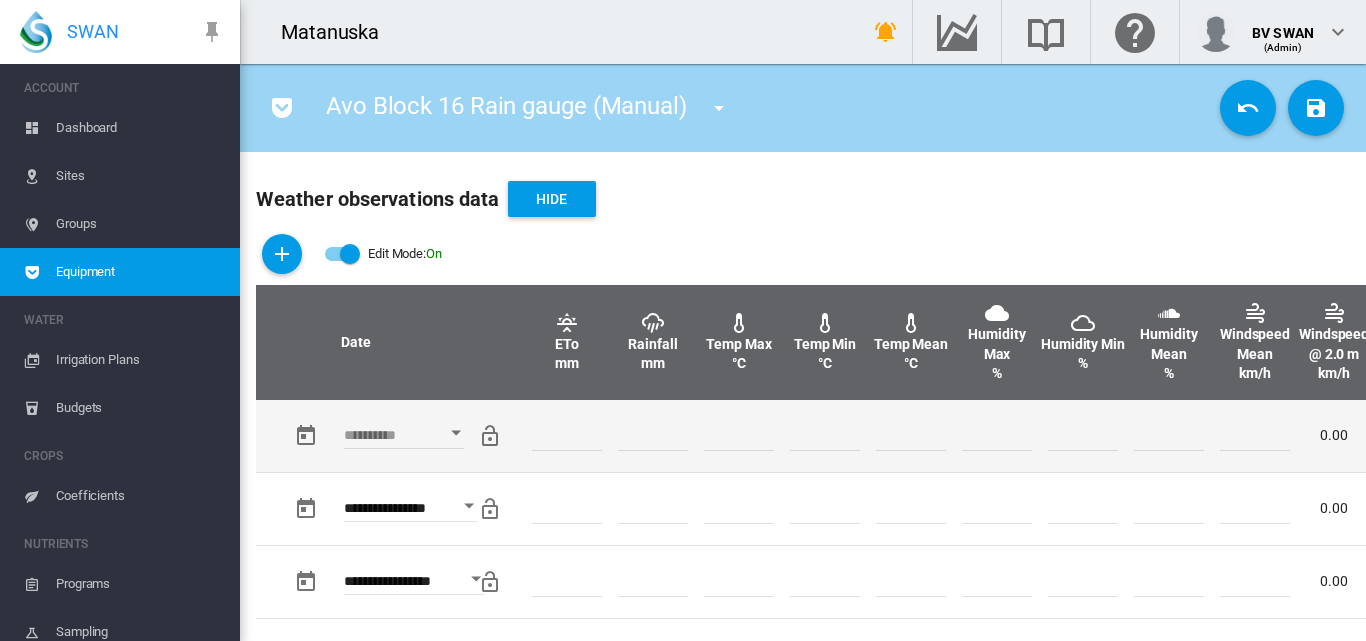 click at bounding box center [456, 433] 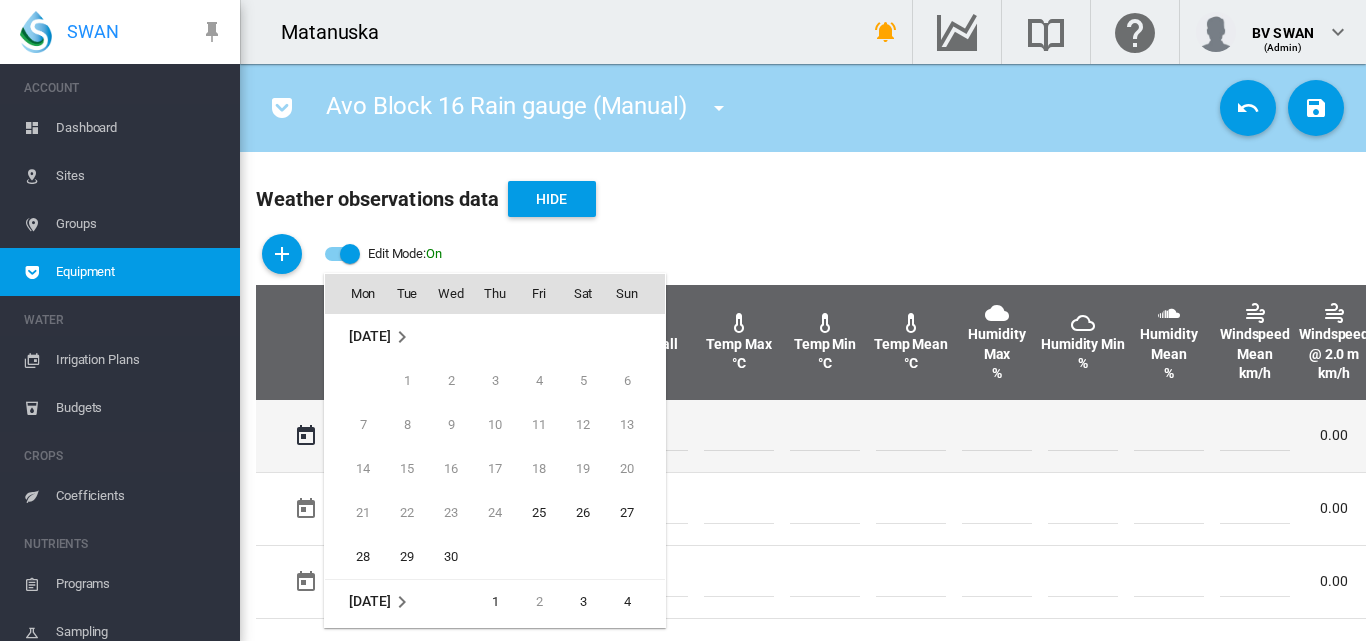 scroll, scrollTop: 795, scrollLeft: 0, axis: vertical 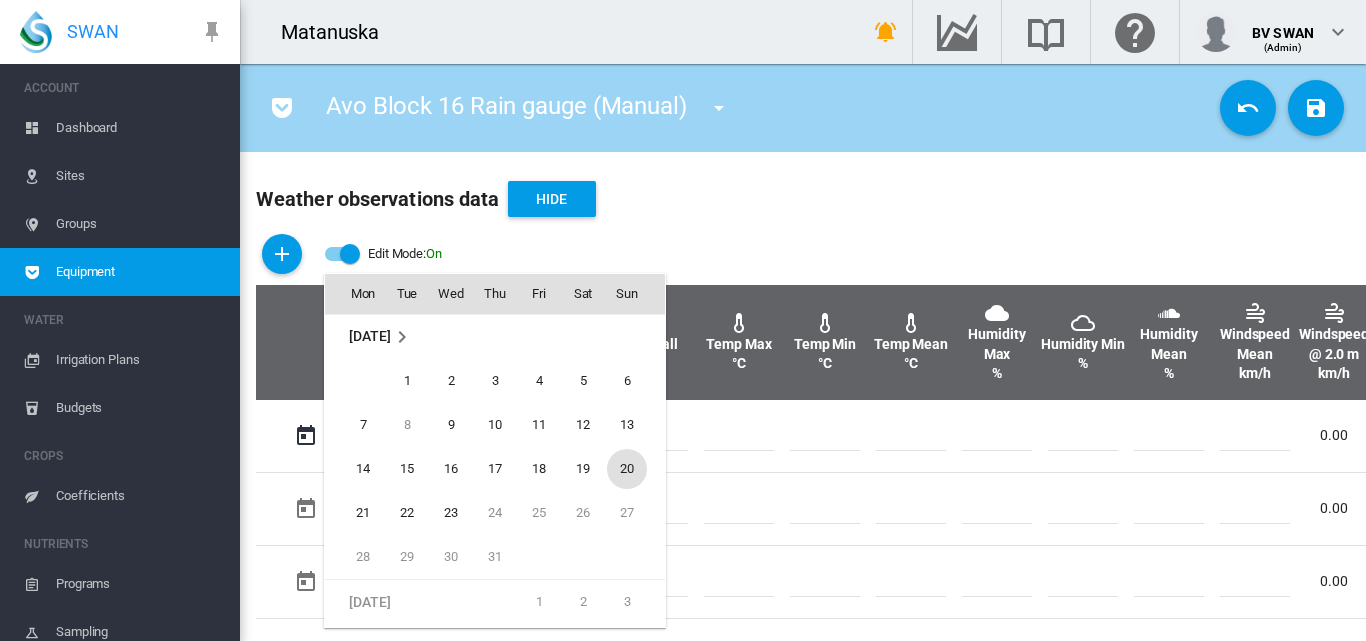 click on "20" at bounding box center [627, 469] 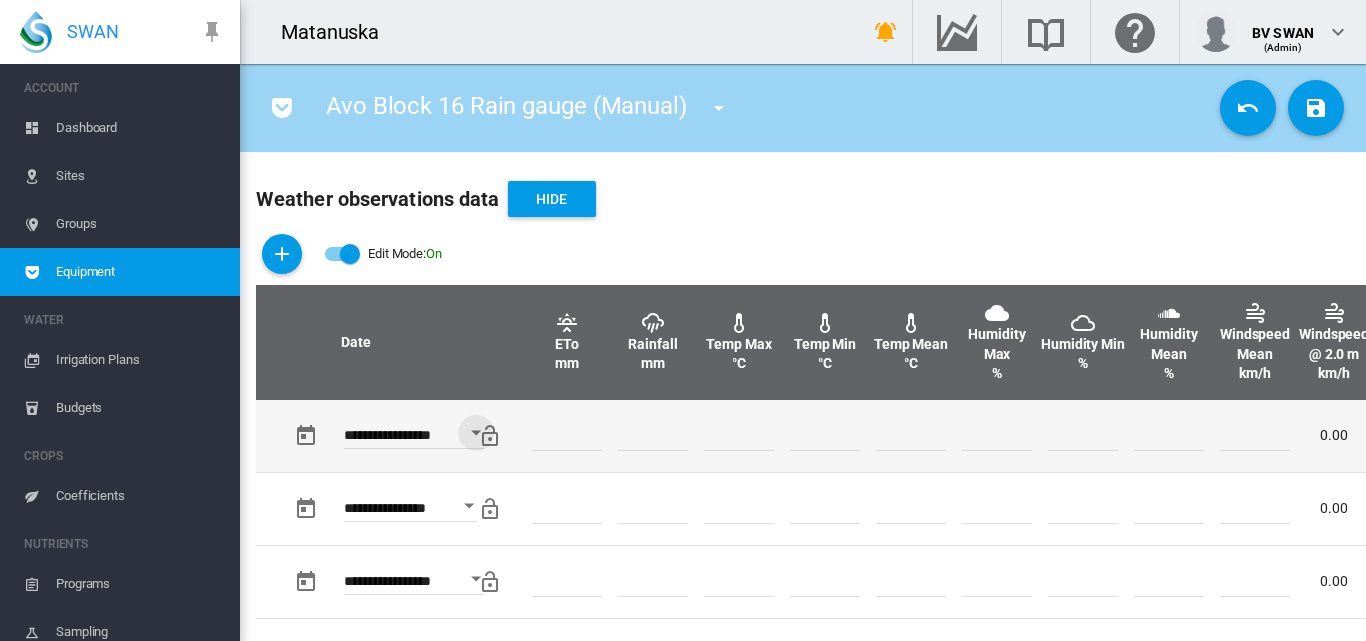 click at bounding box center (653, 436) 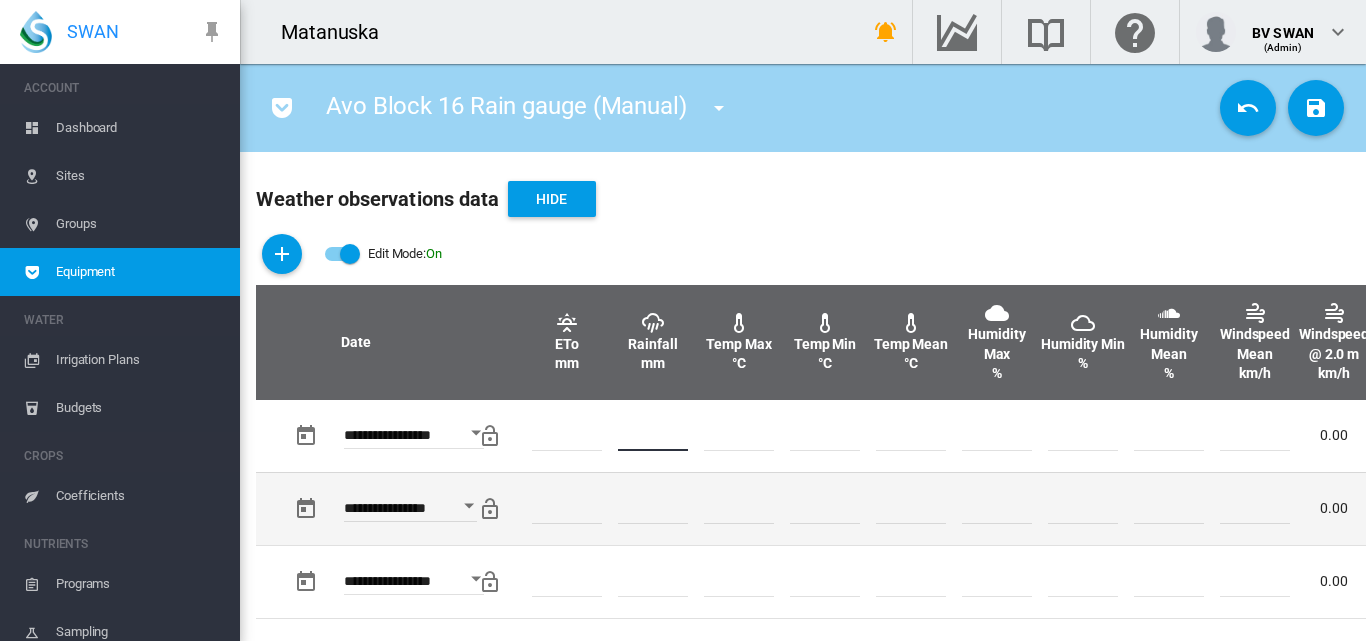 type on "*" 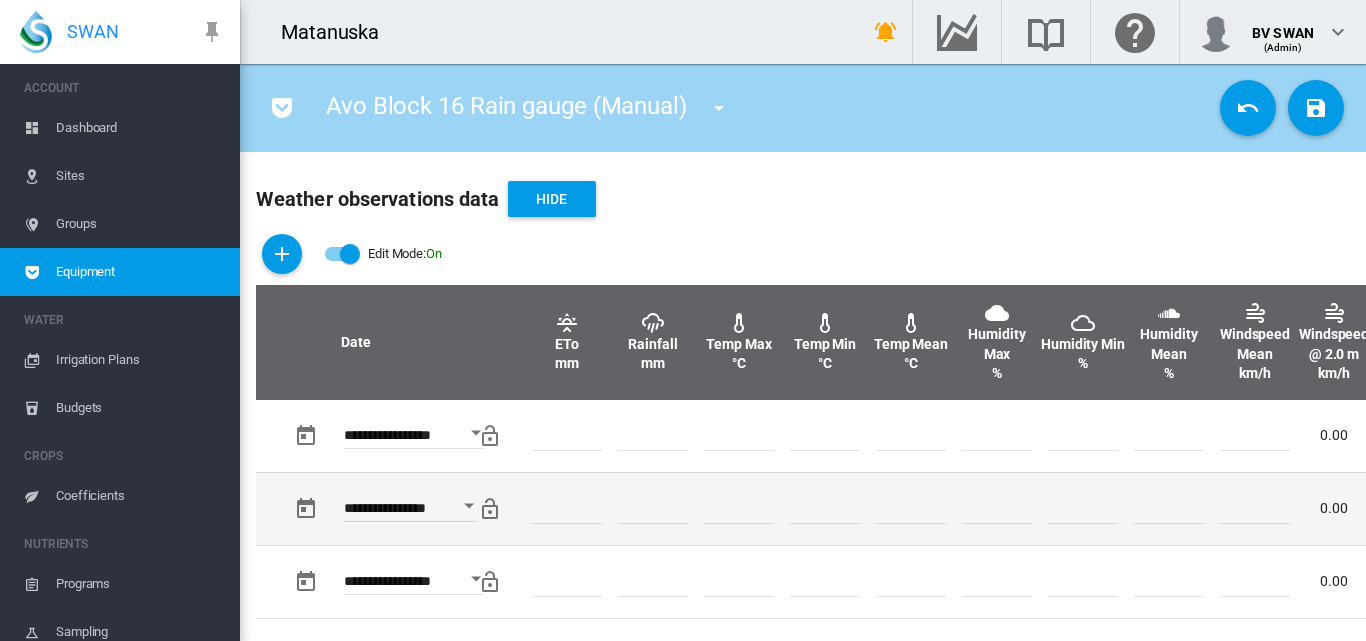 click at bounding box center (825, 508) 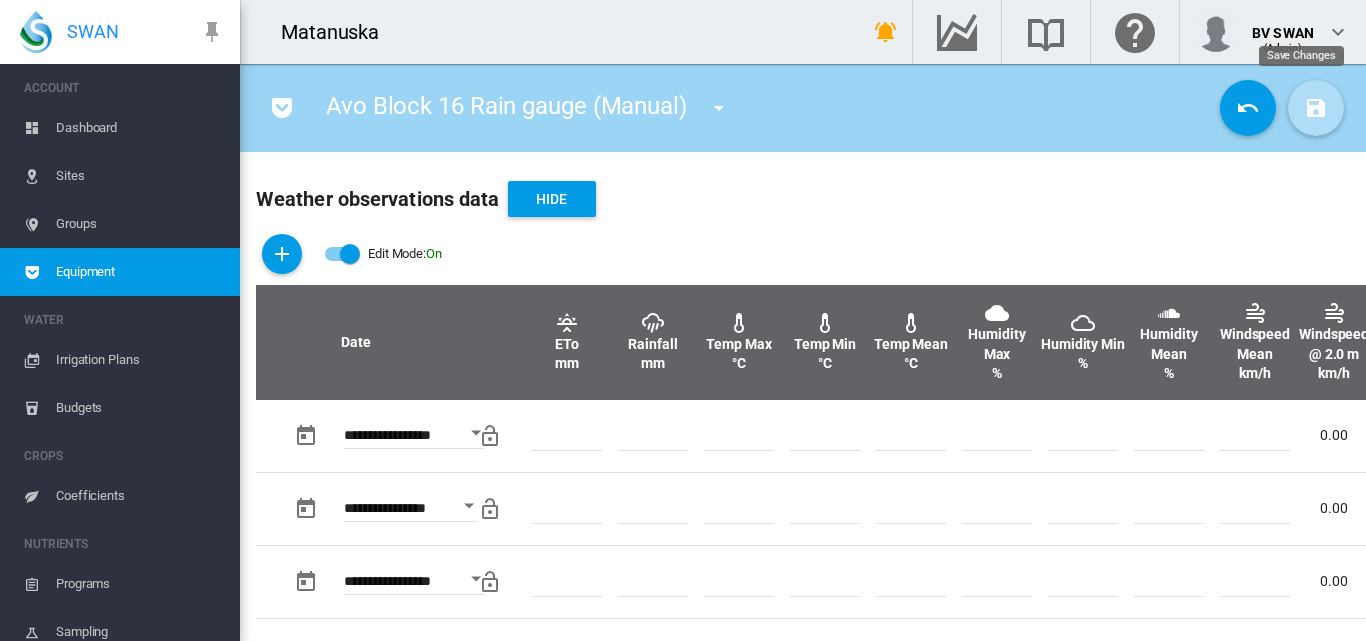 click at bounding box center [1316, 108] 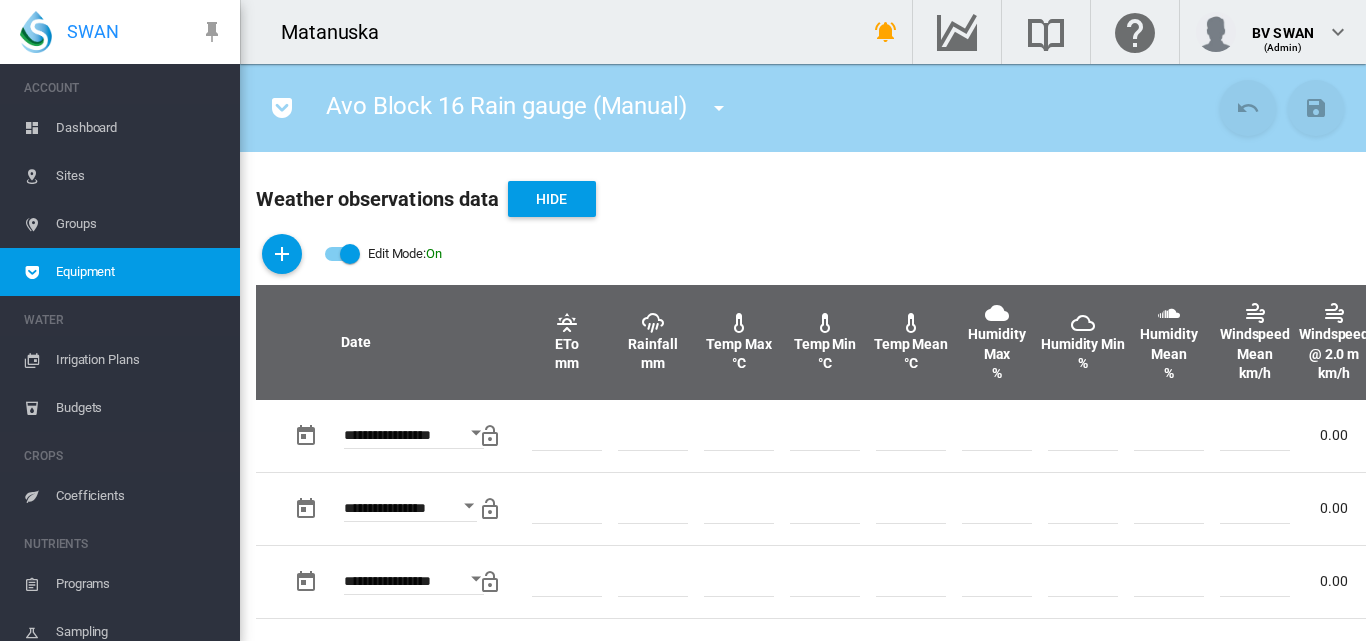 click at bounding box center (719, 108) 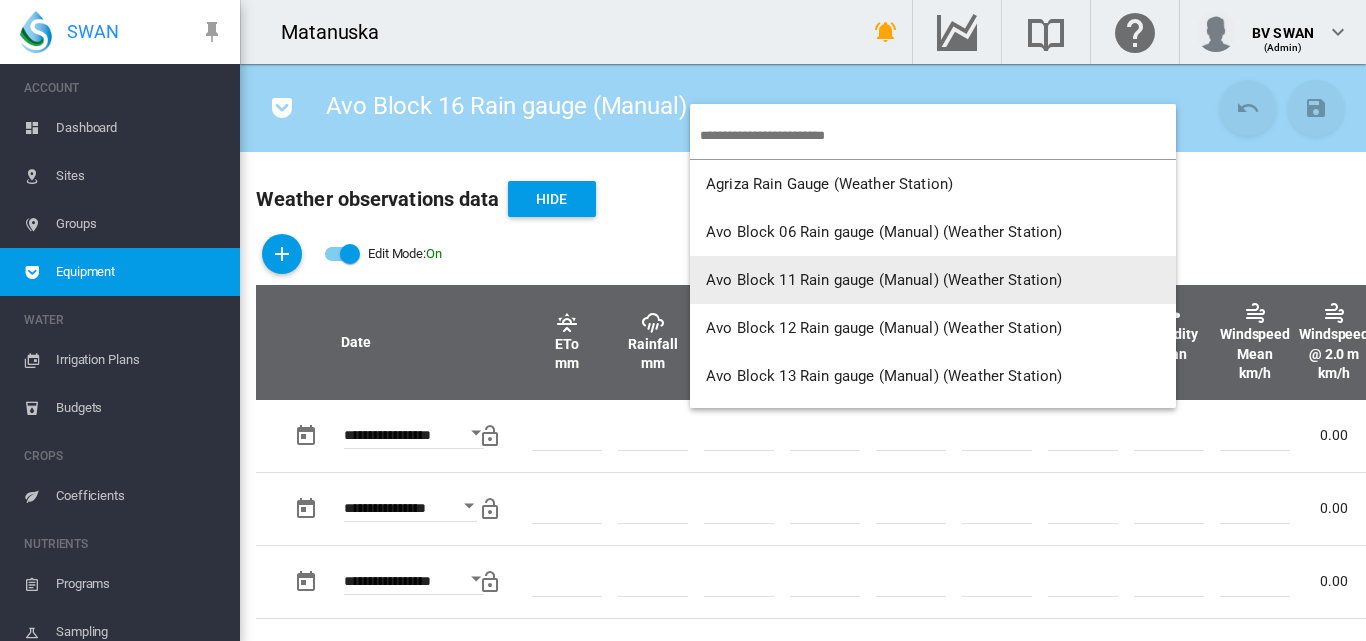 click at bounding box center (683, 320) 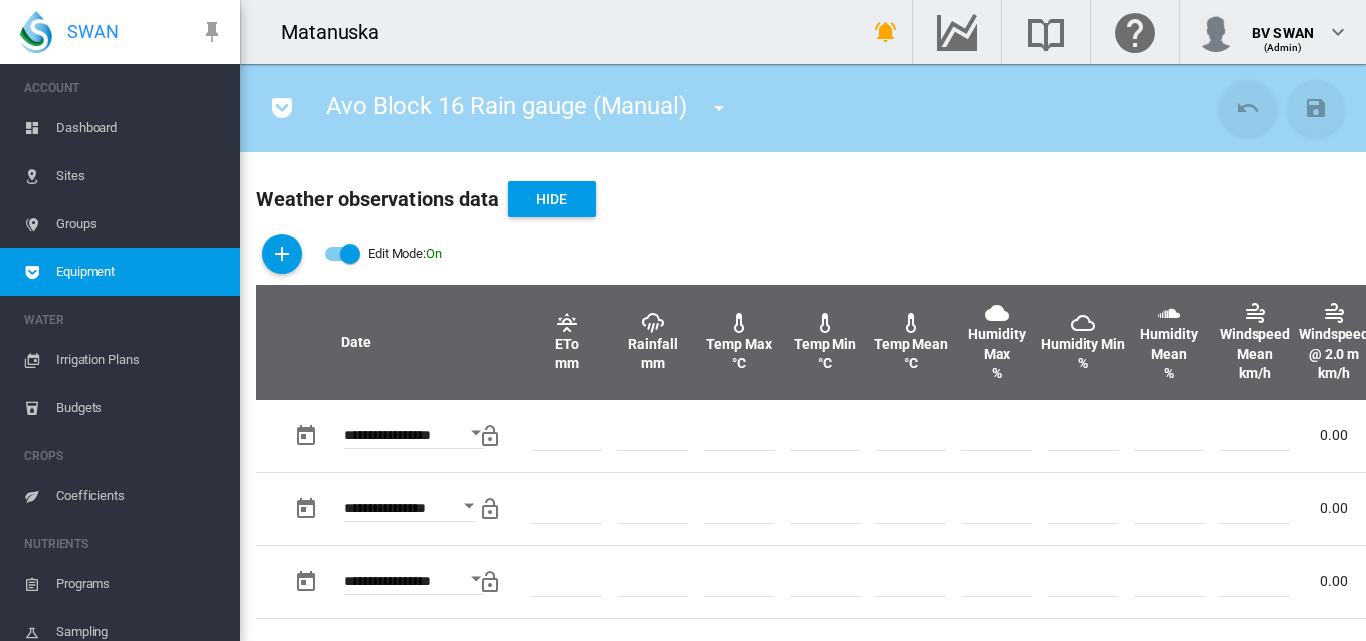click at bounding box center (342, 254) 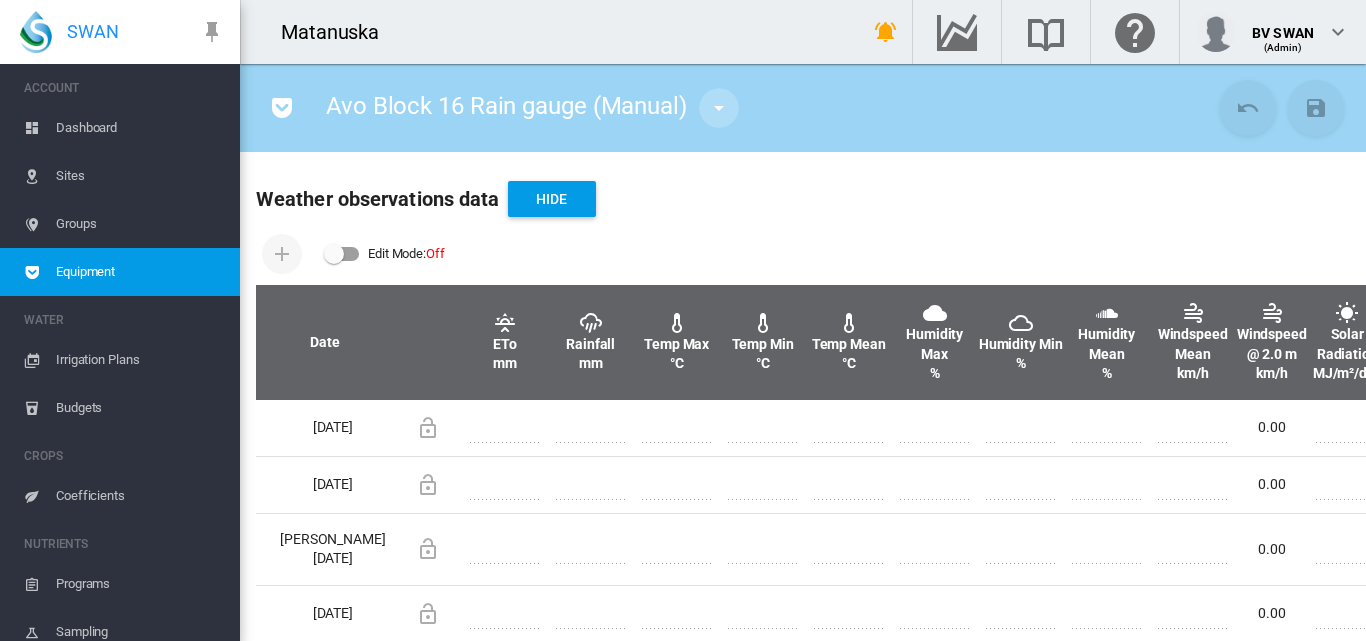click at bounding box center [719, 108] 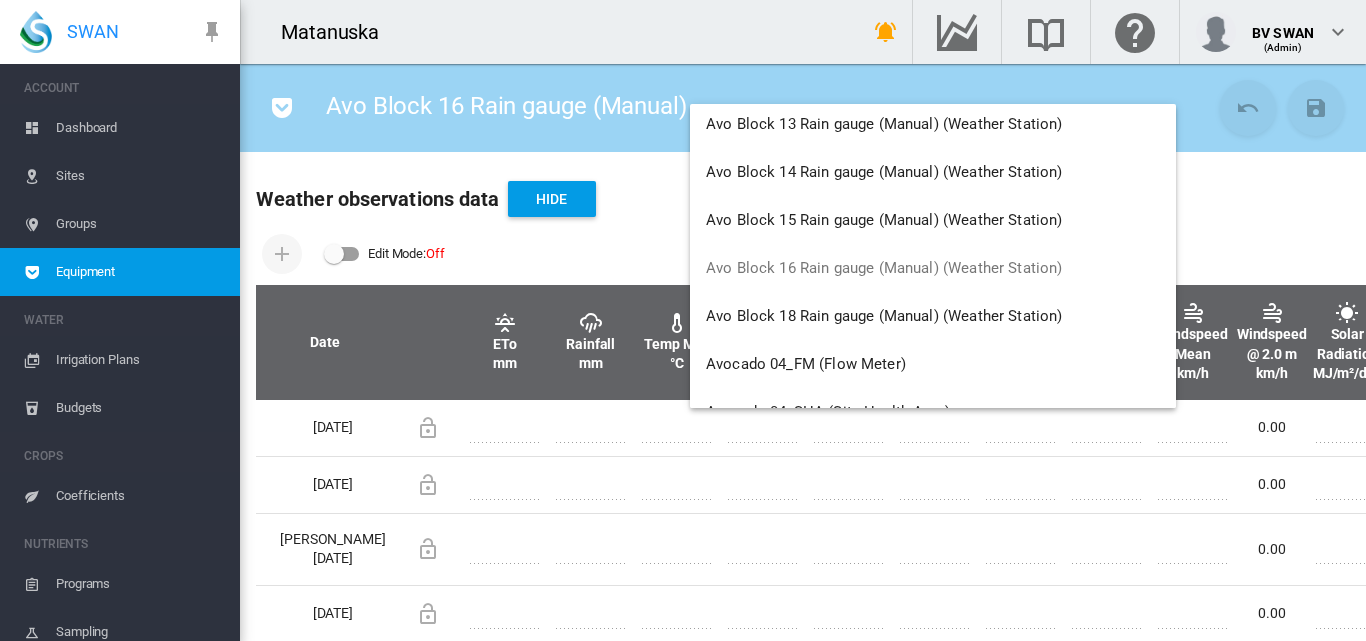 scroll, scrollTop: 300, scrollLeft: 0, axis: vertical 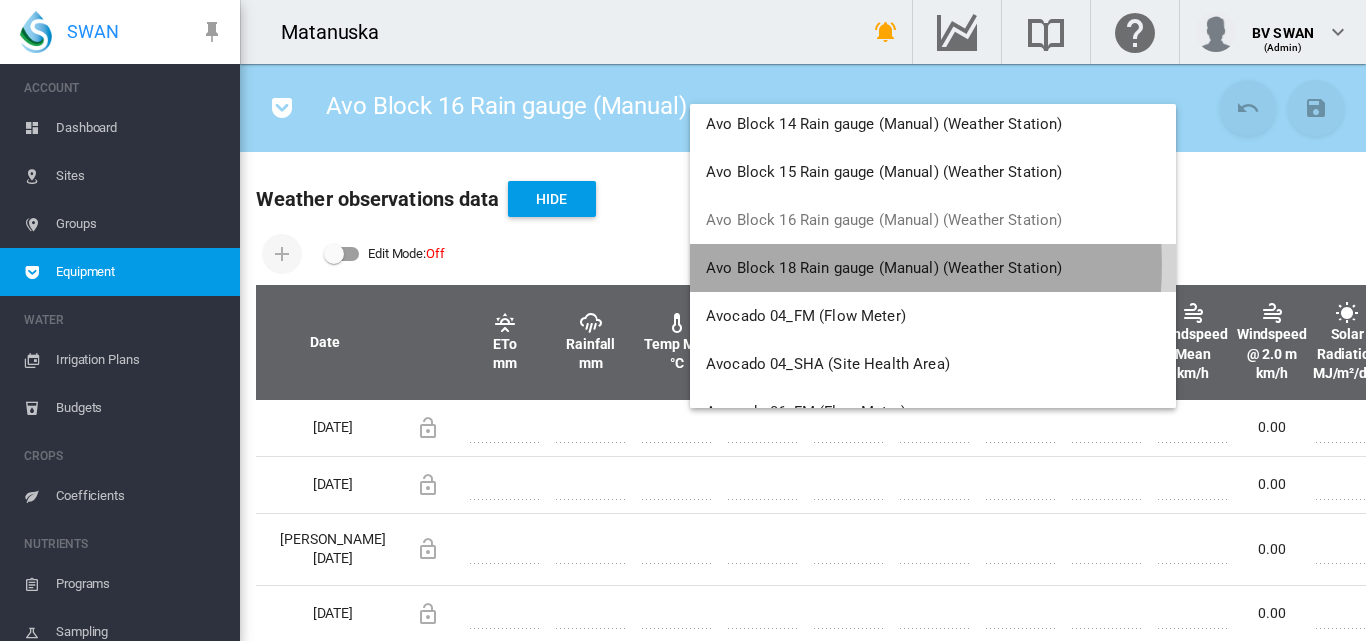 click on "Avo Block 18 Rain gauge (Manual) (Weather Station)" at bounding box center (884, 268) 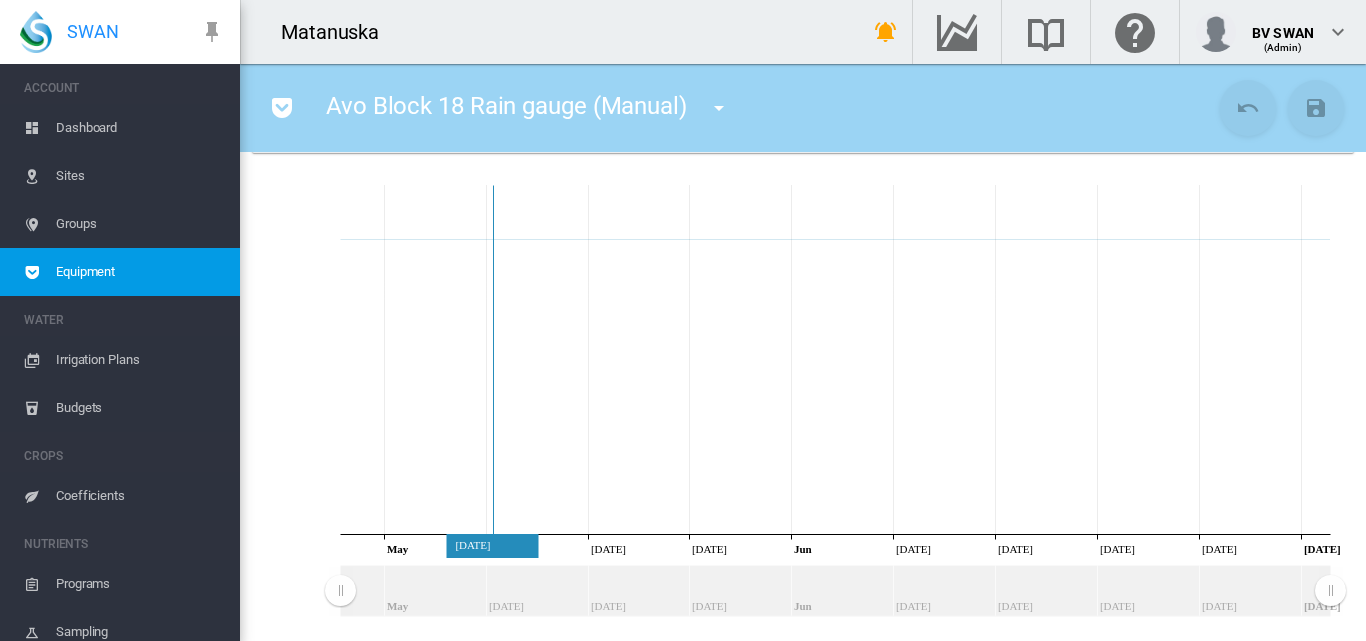 scroll, scrollTop: 400, scrollLeft: 0, axis: vertical 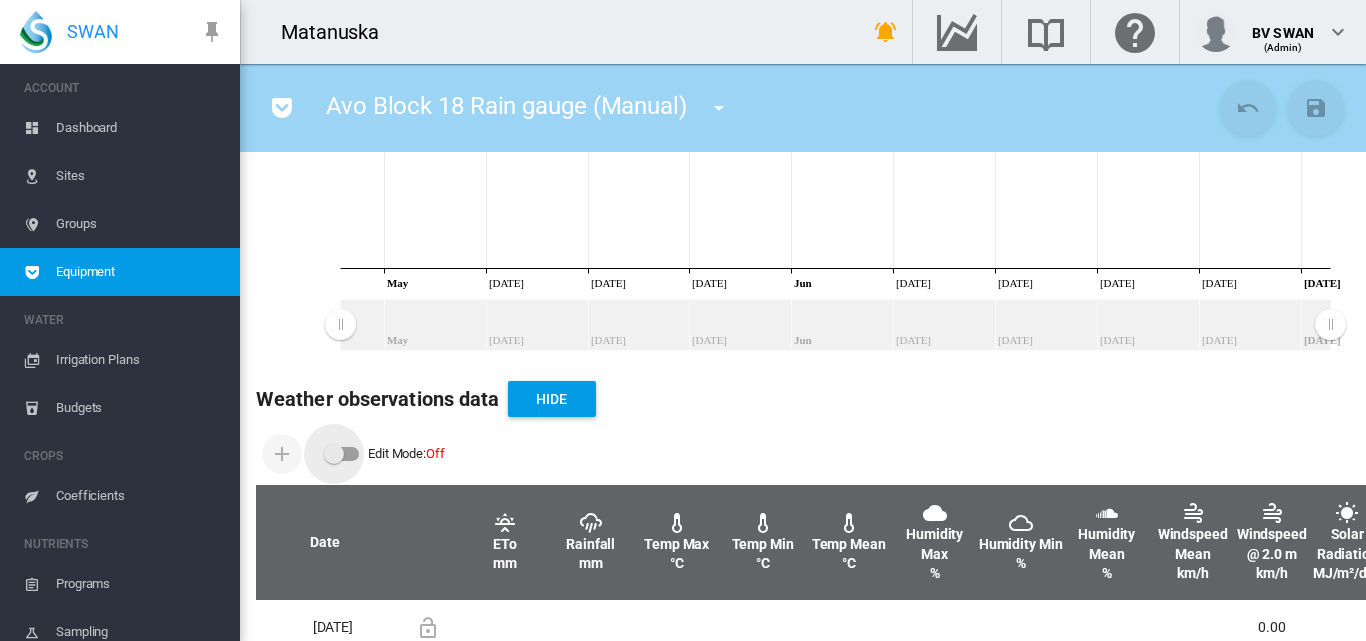 click at bounding box center [334, 454] 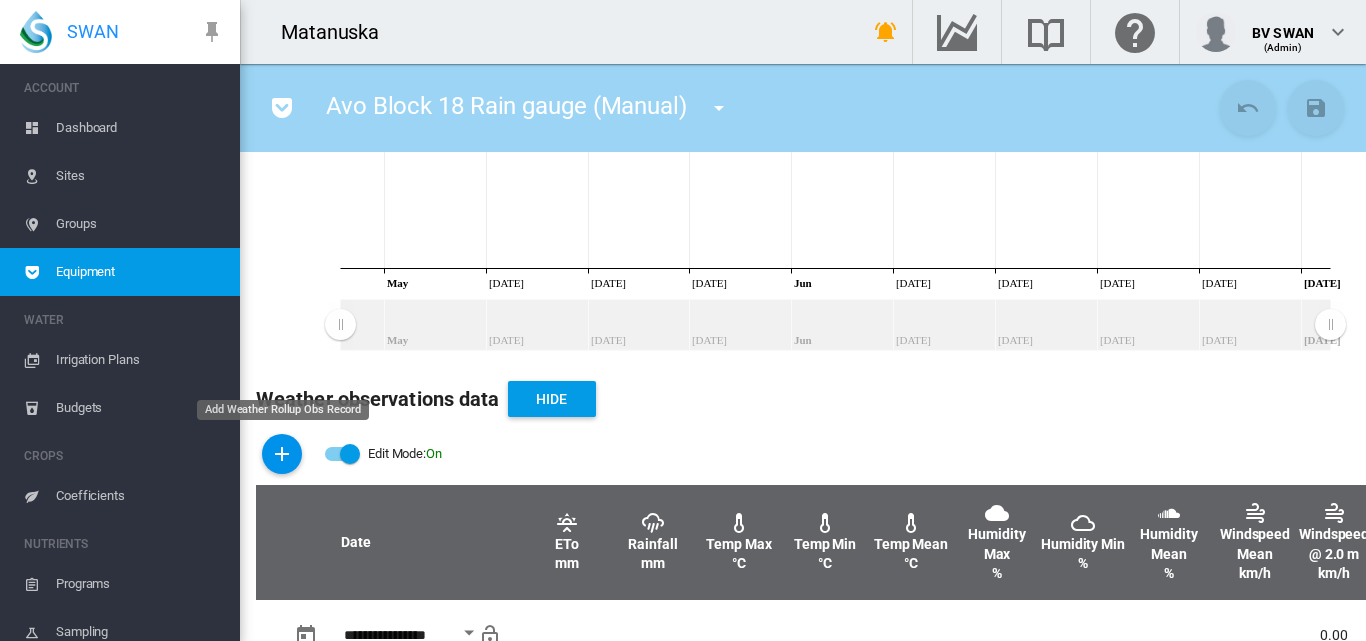 click at bounding box center [282, 454] 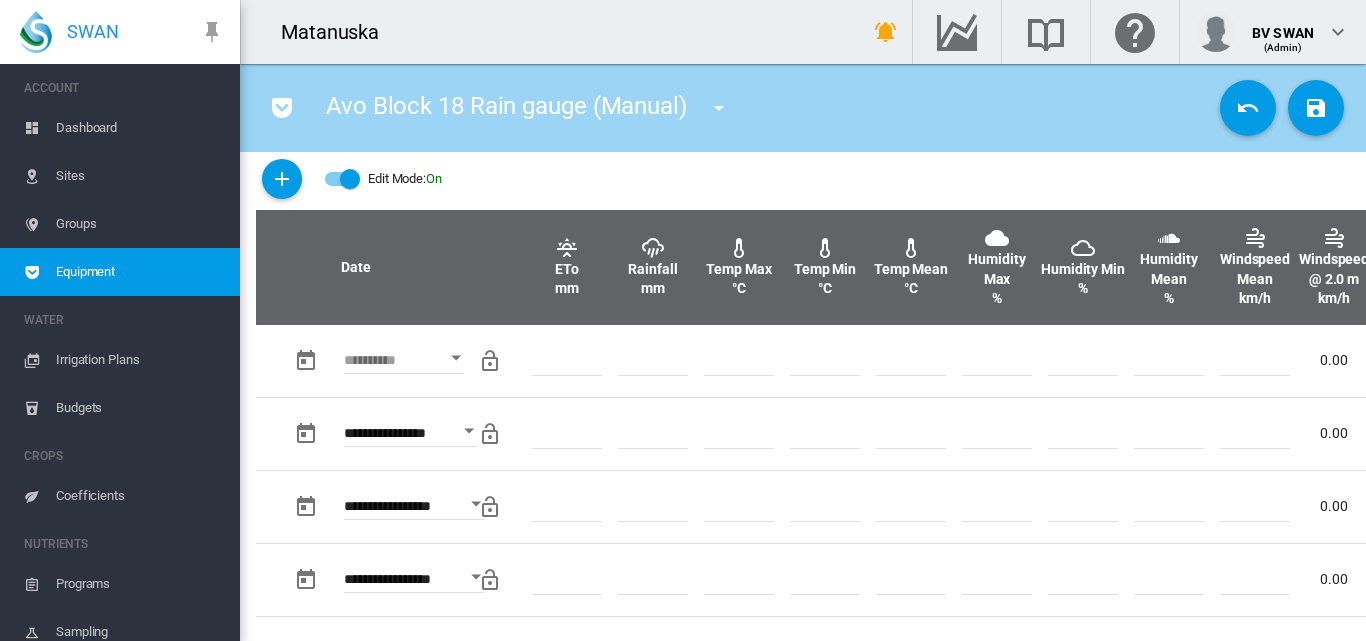 scroll, scrollTop: 700, scrollLeft: 0, axis: vertical 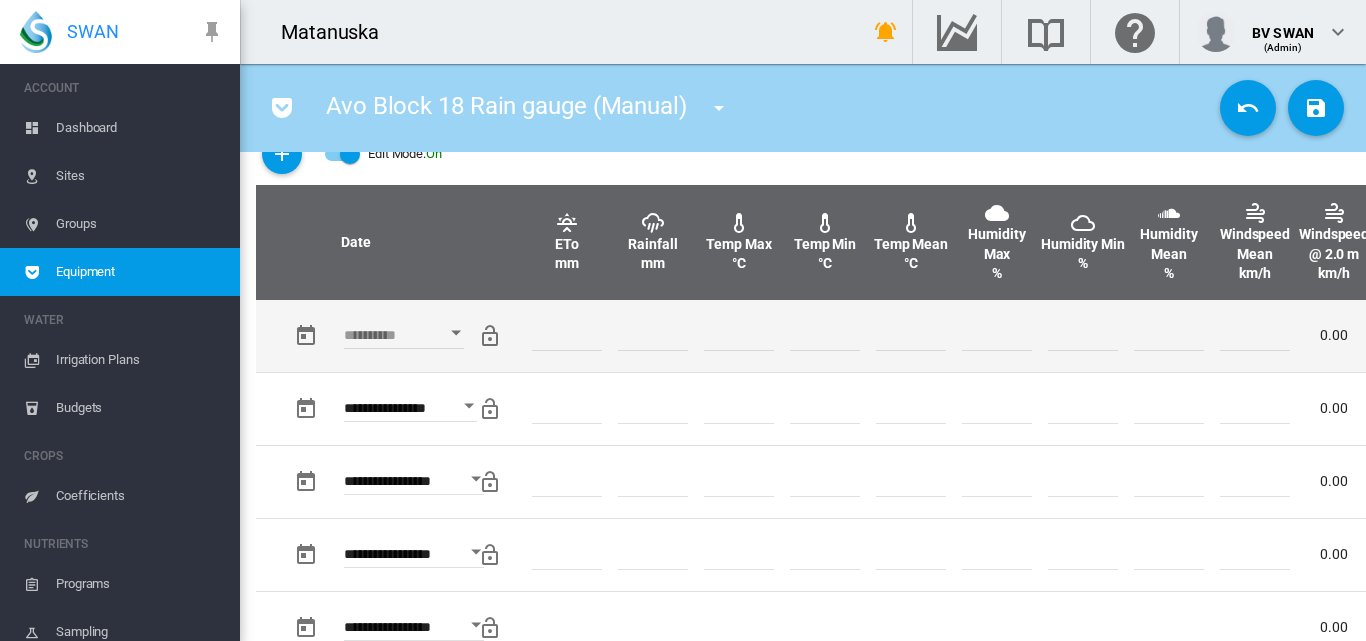 click at bounding box center [456, 333] 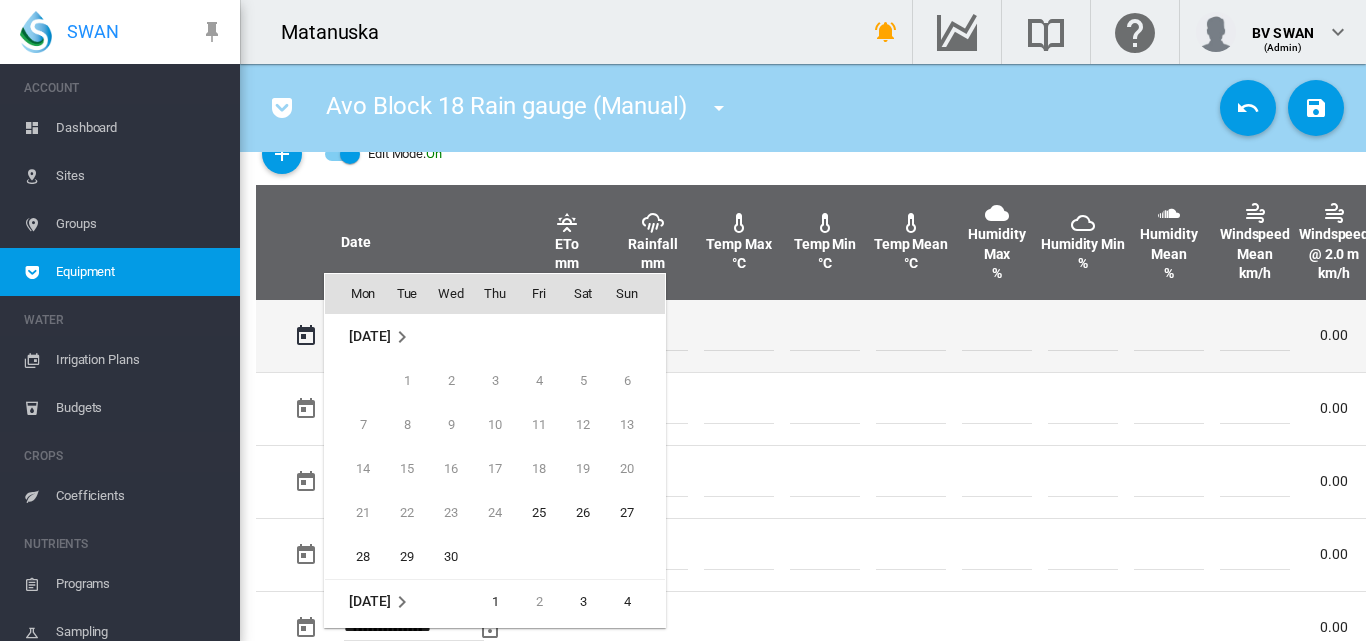 scroll, scrollTop: 795, scrollLeft: 0, axis: vertical 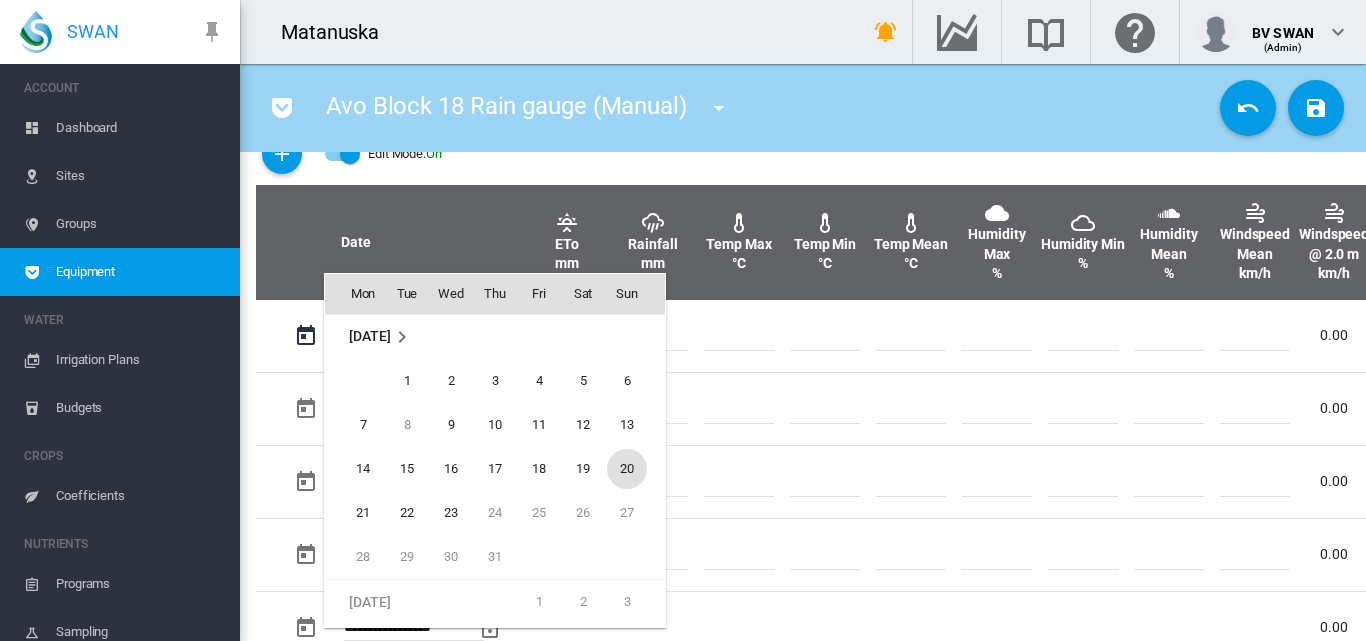 click on "20" at bounding box center (627, 469) 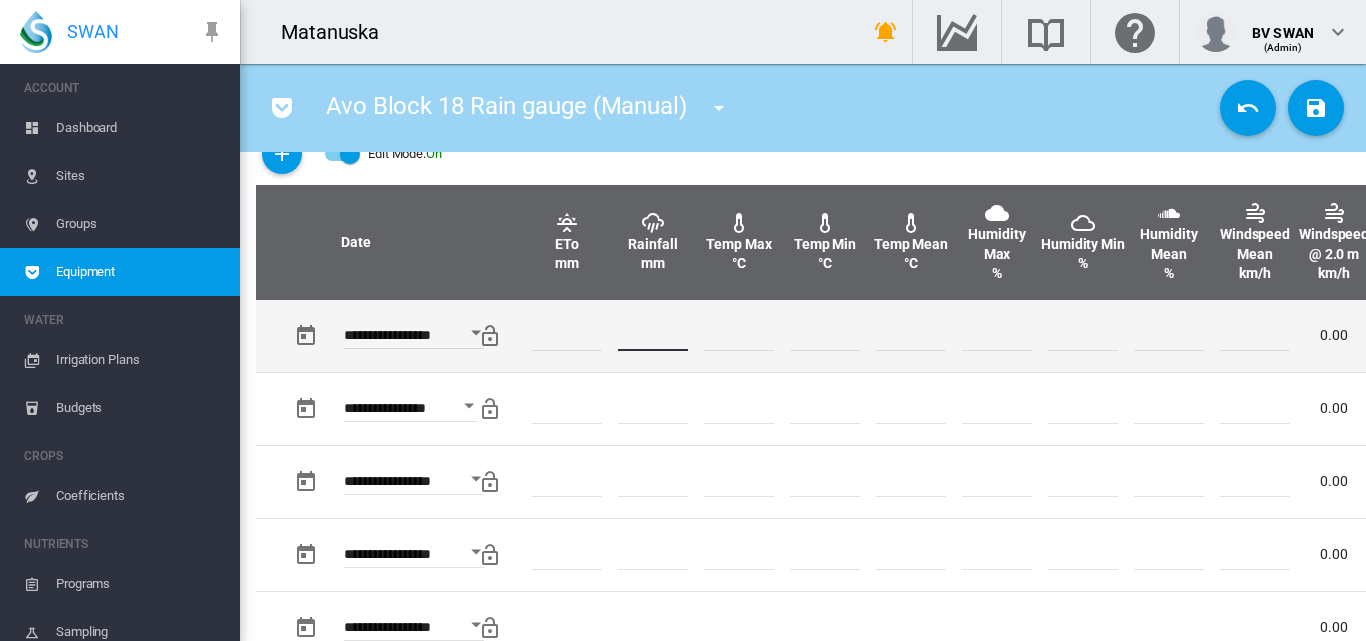 click at bounding box center [653, 336] 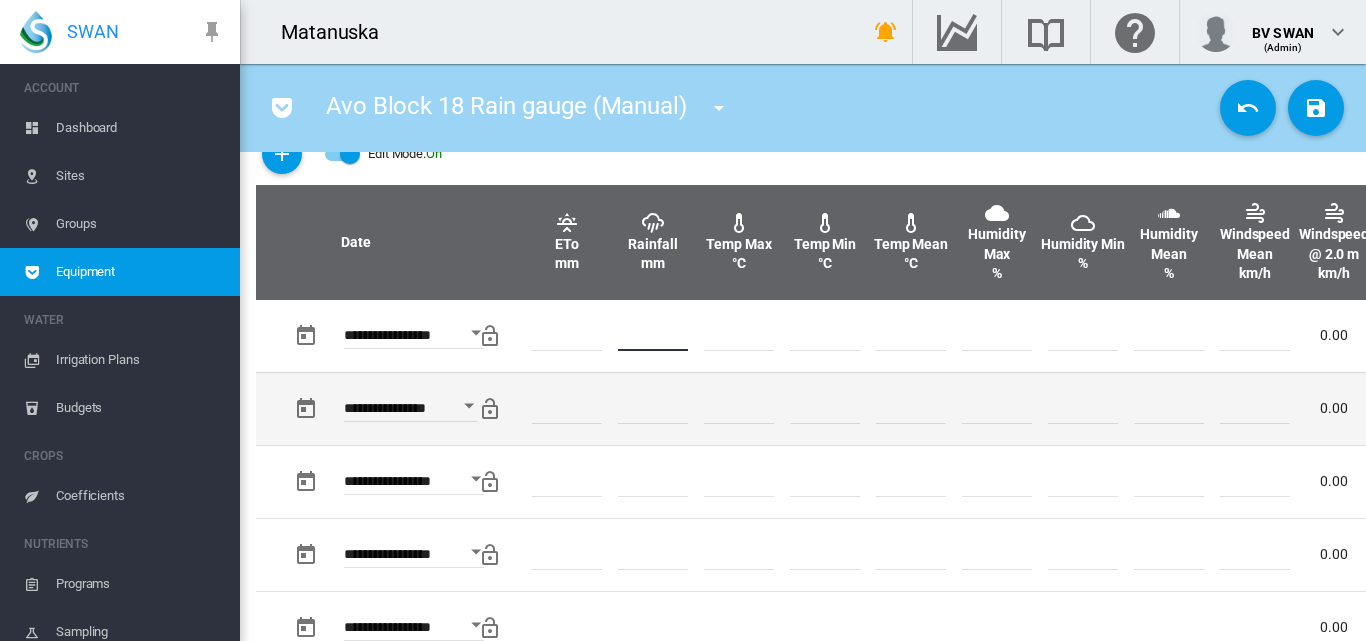 type on "*" 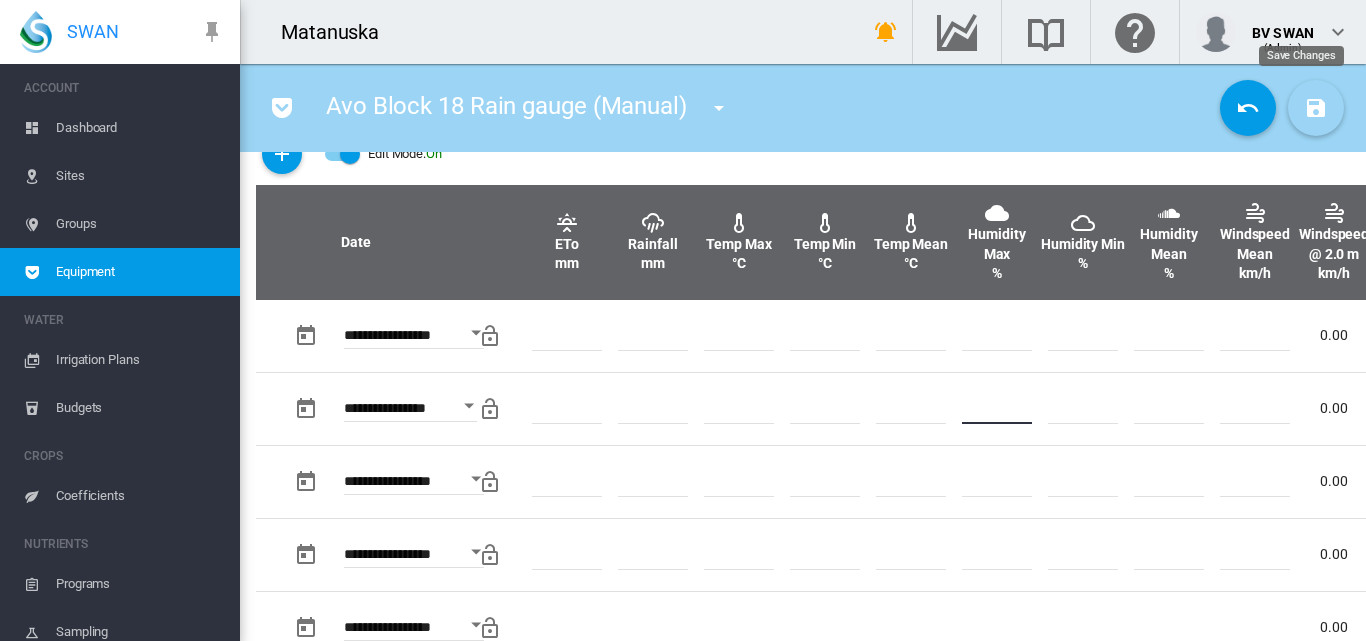 click at bounding box center (1316, 108) 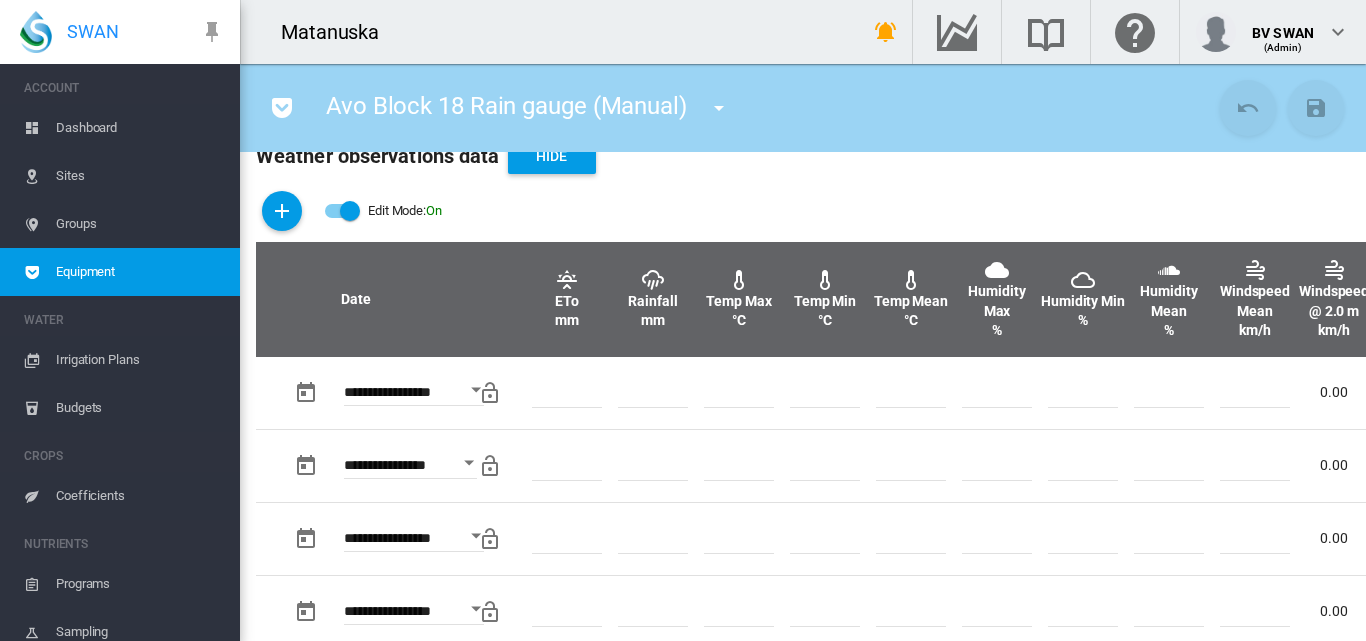scroll, scrollTop: 600, scrollLeft: 0, axis: vertical 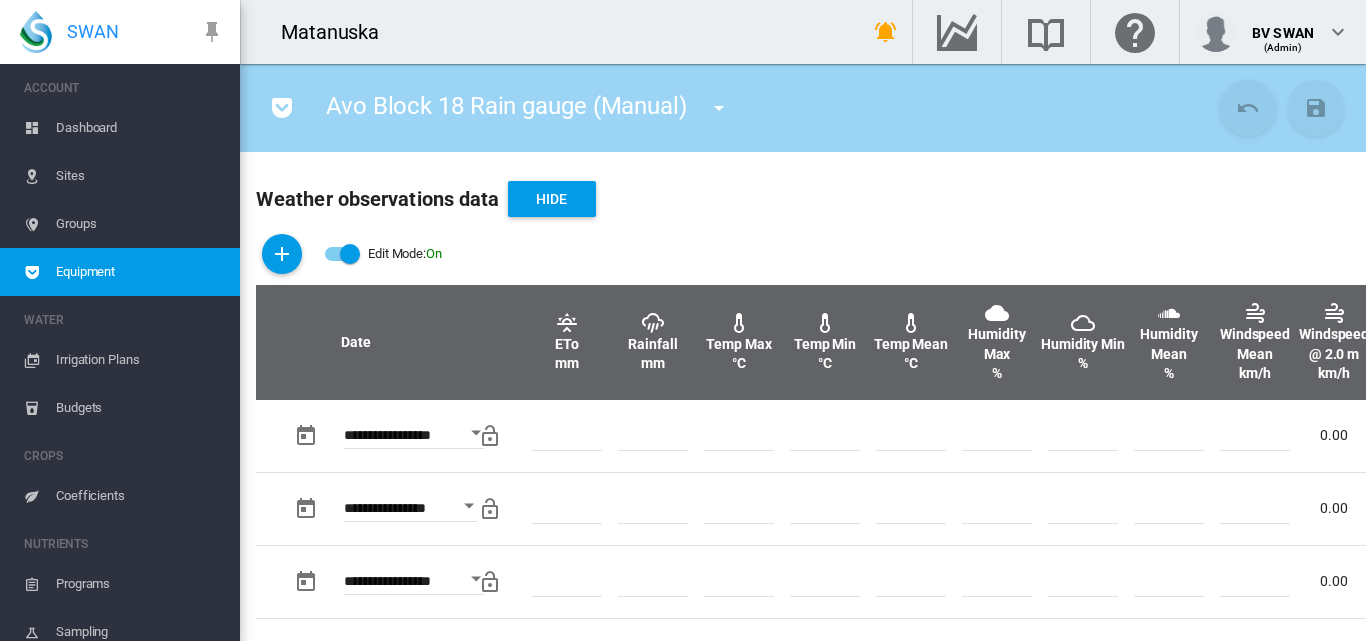 click at bounding box center [342, 254] 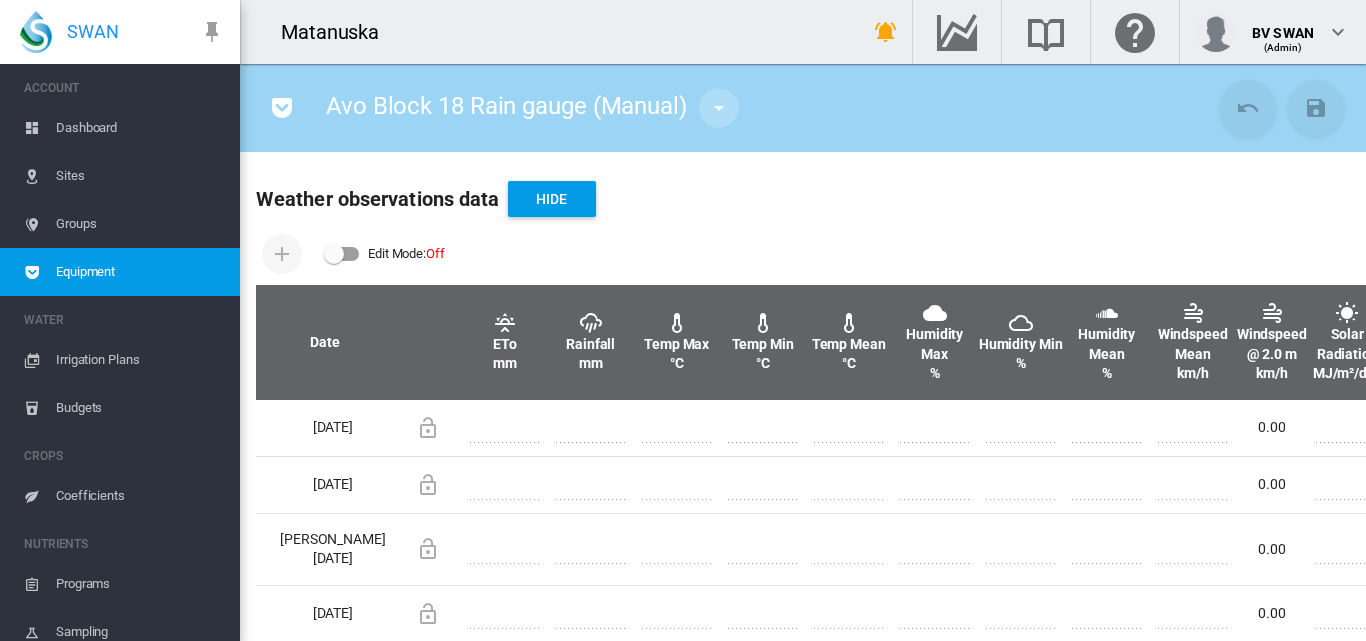 click at bounding box center (719, 108) 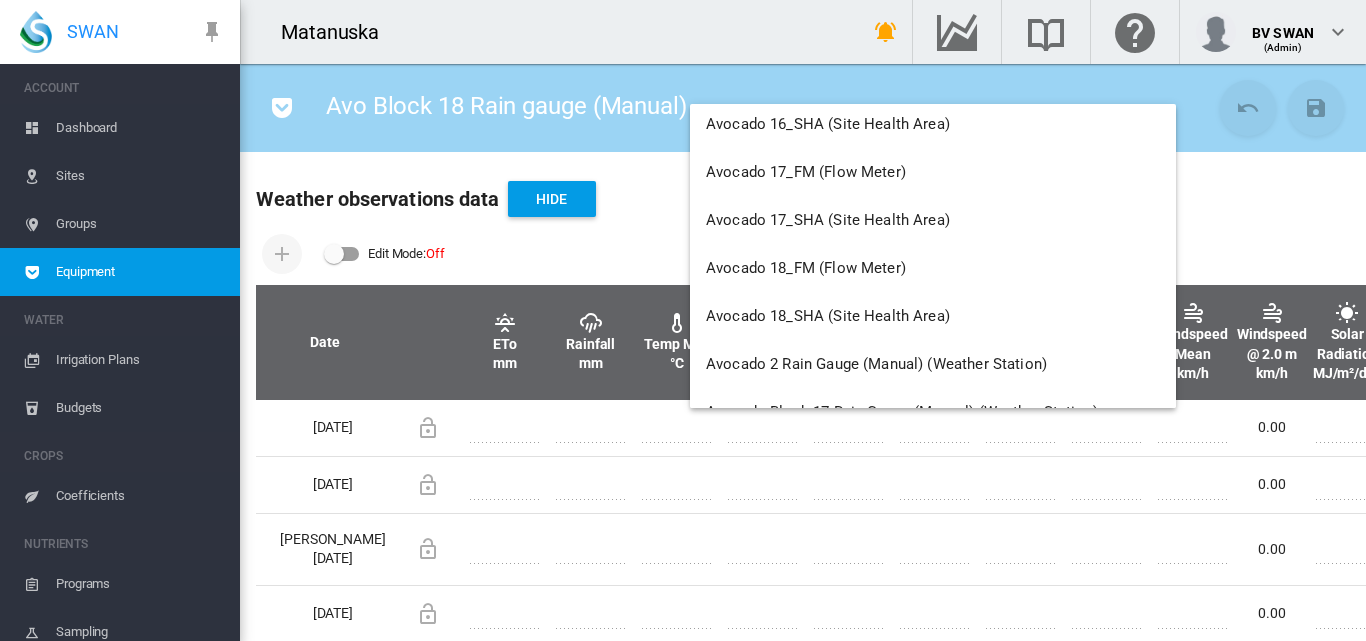 scroll, scrollTop: 1600, scrollLeft: 0, axis: vertical 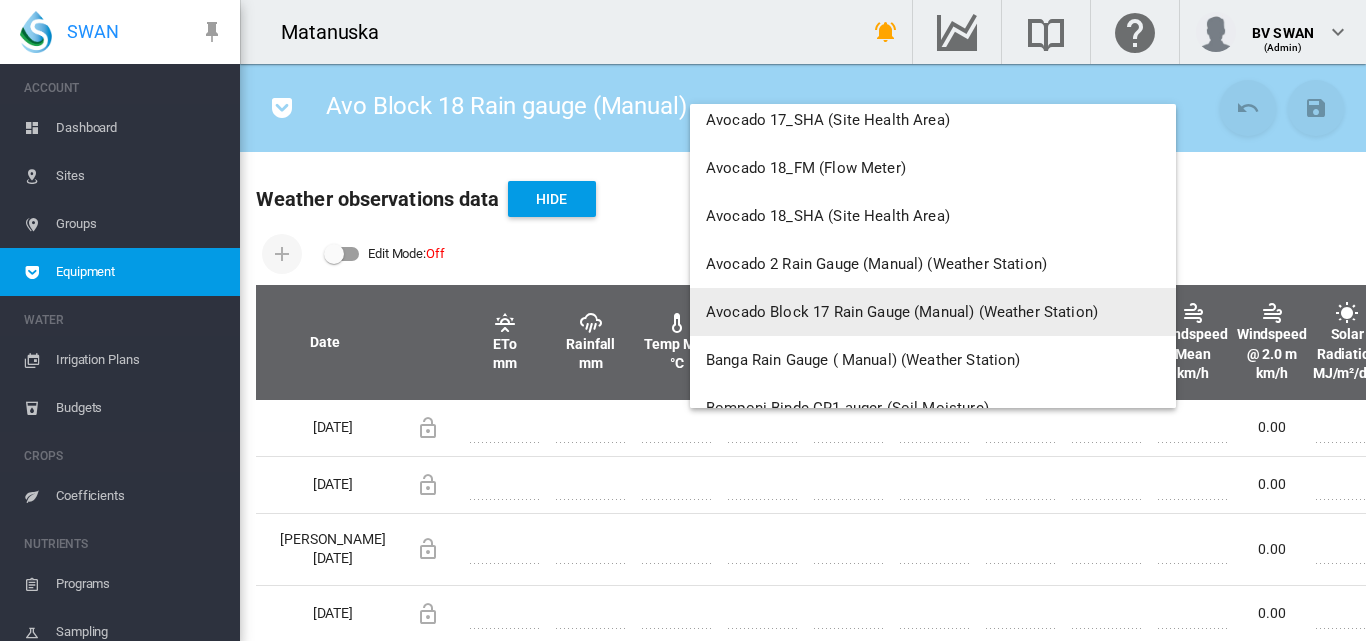click on "Avocado Block 17 Rain Gauge (Manual) (Weather Station)" at bounding box center (902, 312) 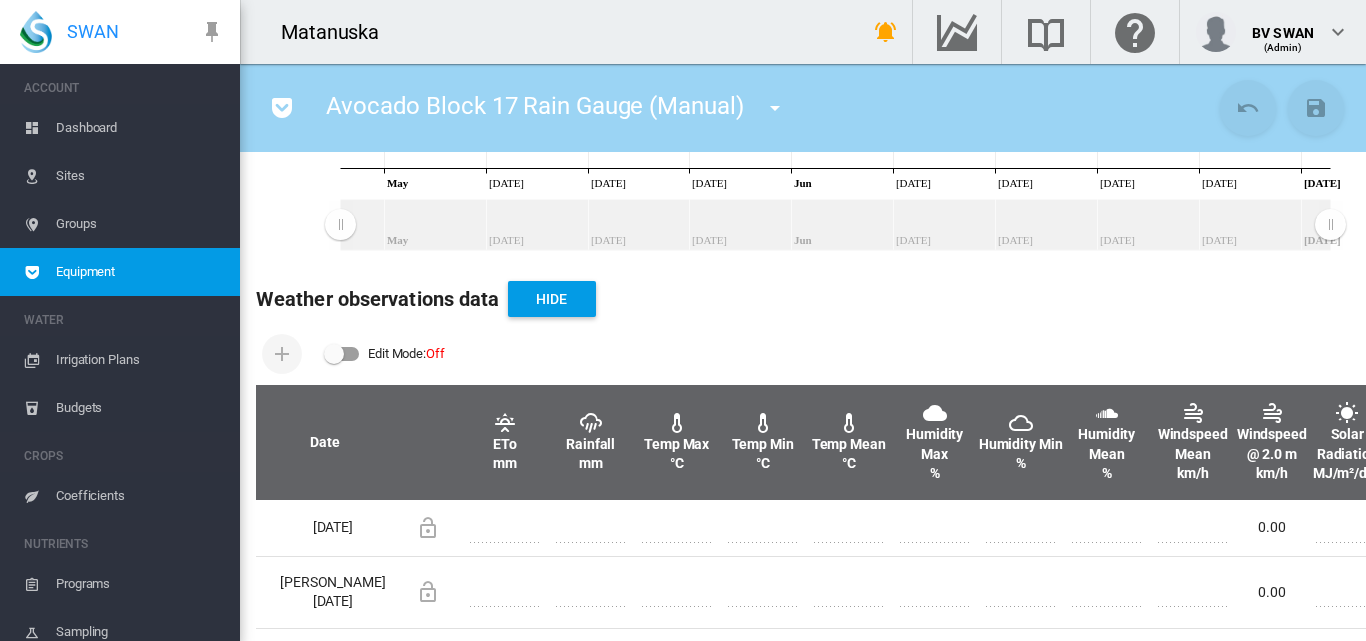 scroll, scrollTop: 600, scrollLeft: 0, axis: vertical 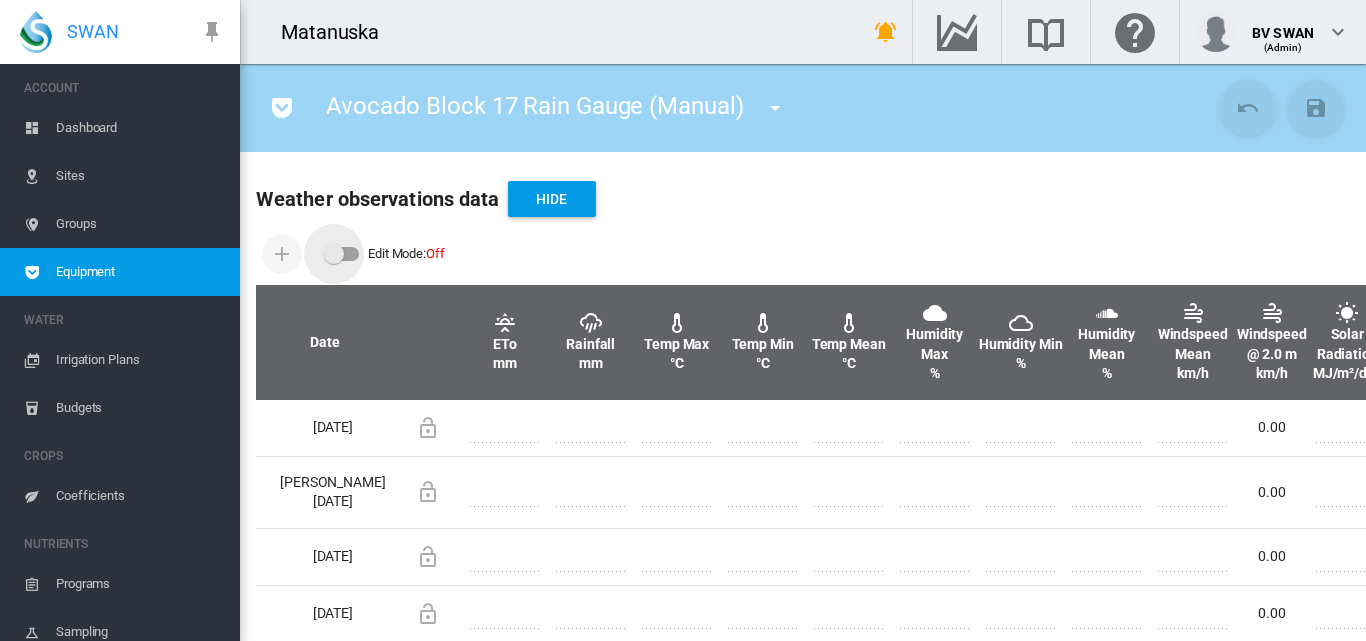 click at bounding box center [334, 254] 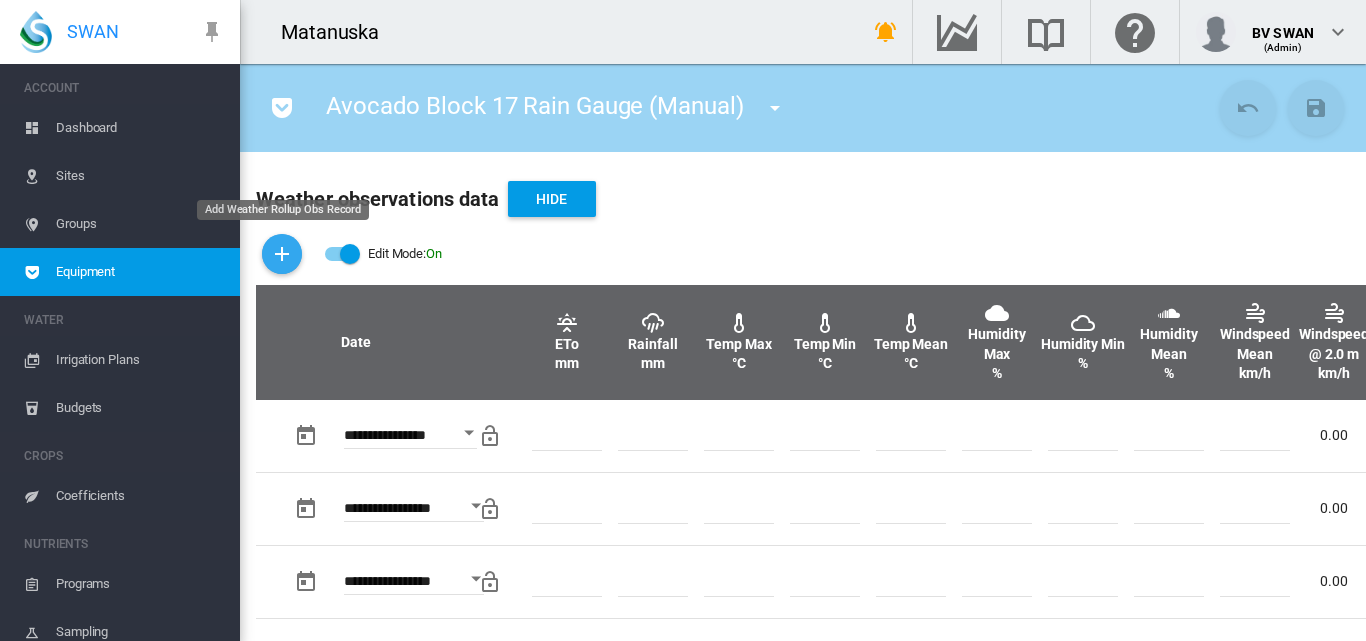 click at bounding box center [282, 254] 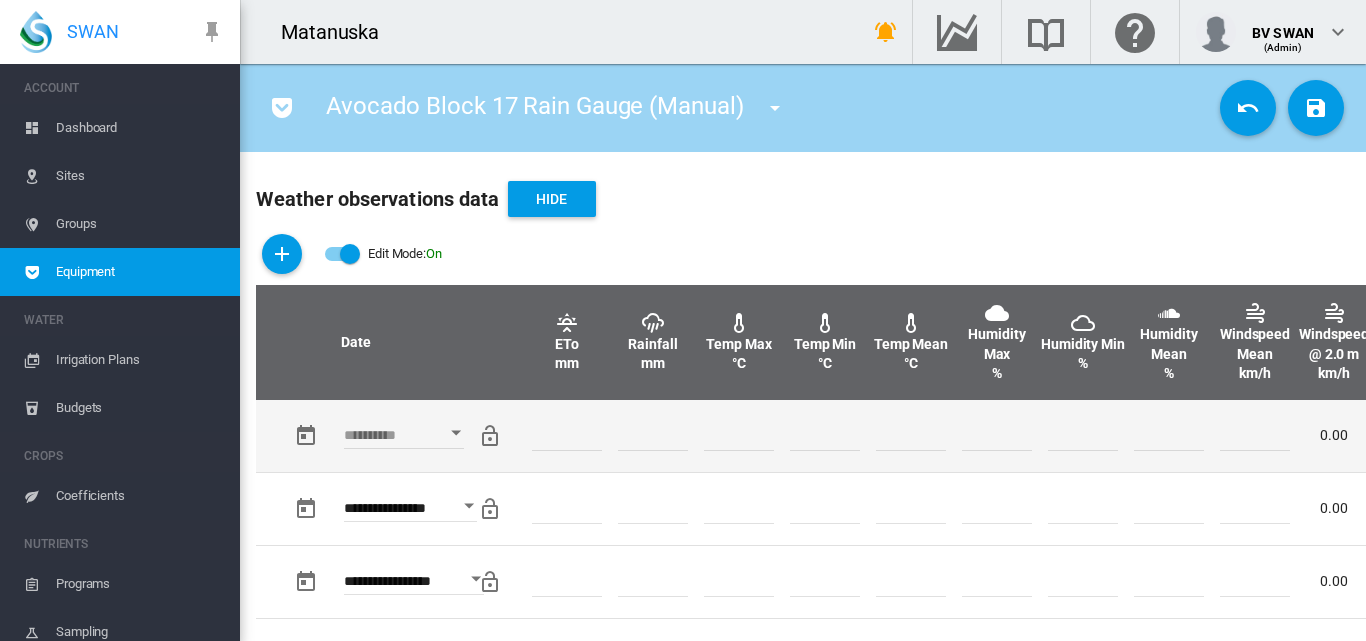 click at bounding box center [456, 432] 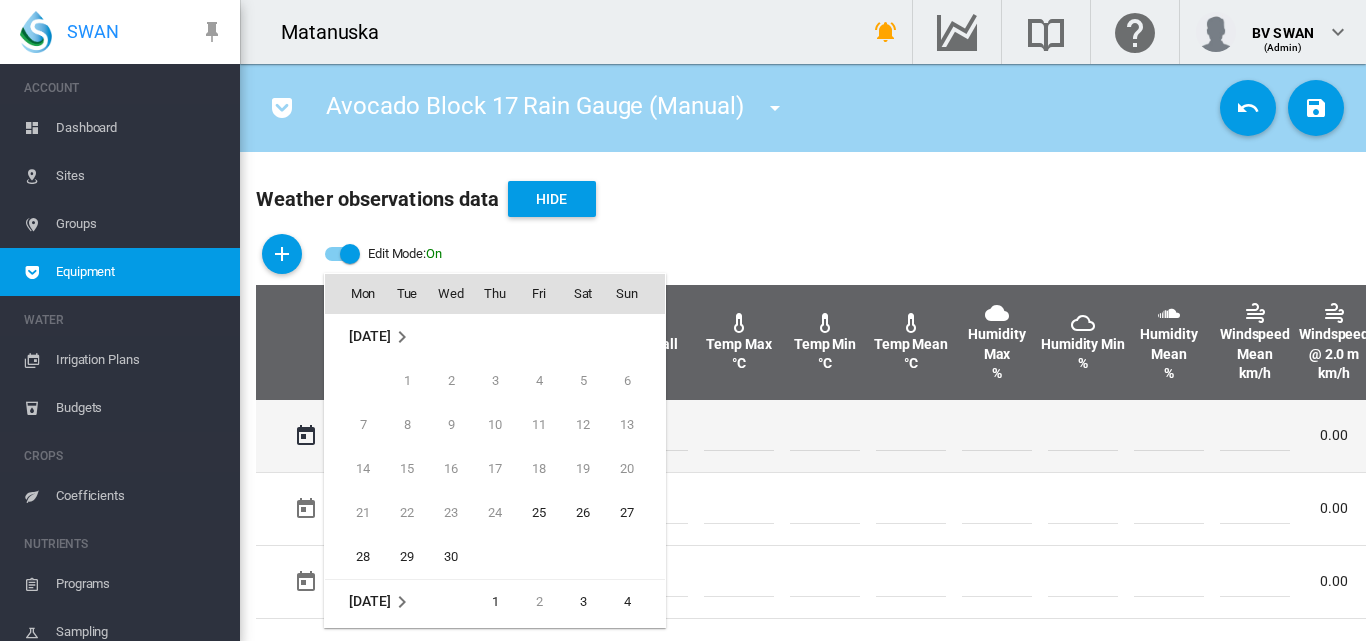 scroll, scrollTop: 795, scrollLeft: 0, axis: vertical 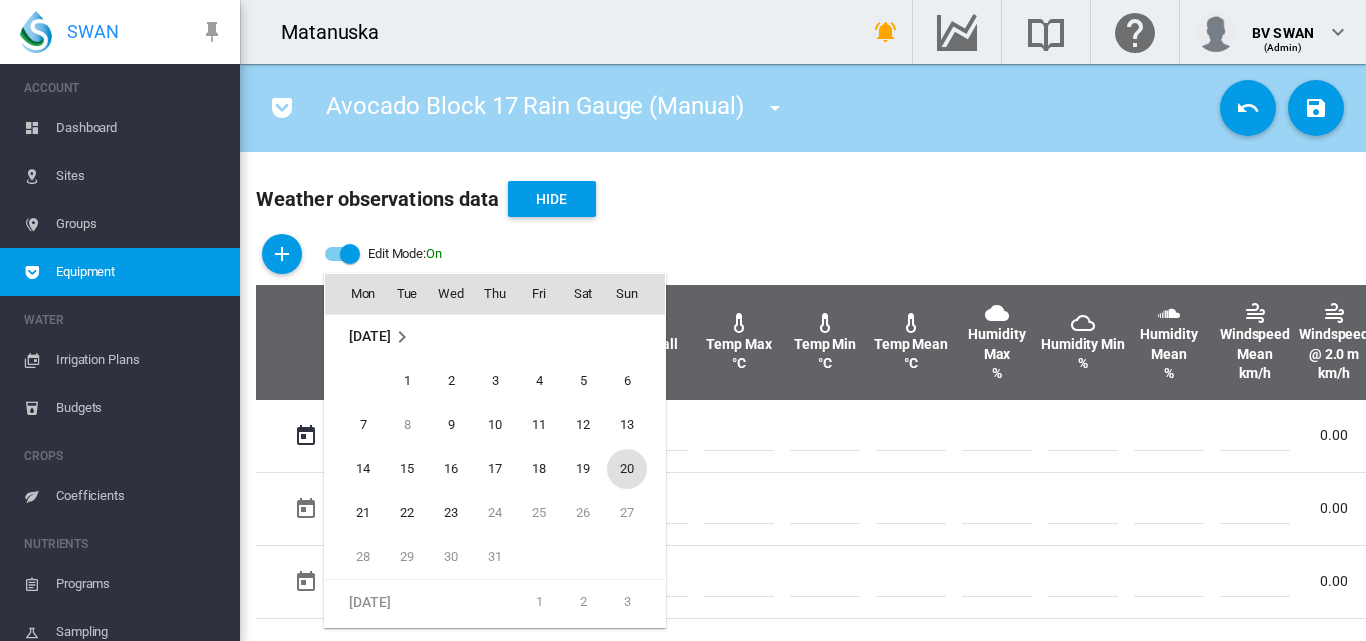click on "20" at bounding box center [627, 469] 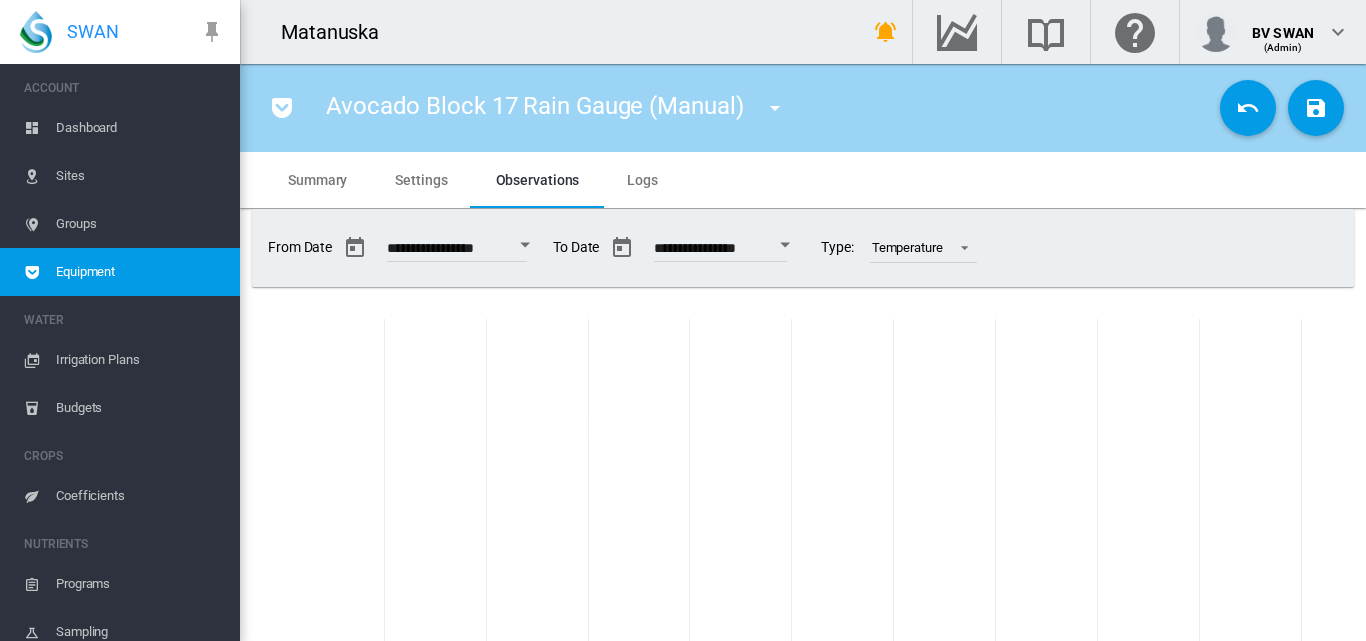 click at bounding box center (653, 1036) 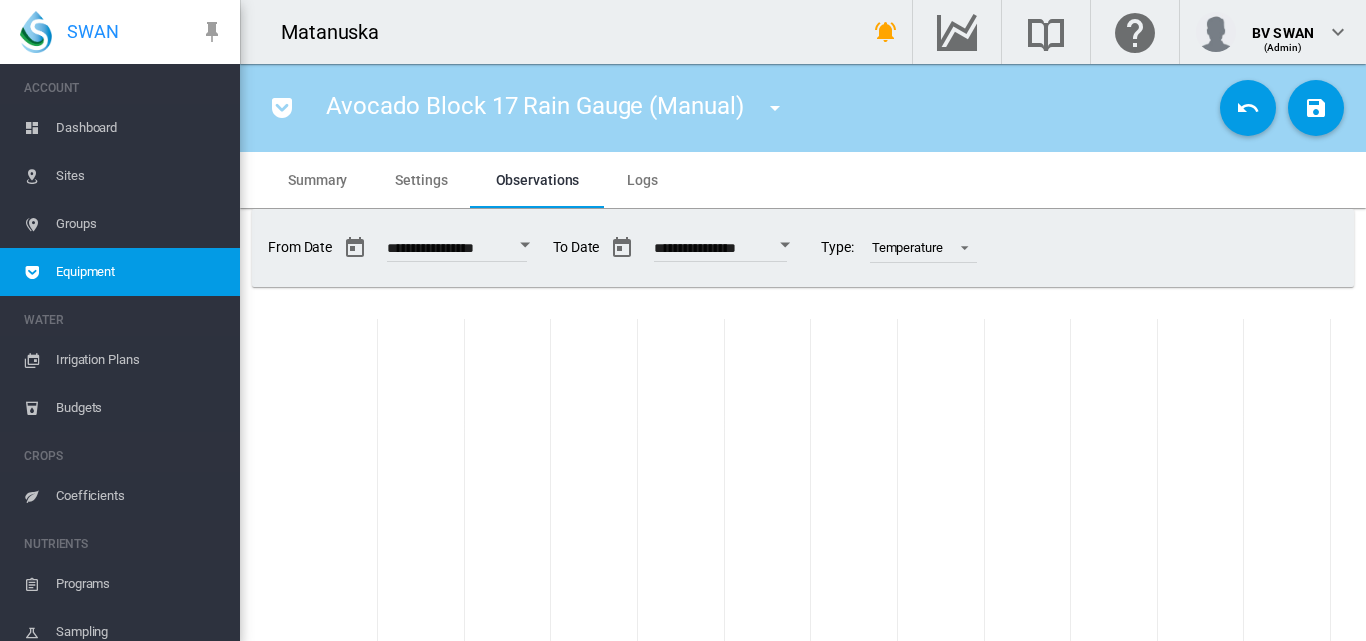 scroll, scrollTop: 600, scrollLeft: 0, axis: vertical 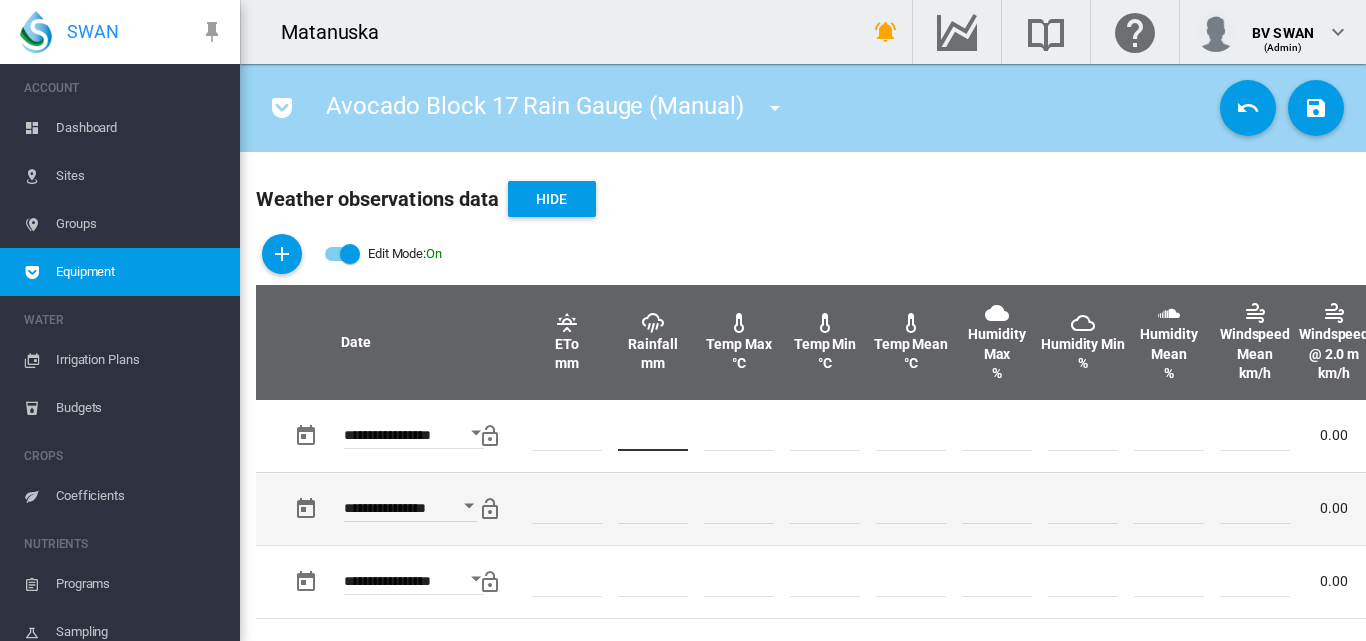 type on "*" 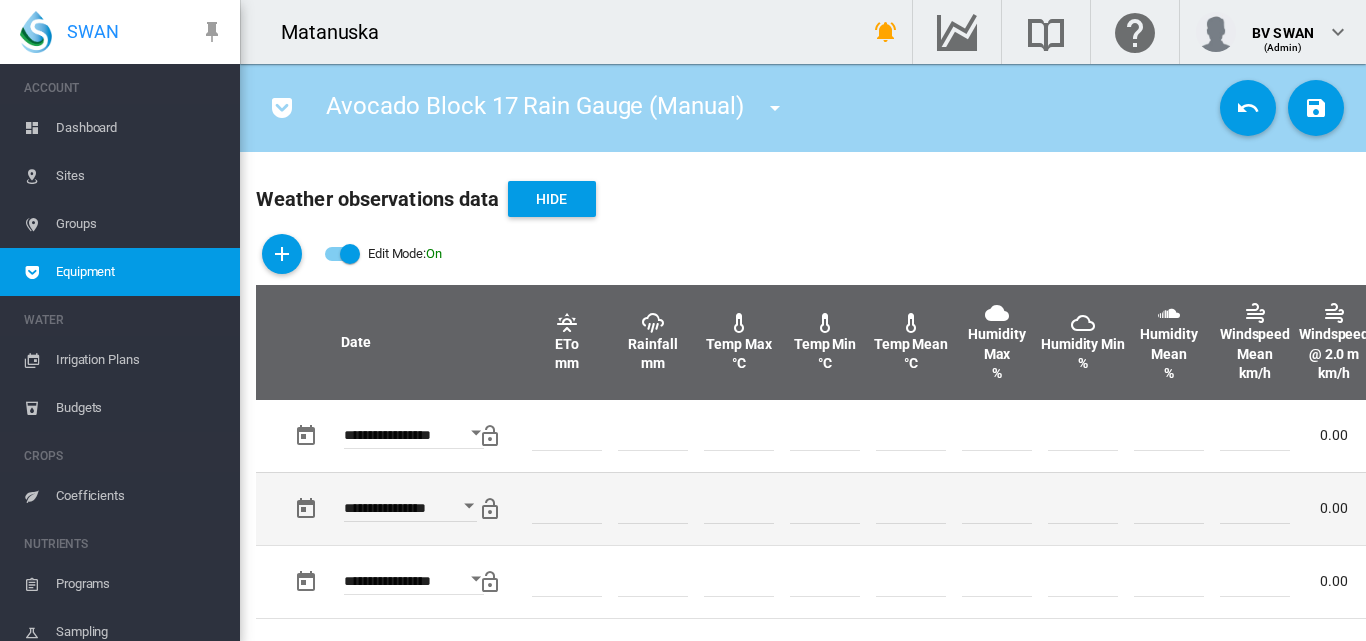 click at bounding box center (825, 508) 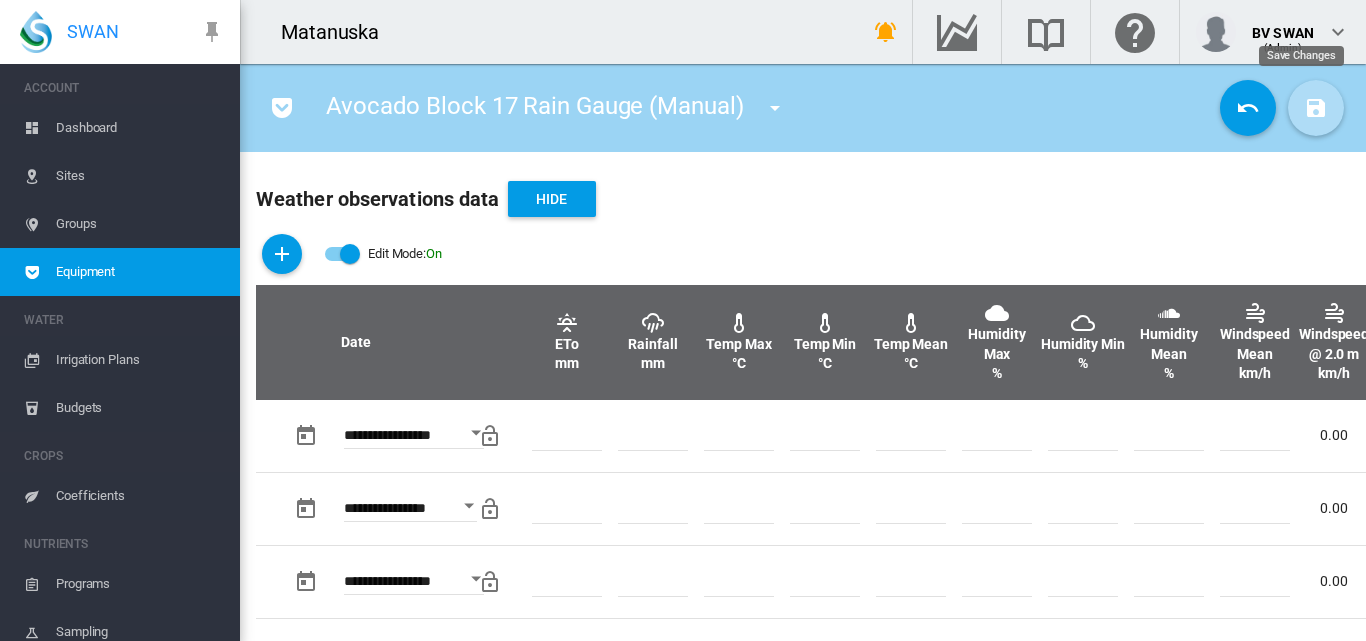 click at bounding box center (1316, 108) 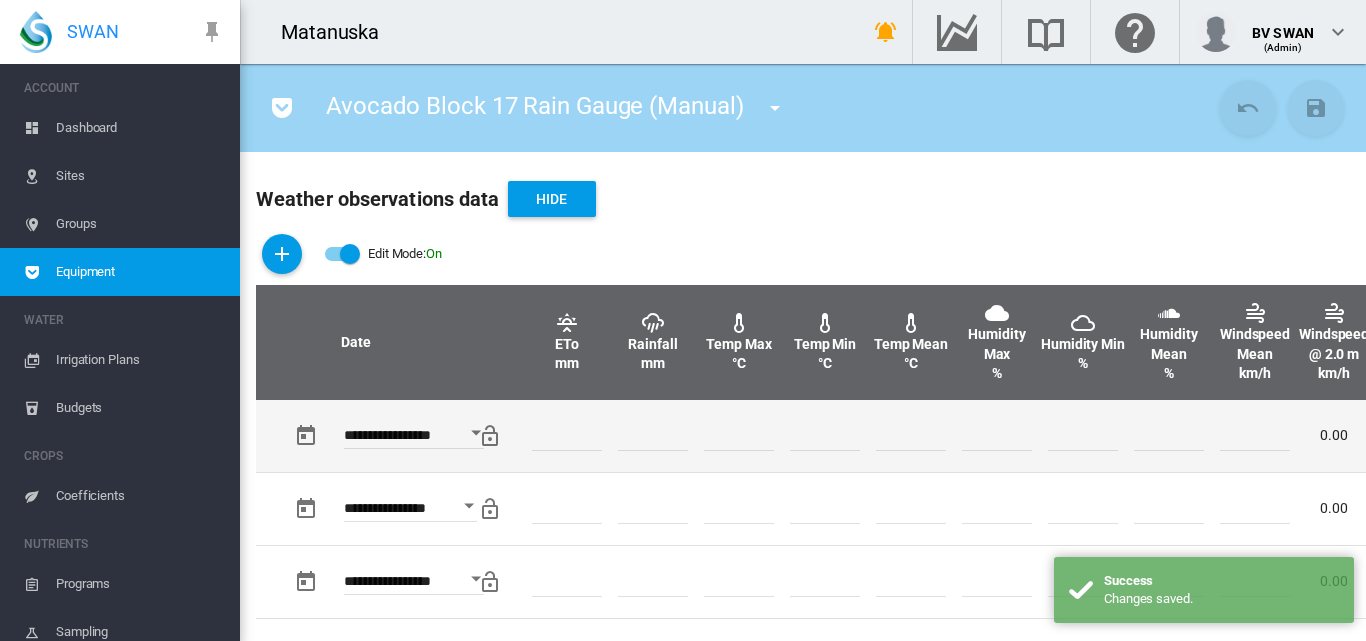 click at bounding box center [825, 436] 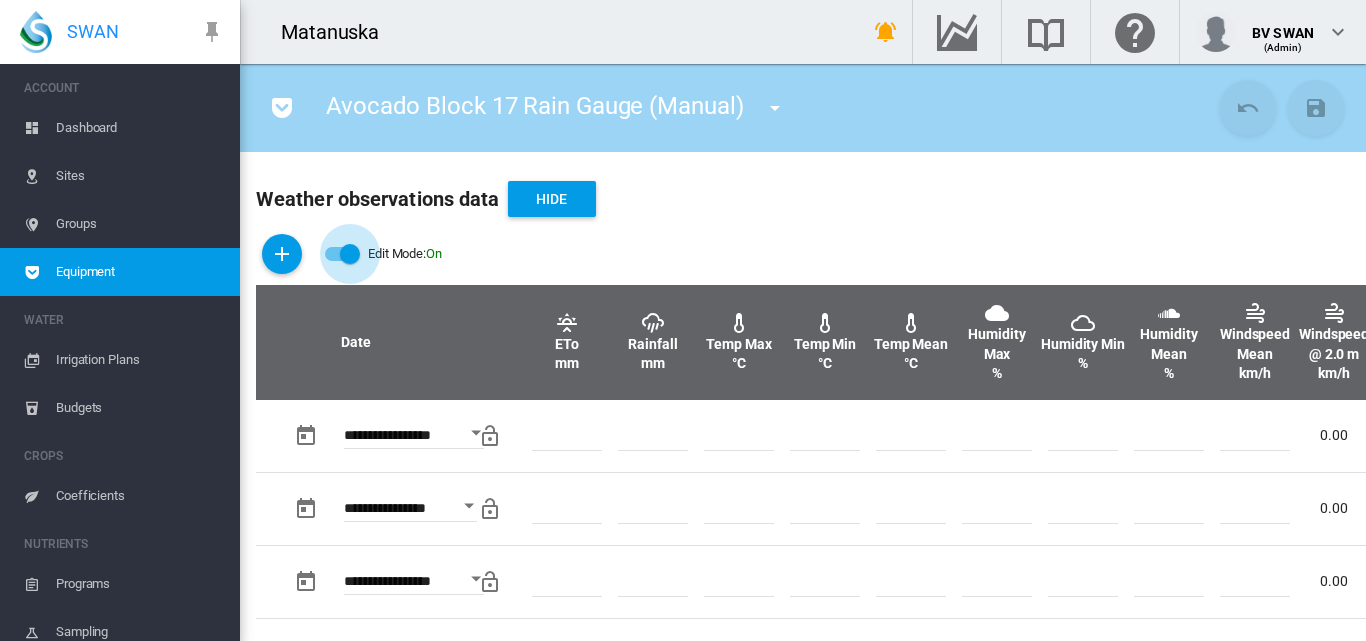 click at bounding box center (350, 254) 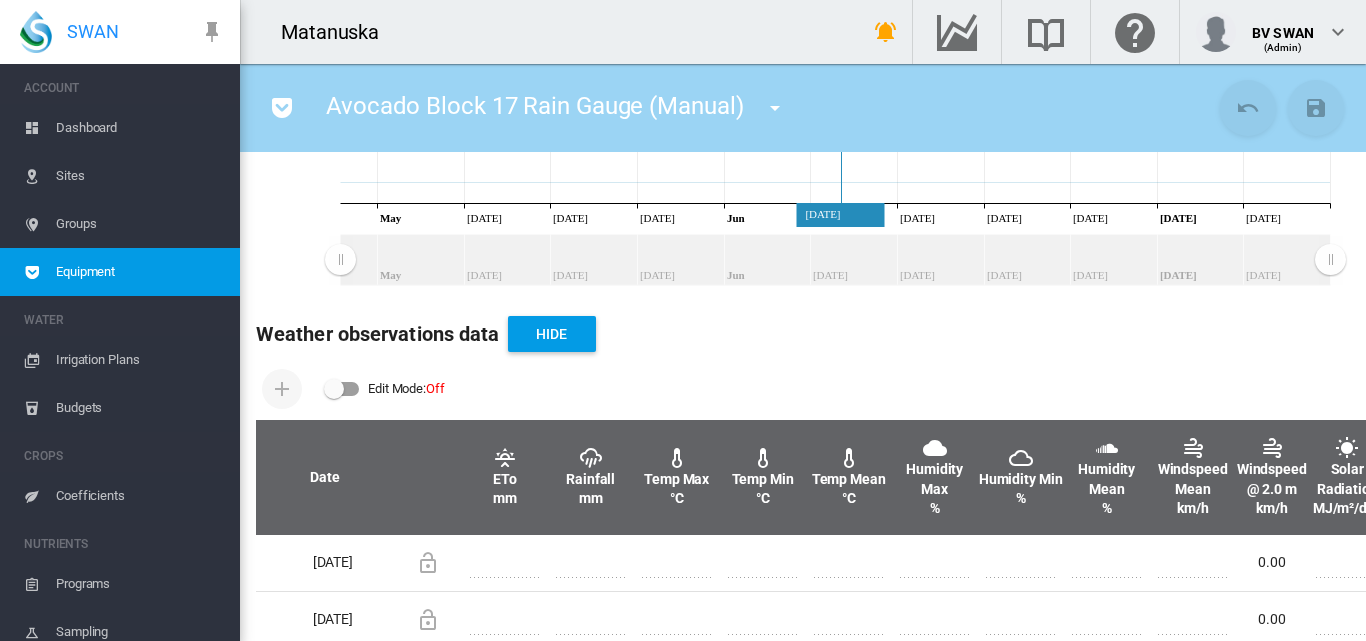 scroll, scrollTop: 500, scrollLeft: 0, axis: vertical 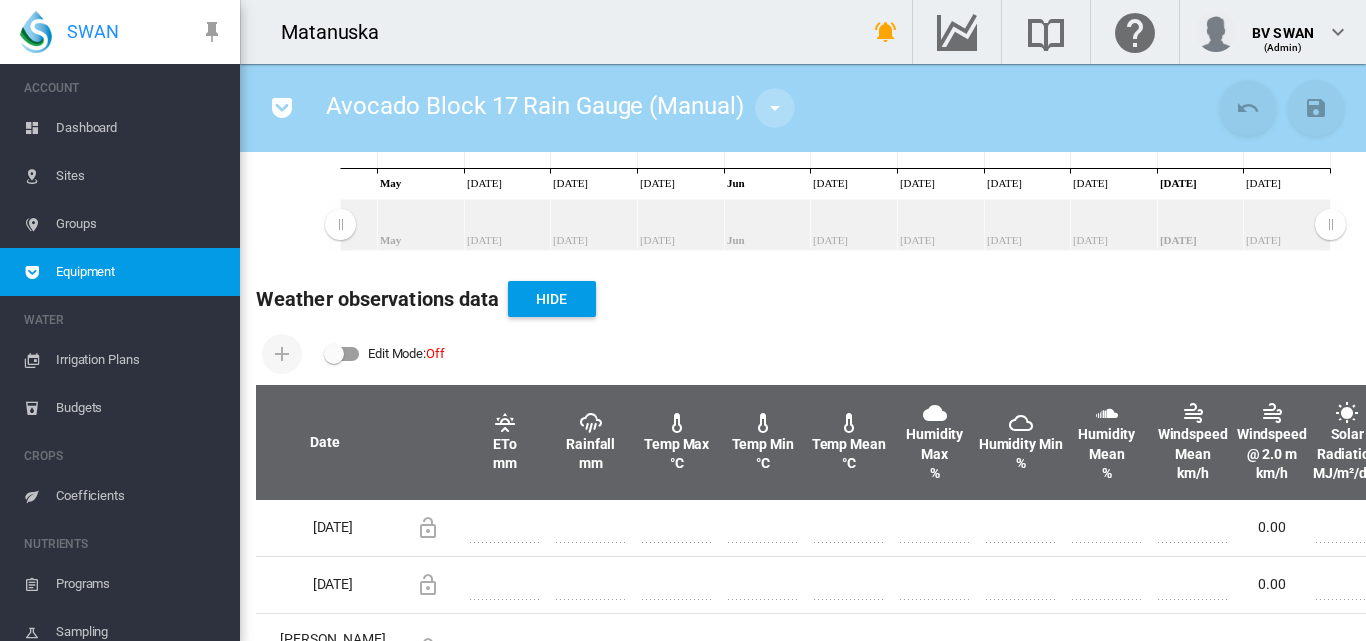 click at bounding box center [775, 108] 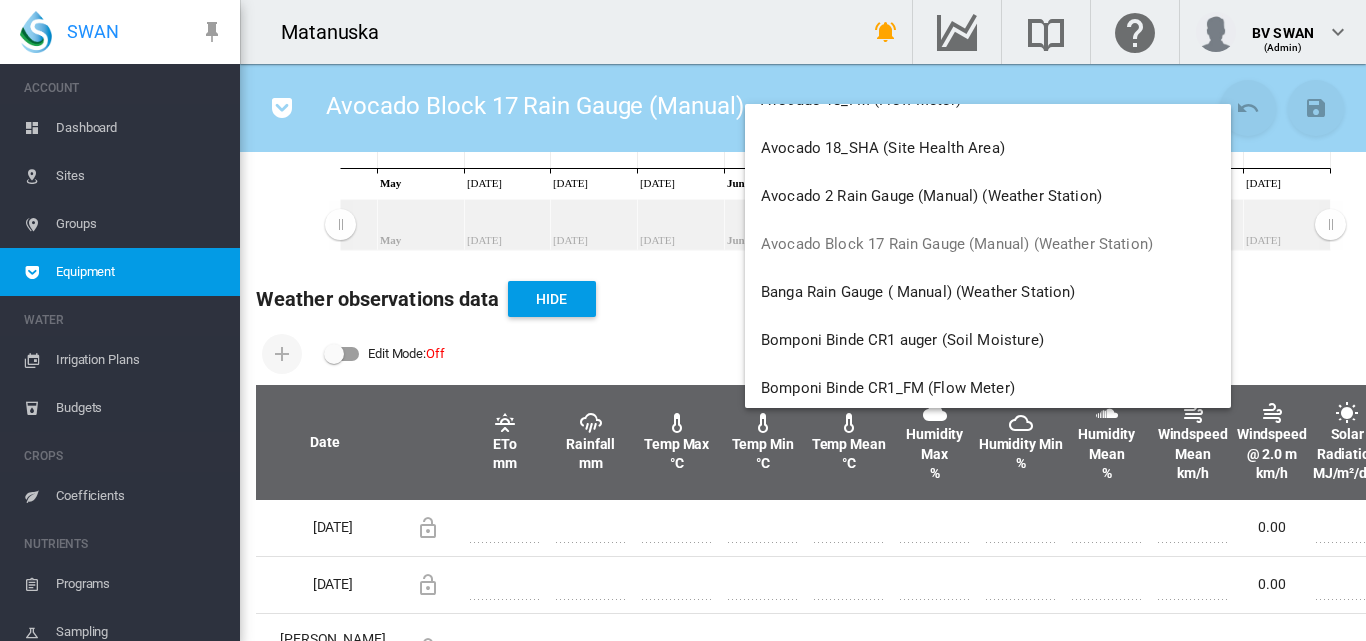 scroll, scrollTop: 1700, scrollLeft: 0, axis: vertical 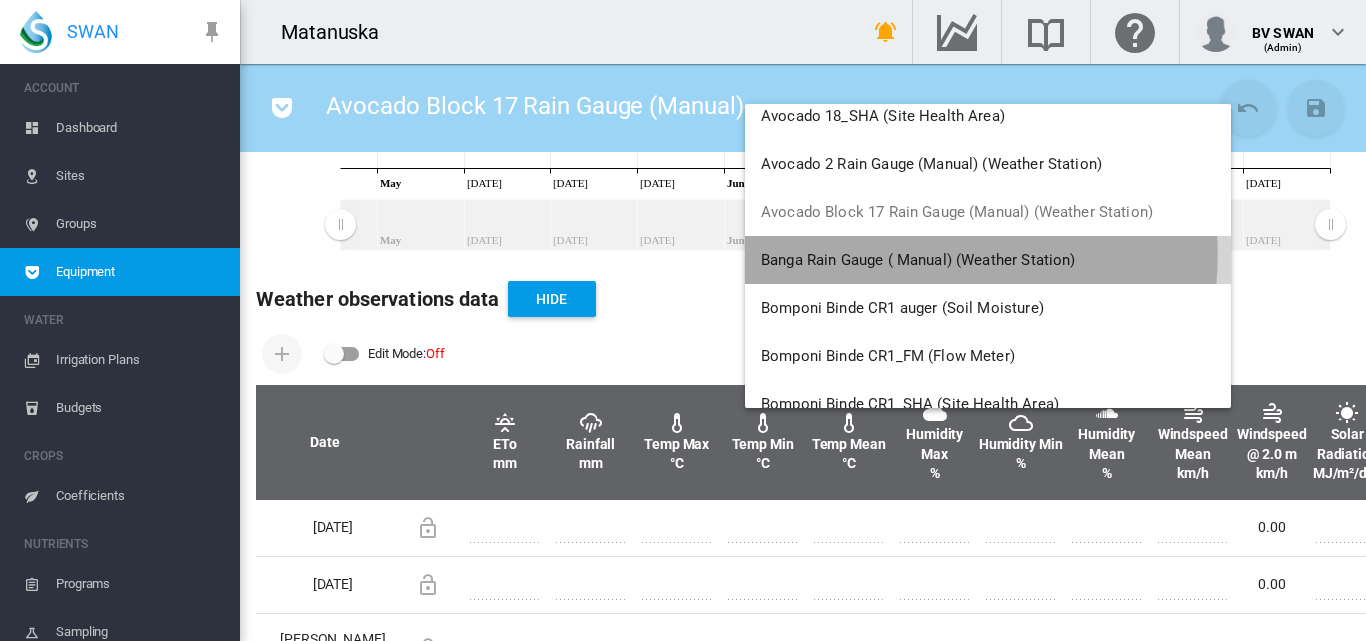 click on "Banga Rain Gauge ( Manual) (Weather Station)" at bounding box center [918, 260] 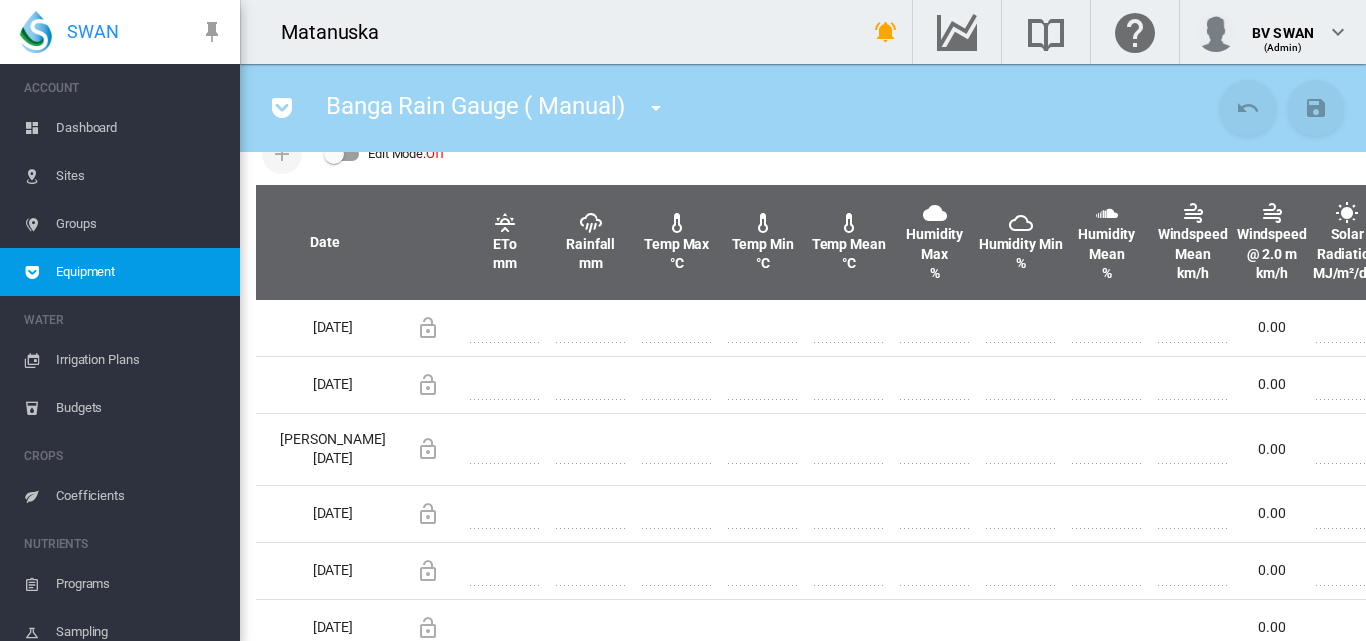 scroll, scrollTop: 600, scrollLeft: 0, axis: vertical 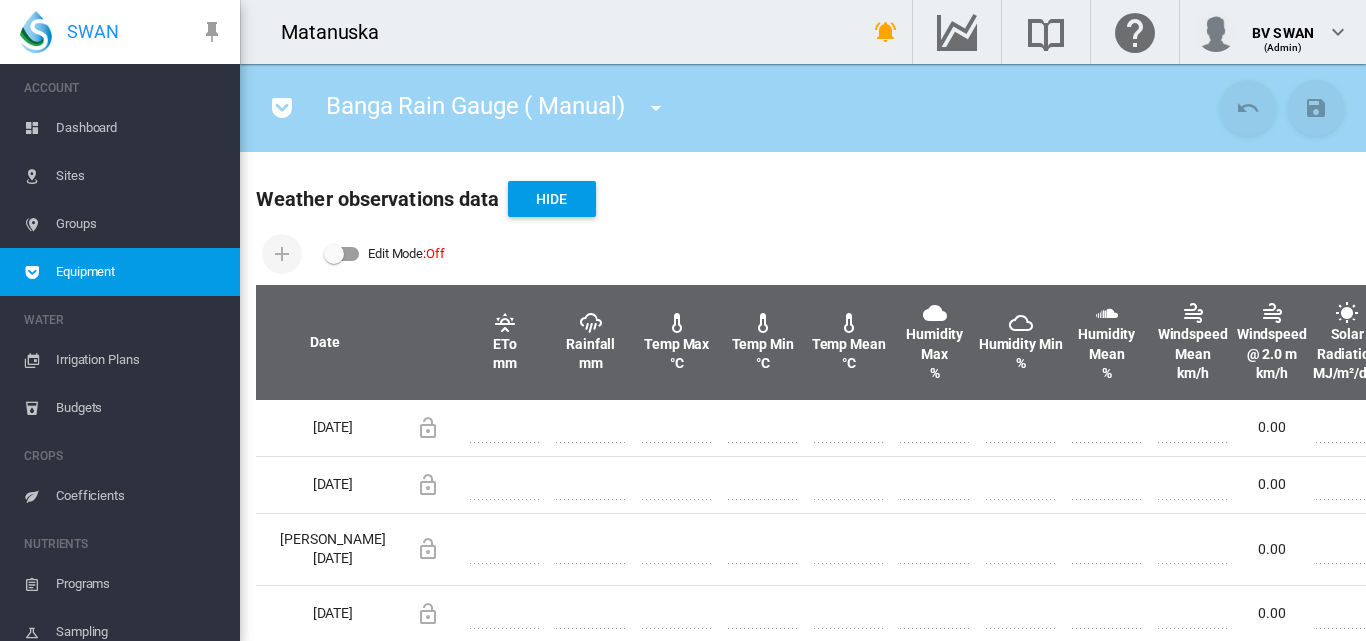 click at bounding box center [342, 254] 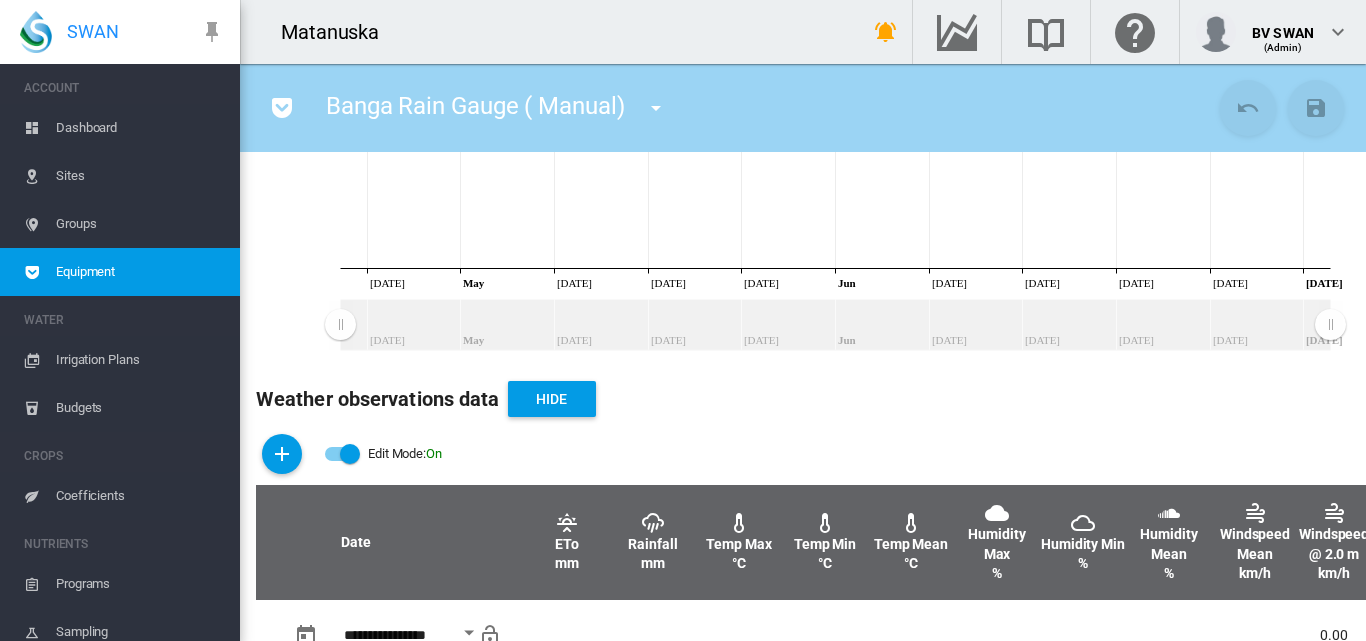 scroll, scrollTop: 600, scrollLeft: 0, axis: vertical 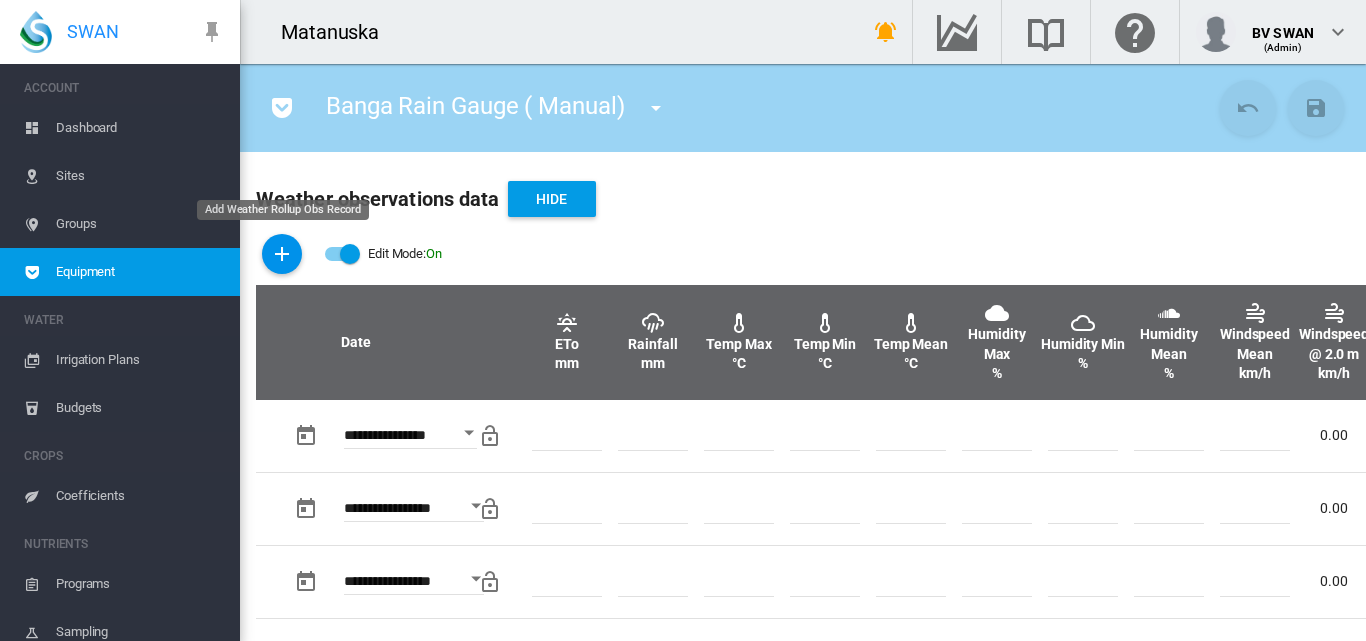 click at bounding box center [282, 254] 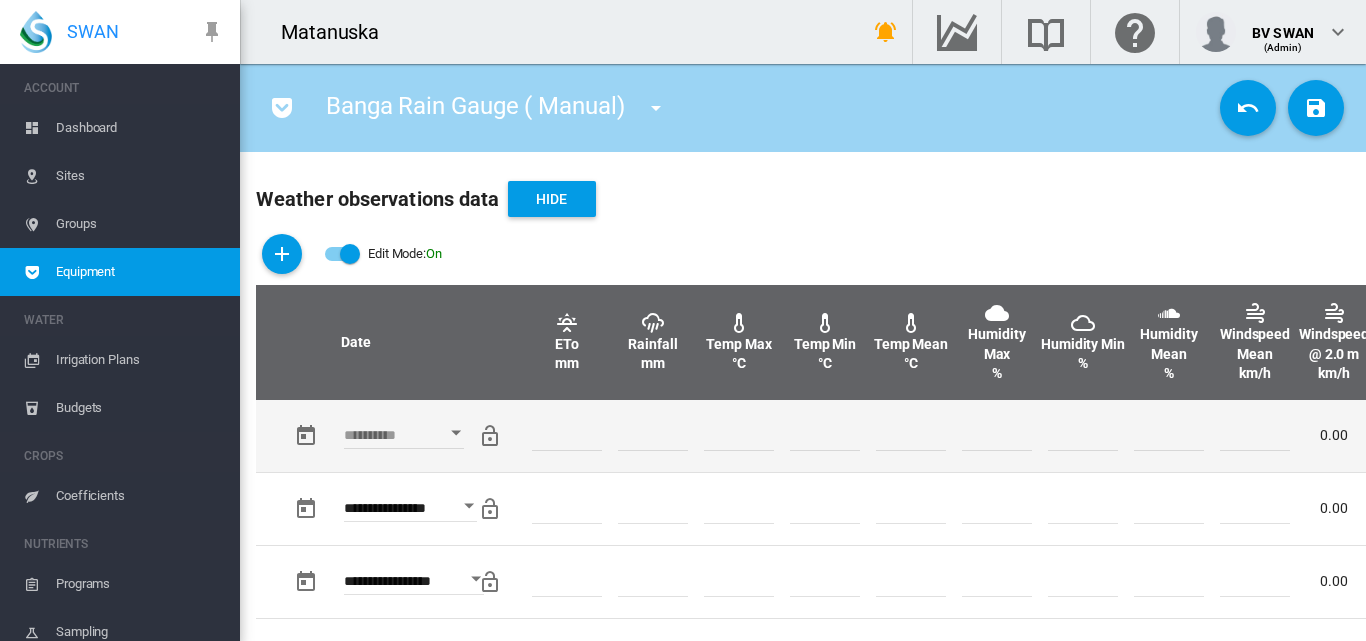 click at bounding box center [456, 433] 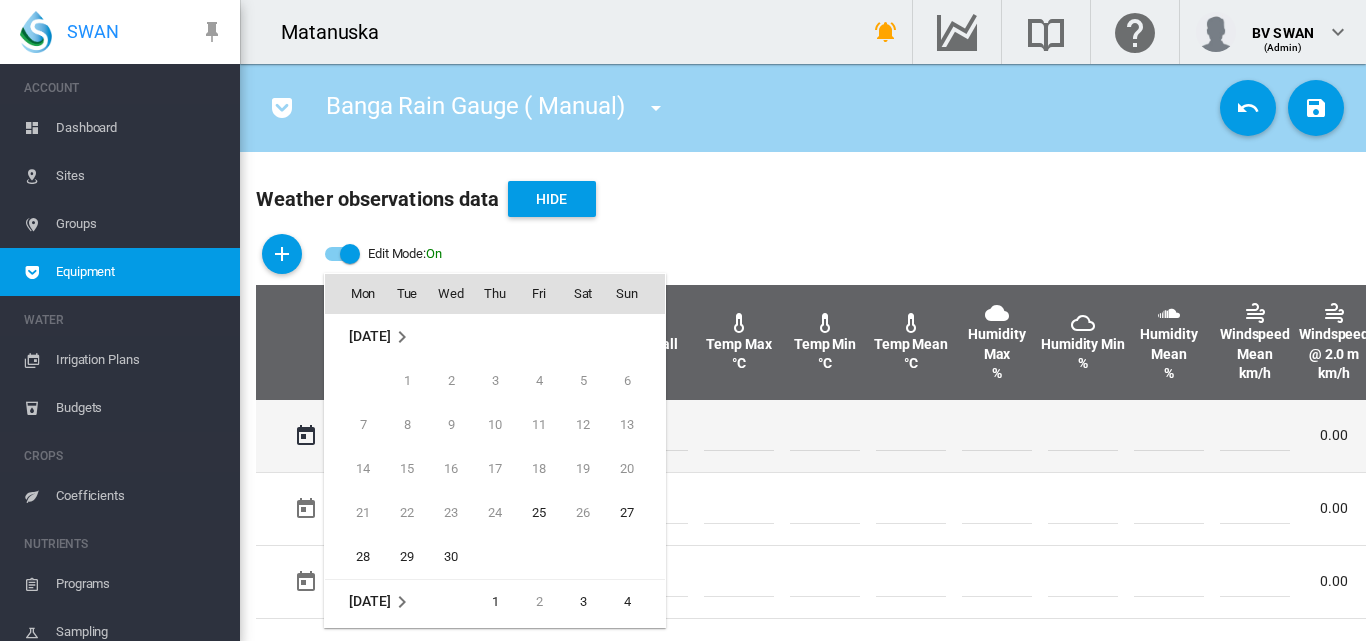 scroll, scrollTop: 795, scrollLeft: 0, axis: vertical 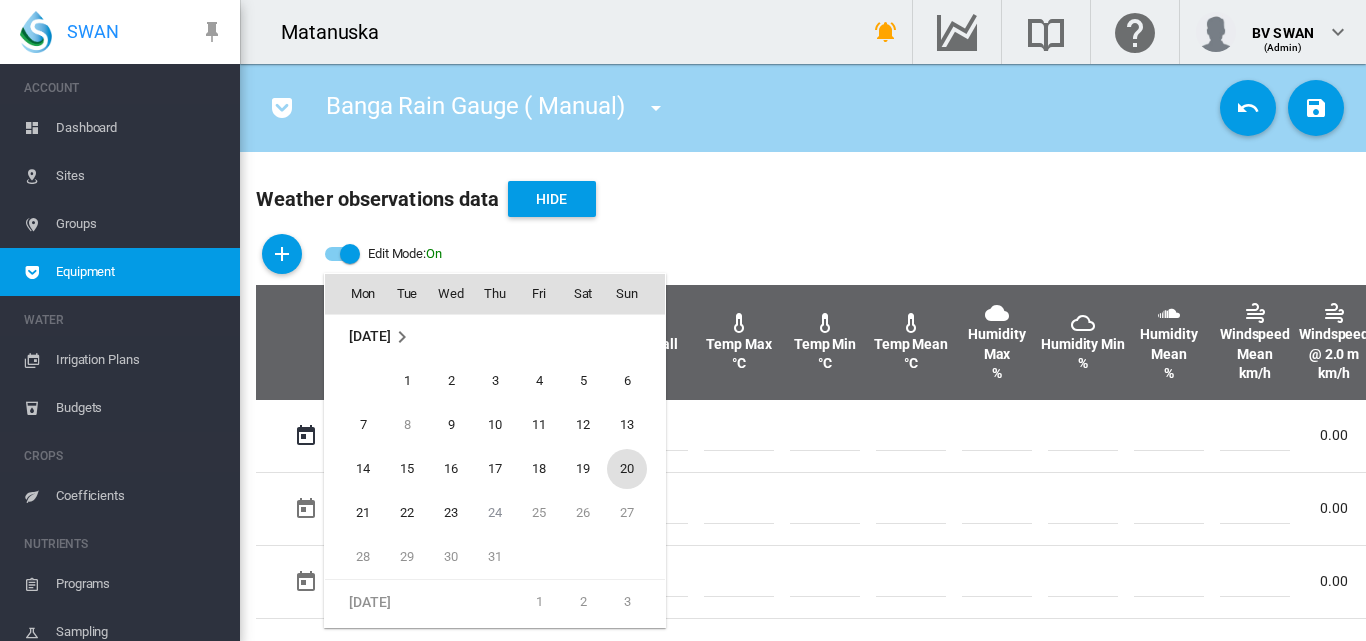click on "20" at bounding box center [627, 469] 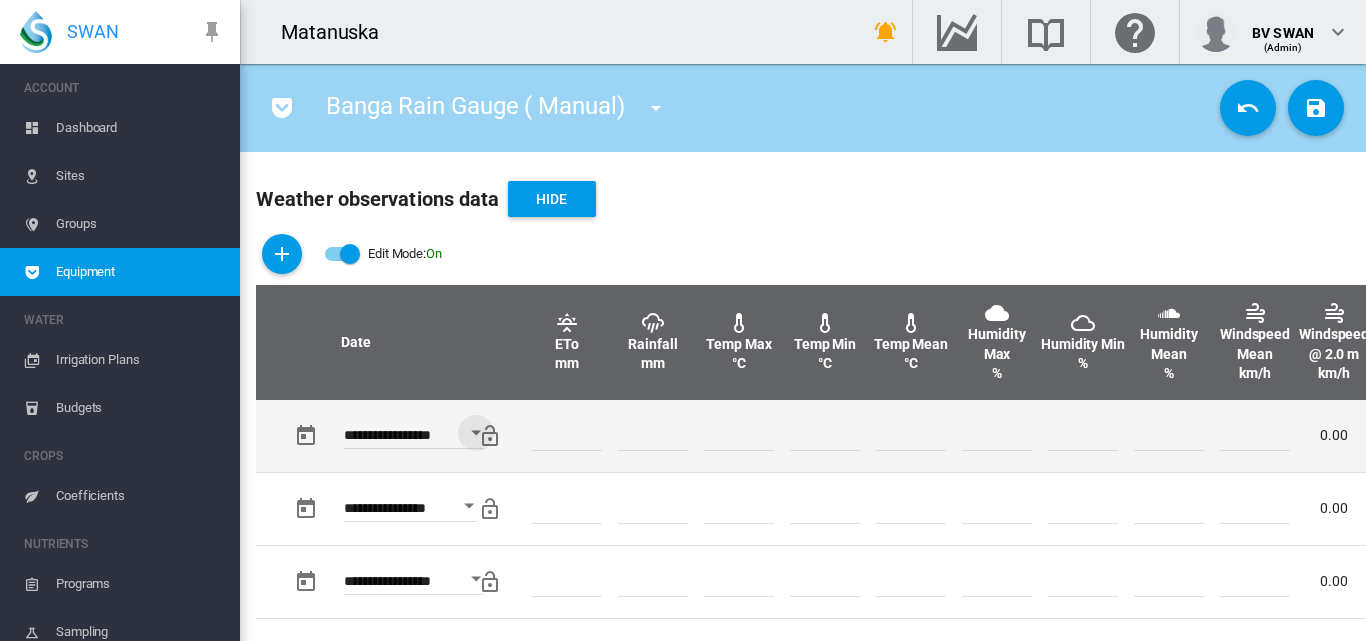 click at bounding box center [653, 436] 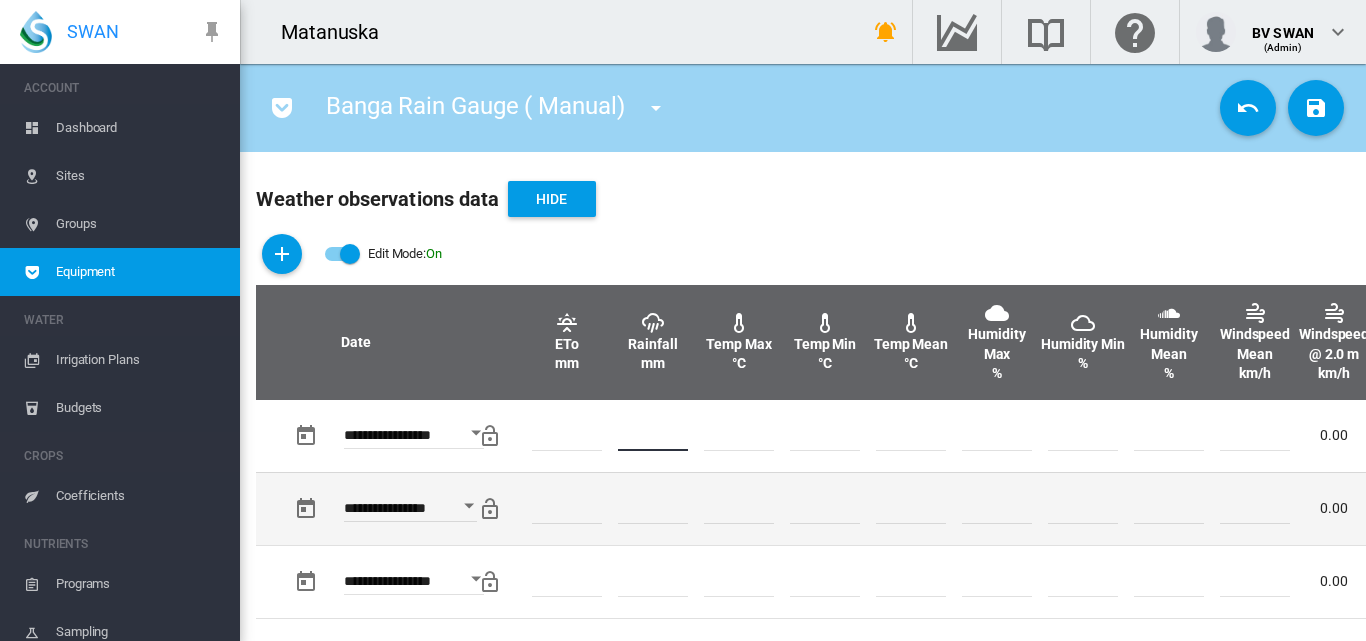 type on "*" 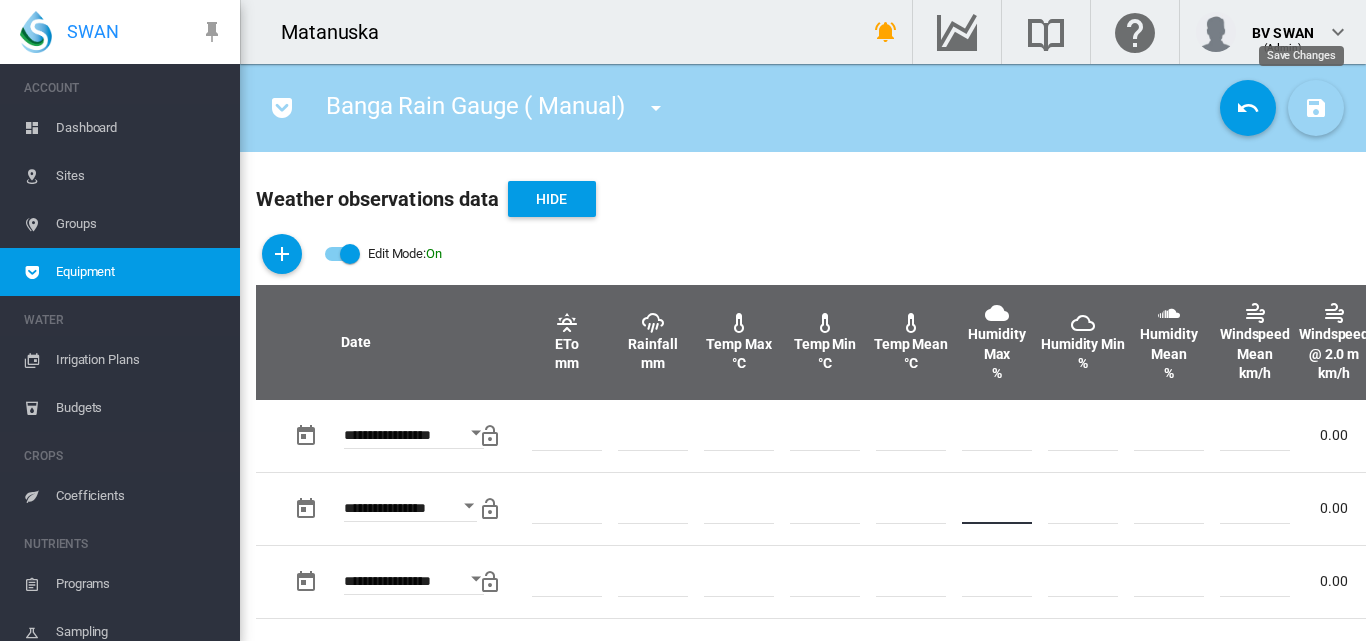 click at bounding box center (1316, 108) 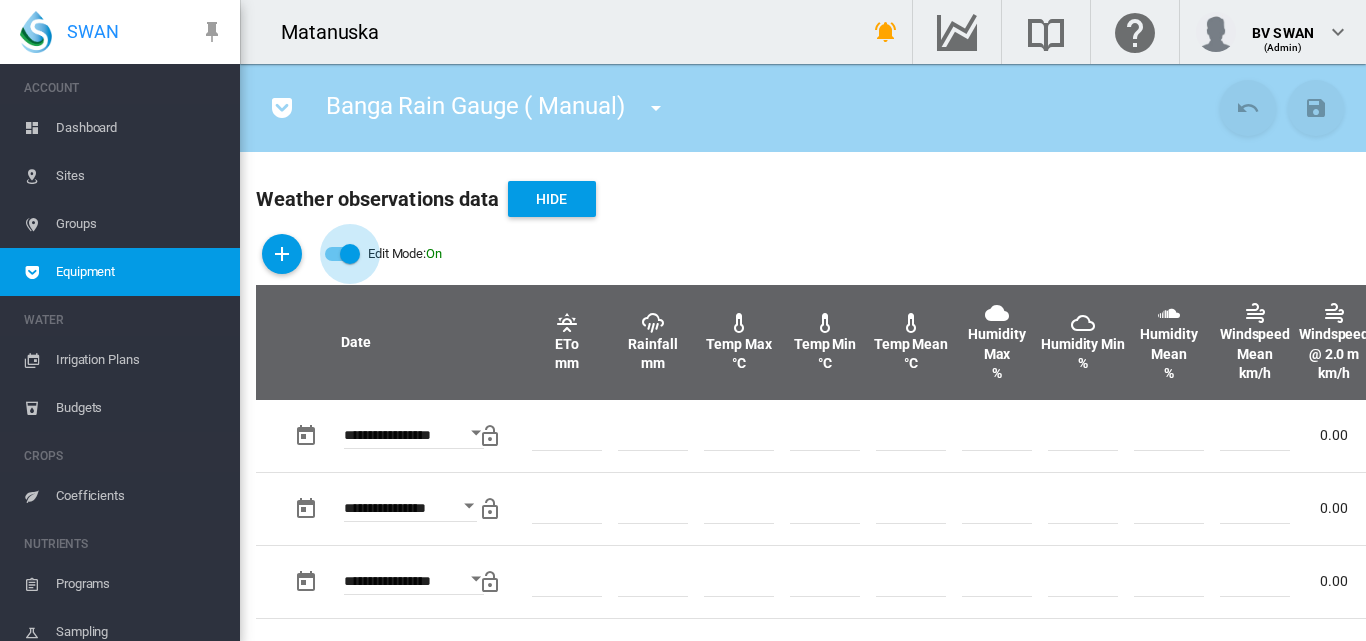 click at bounding box center [350, 254] 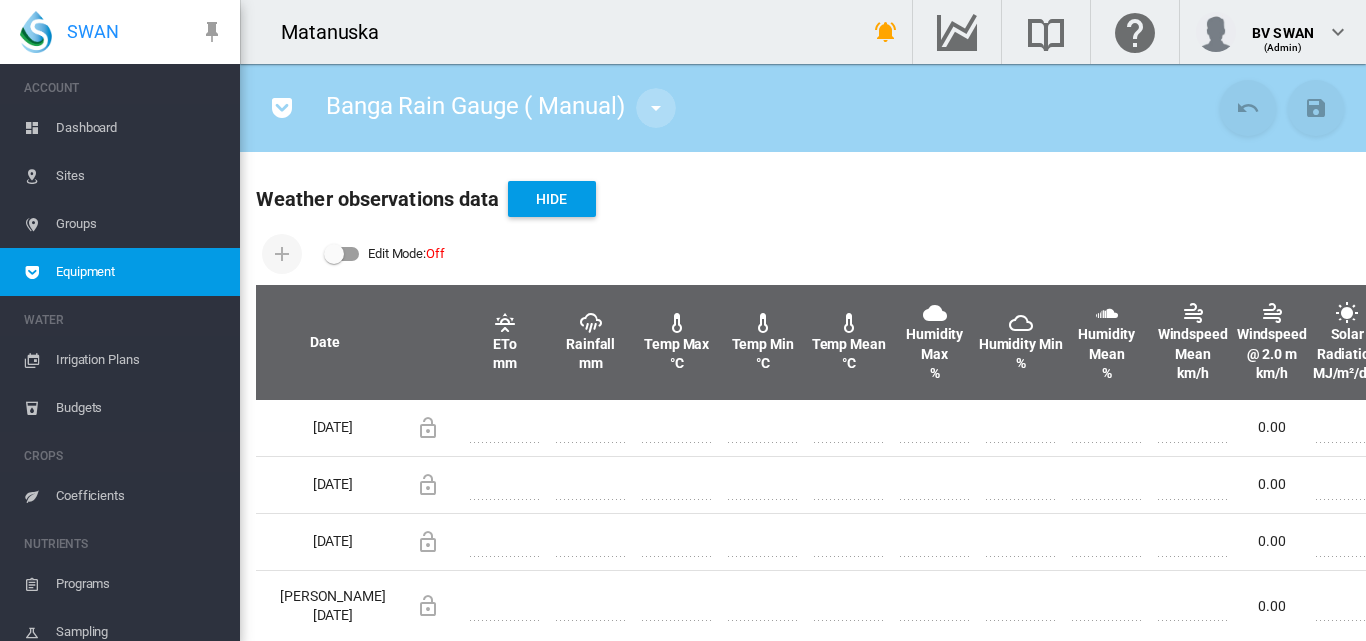 click at bounding box center [656, 108] 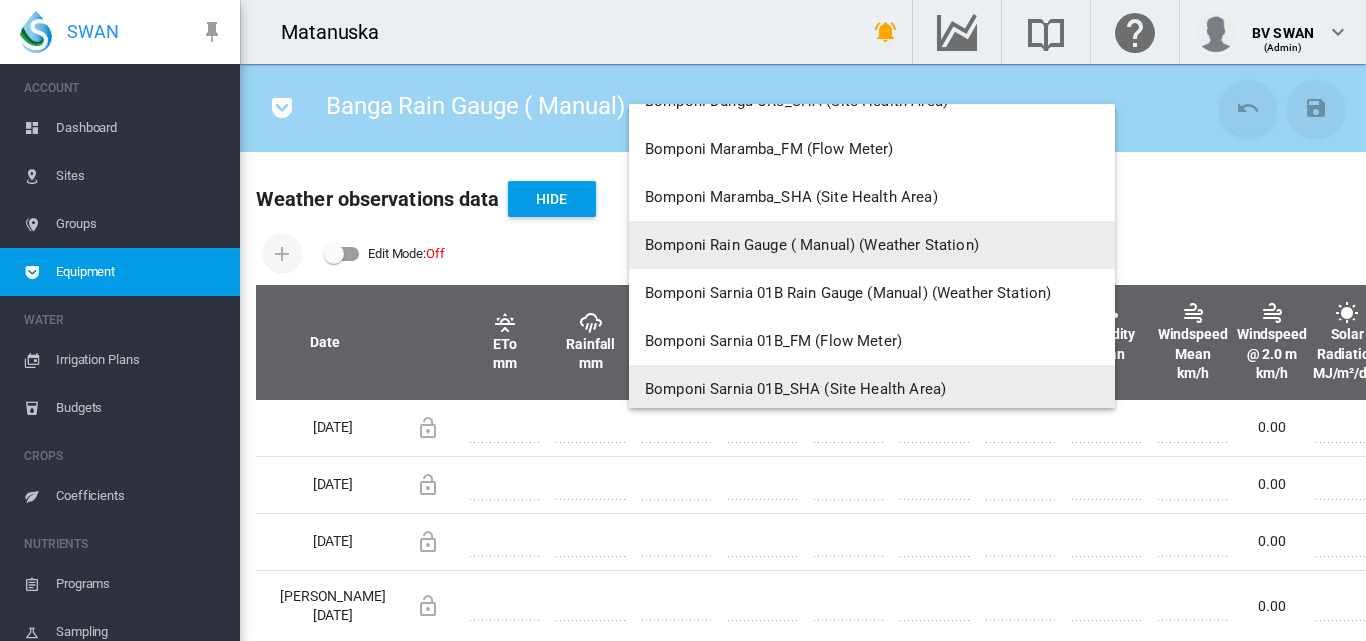 scroll, scrollTop: 2700, scrollLeft: 0, axis: vertical 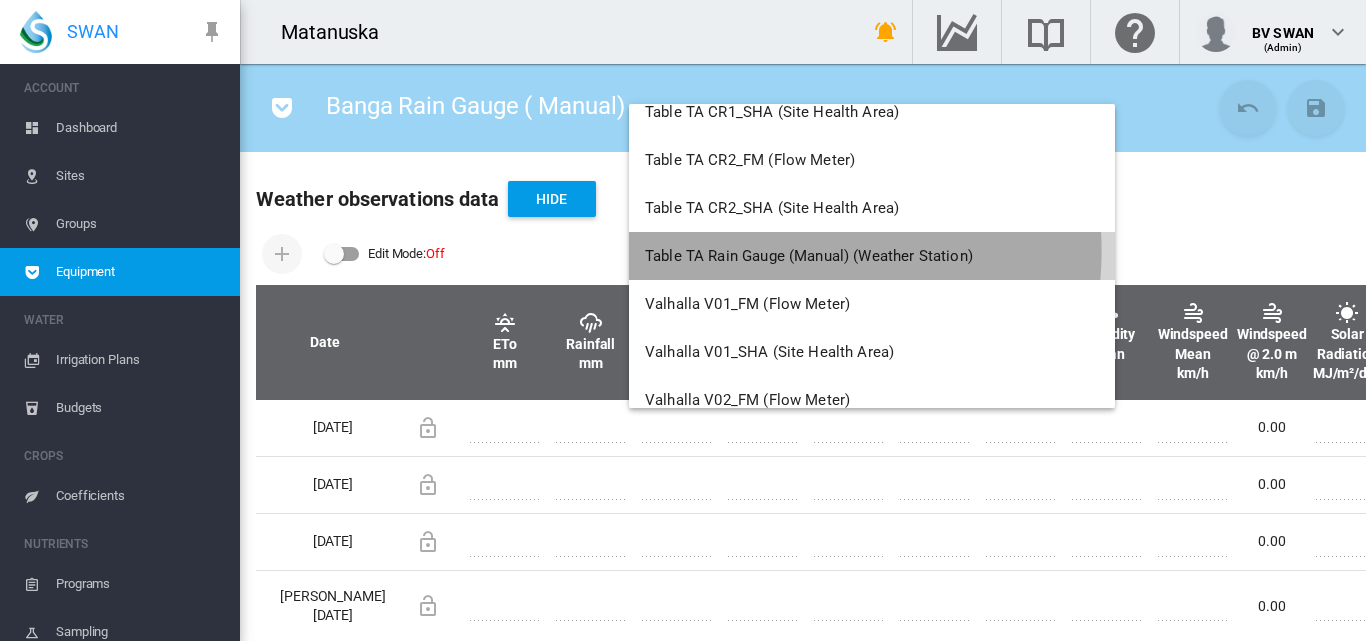 click on "Table TA Rain Gauge (Manual) (Weather Station)" at bounding box center [809, 256] 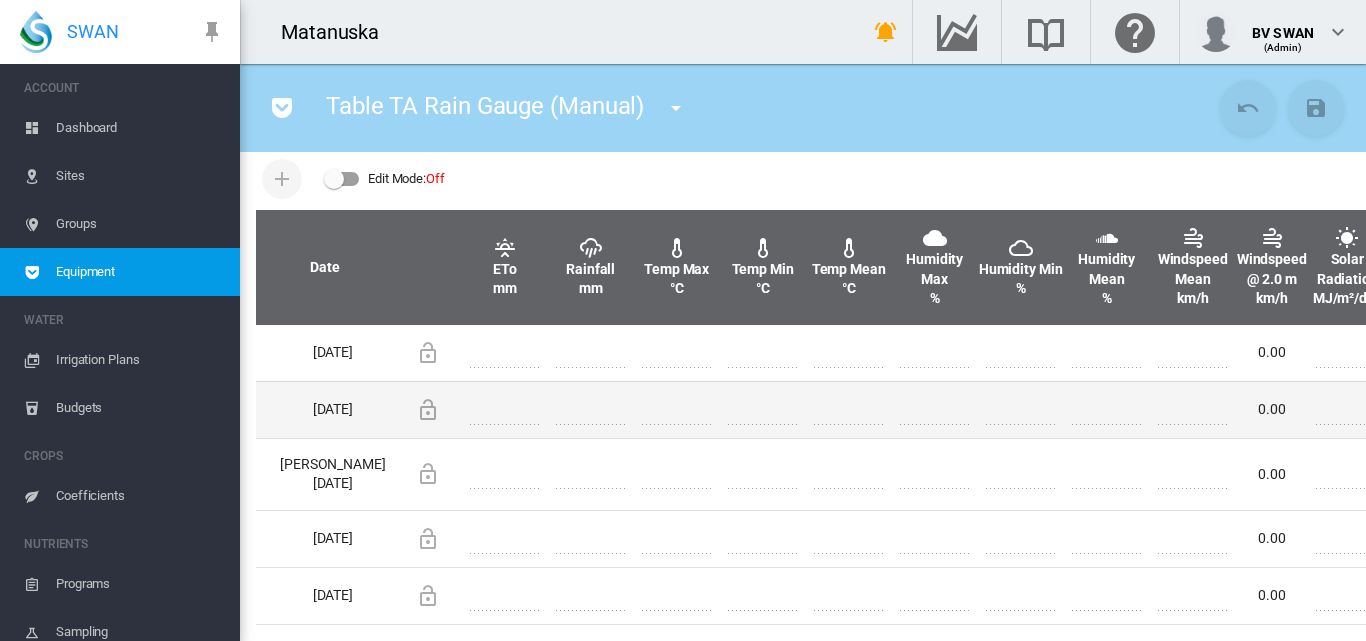 scroll, scrollTop: 600, scrollLeft: 0, axis: vertical 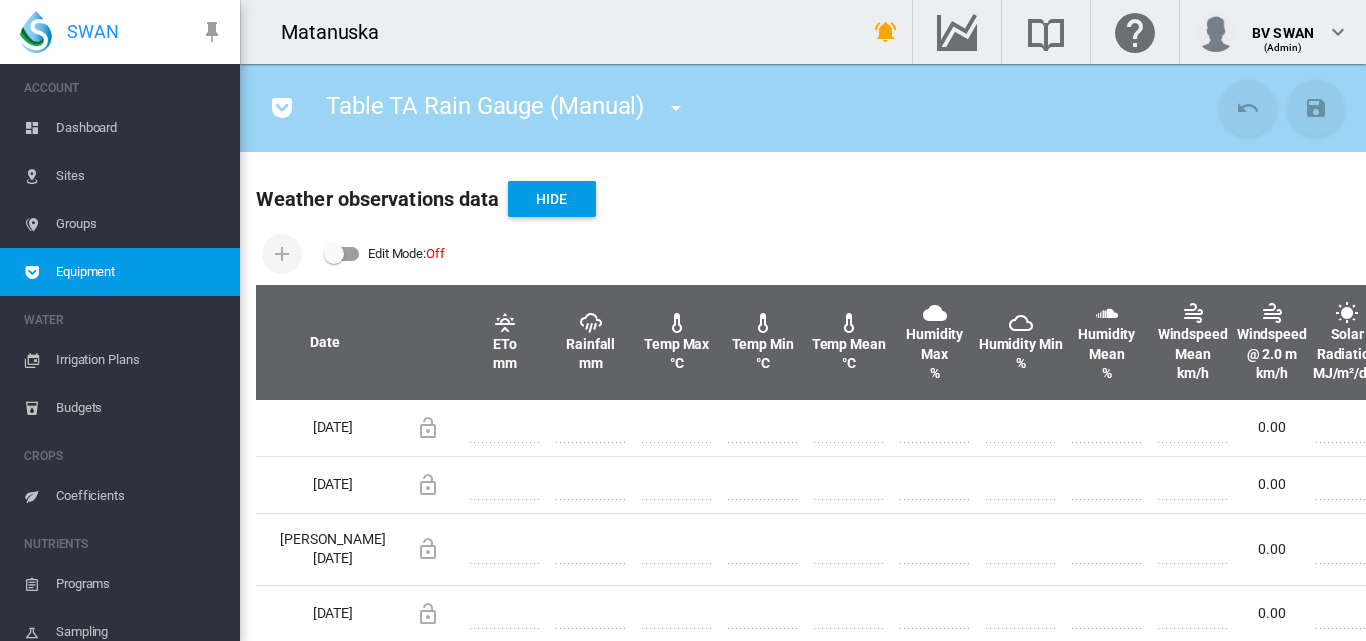 click at bounding box center [342, 254] 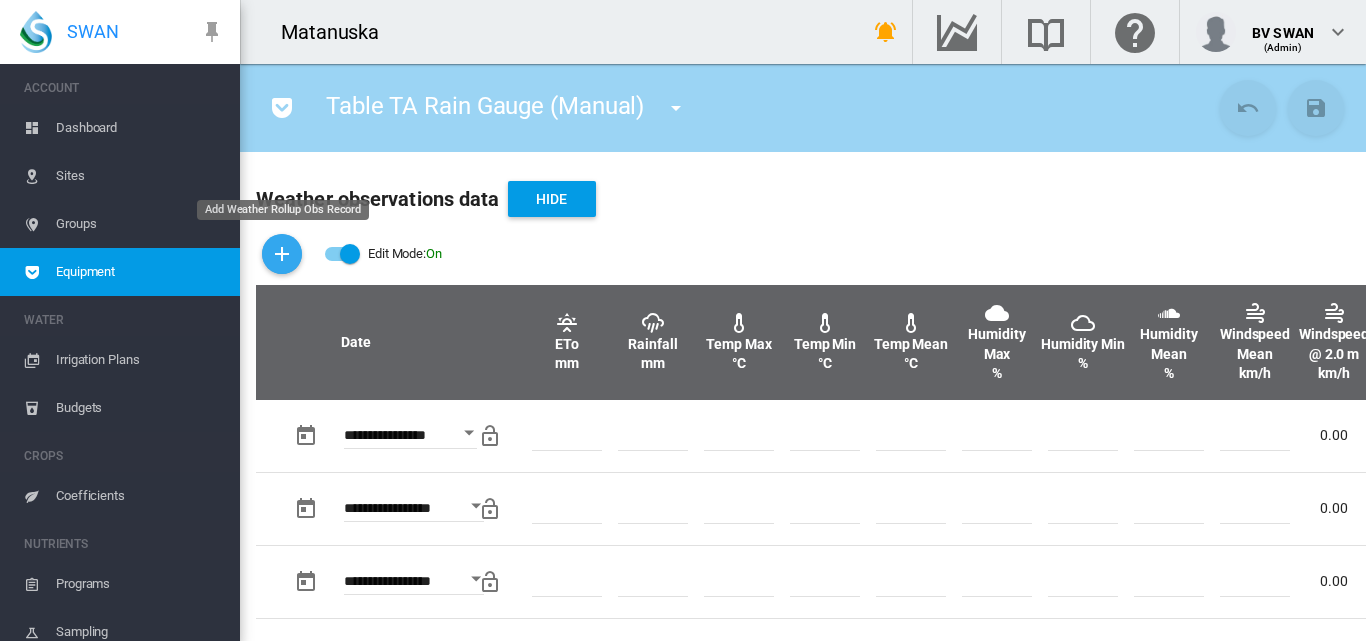click at bounding box center (282, 254) 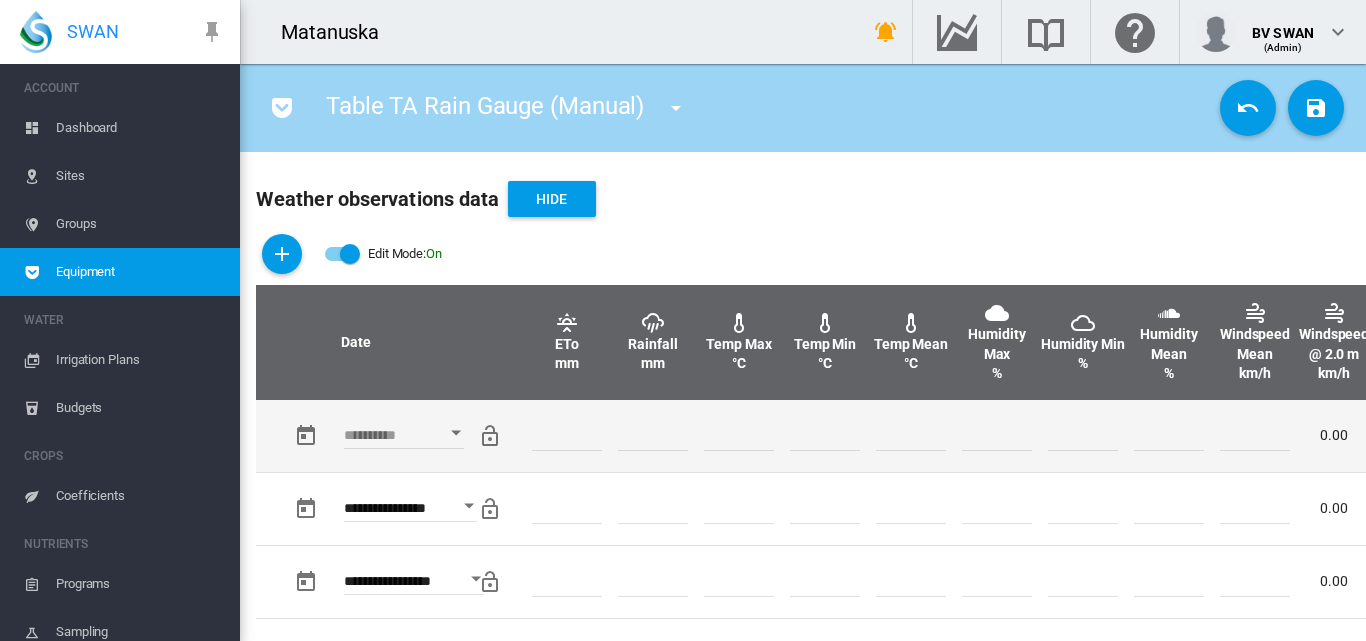 click at bounding box center (456, 433) 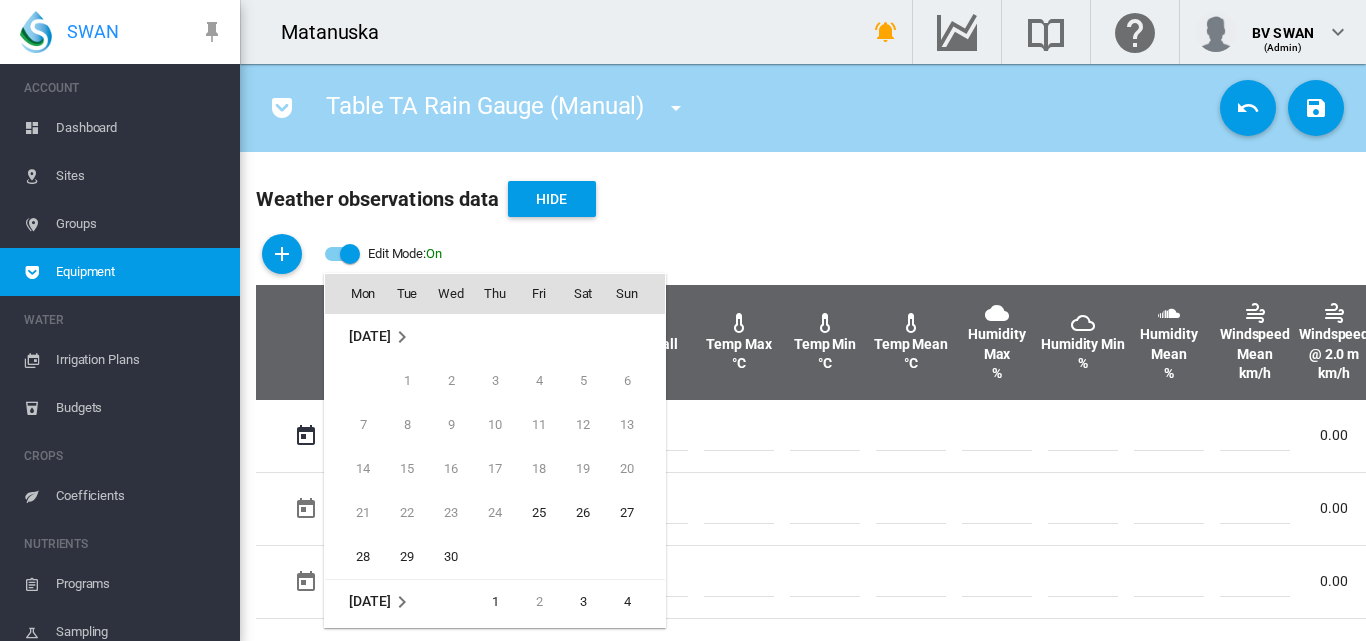scroll, scrollTop: 795, scrollLeft: 0, axis: vertical 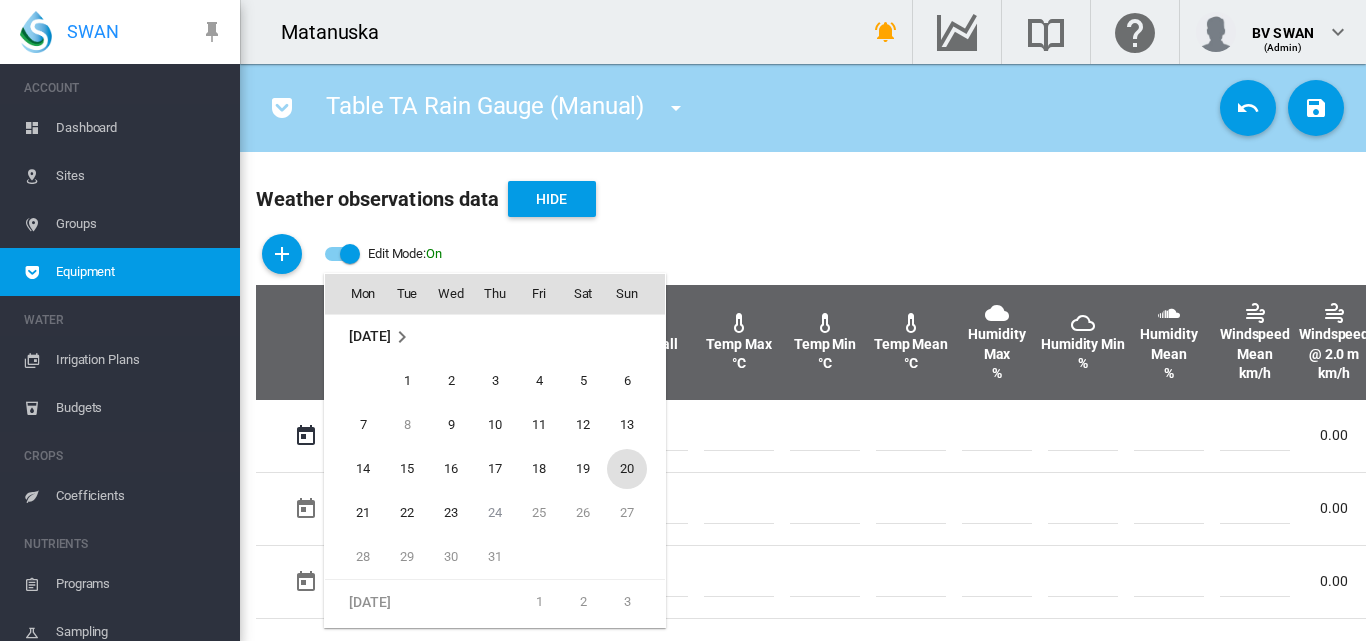 click on "20" at bounding box center (627, 469) 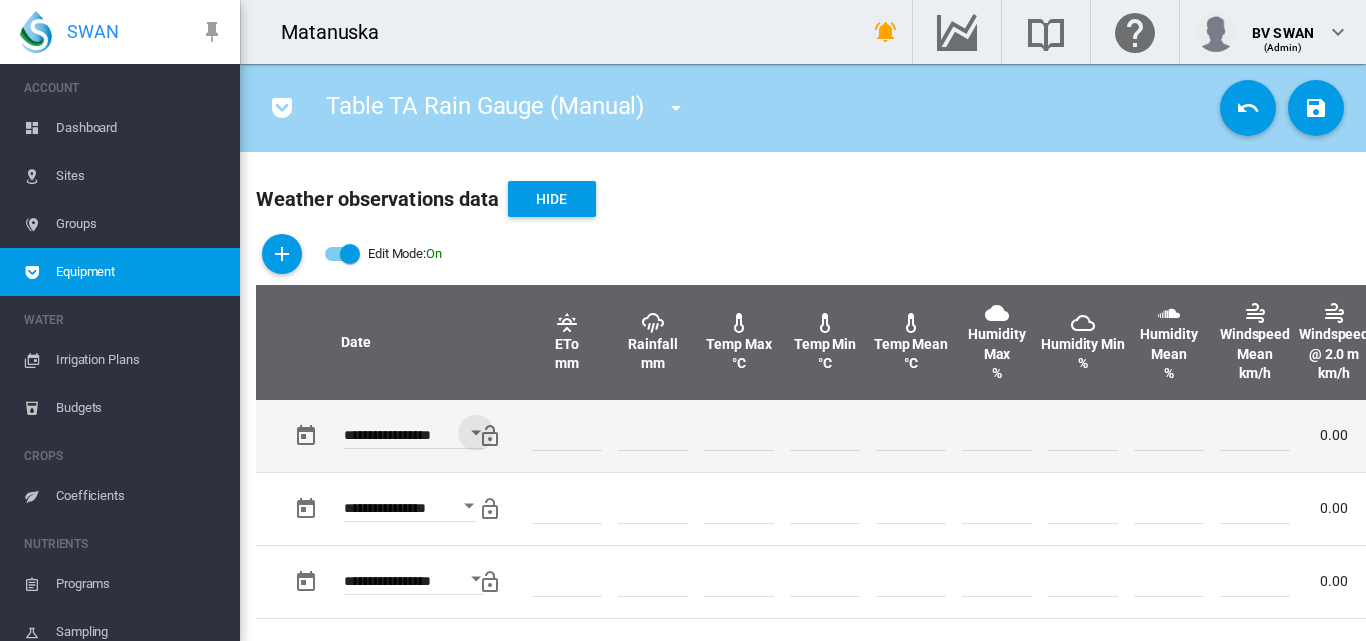 click at bounding box center (653, 436) 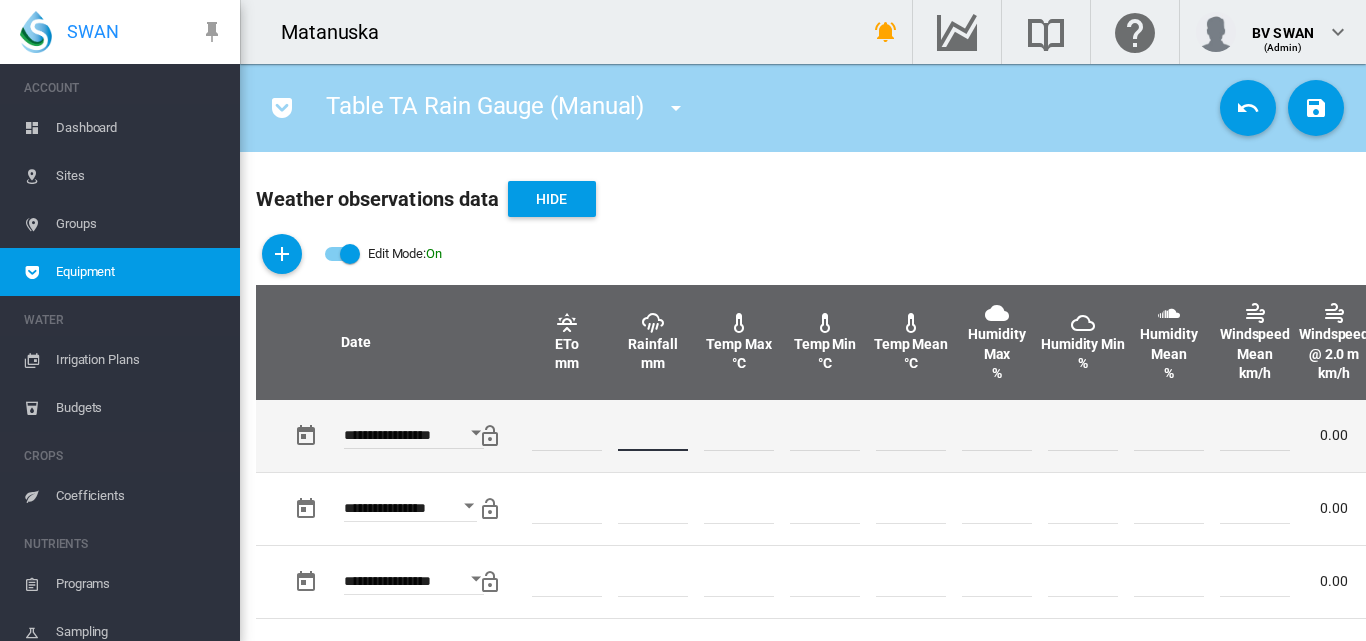 type on "*" 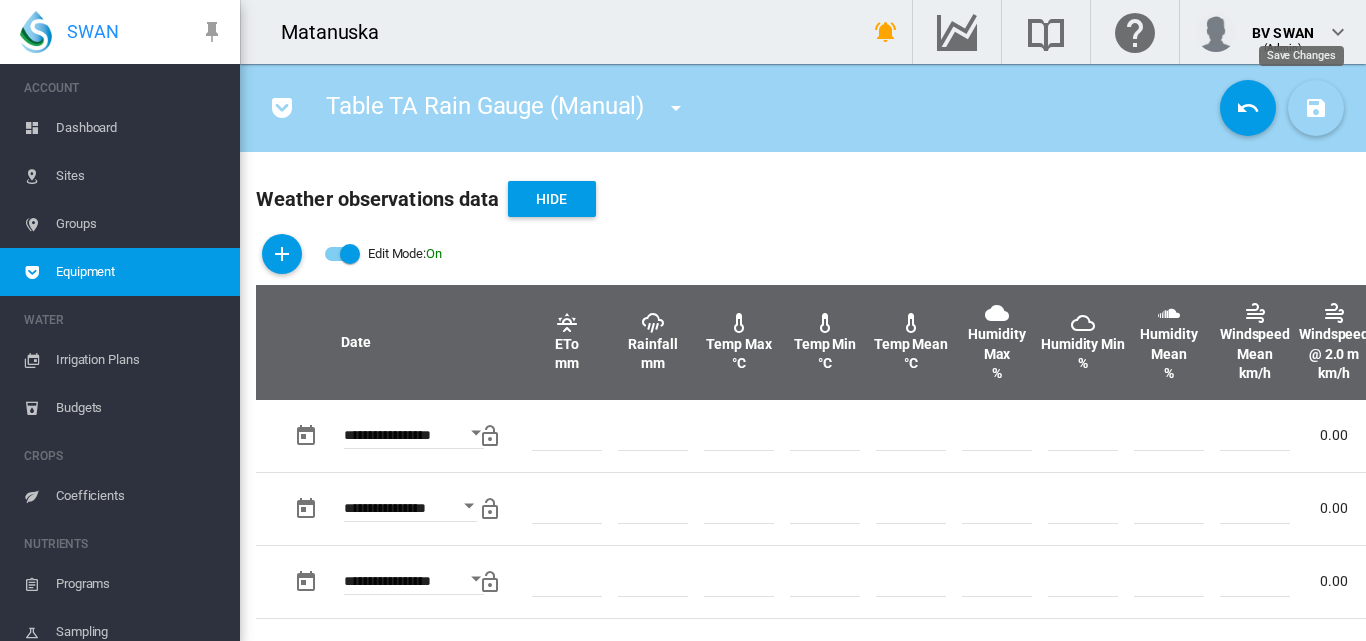 click at bounding box center [1316, 108] 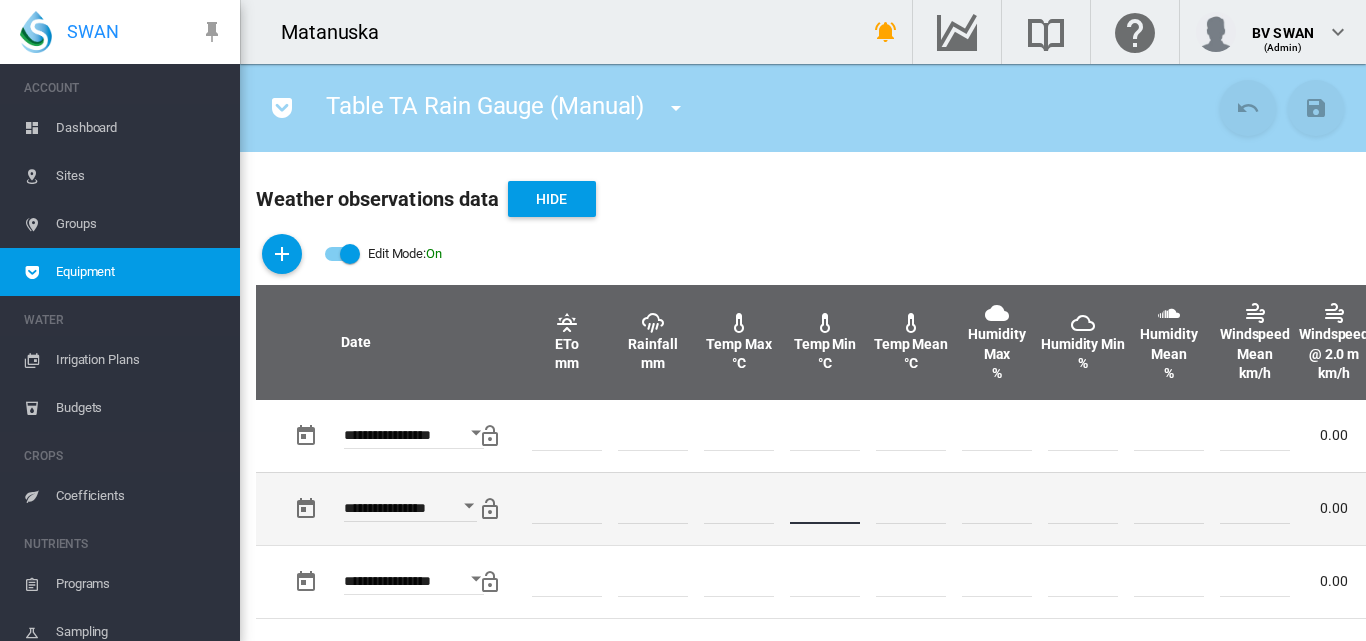 click at bounding box center [825, 509] 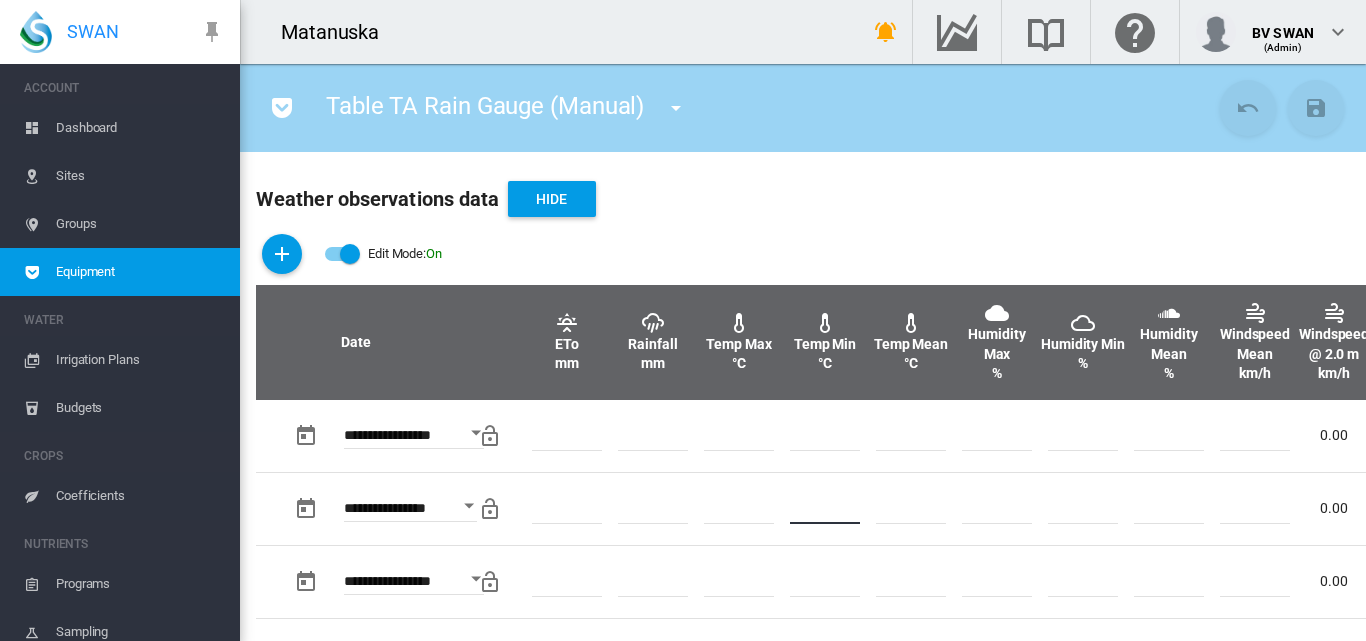click at bounding box center (350, 254) 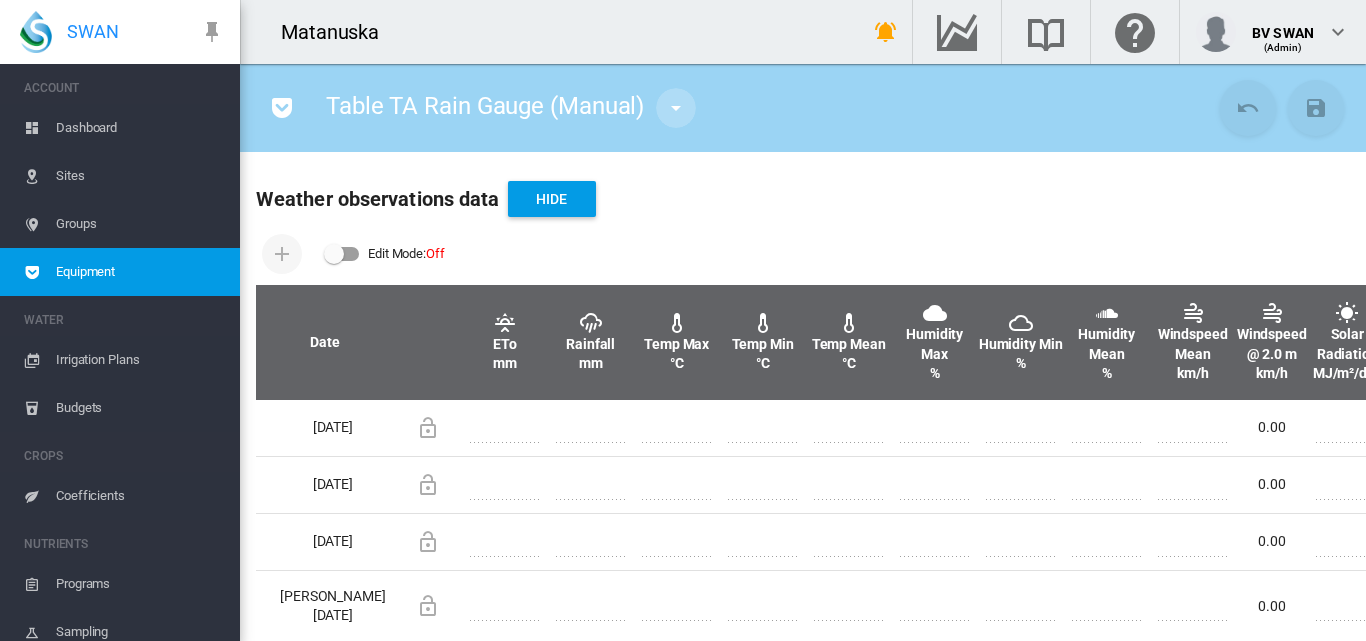 click at bounding box center (676, 108) 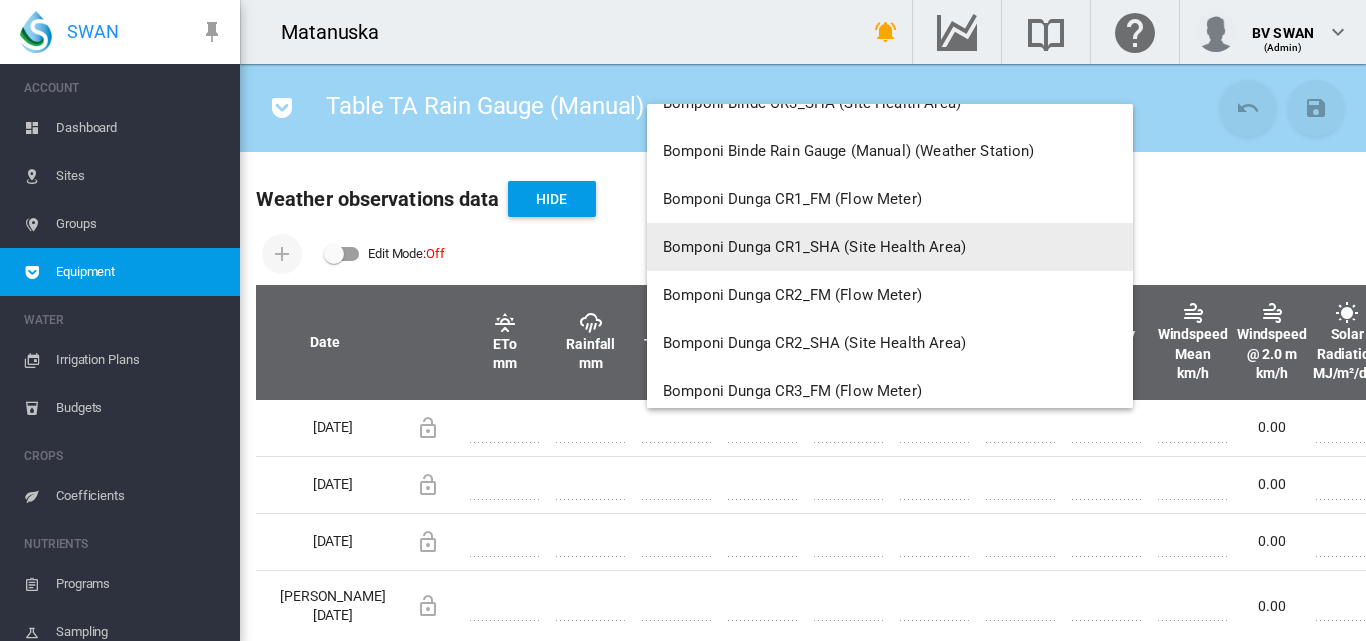 scroll, scrollTop: 2200, scrollLeft: 0, axis: vertical 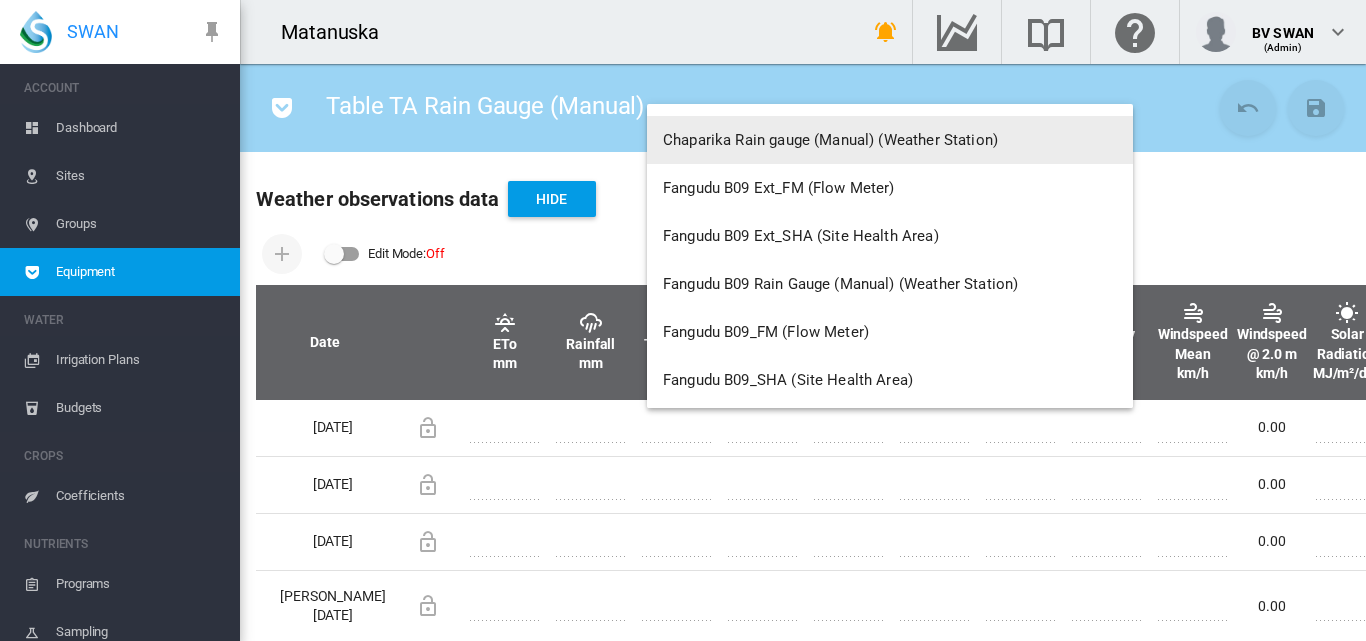 click on "Chaparika Rain gauge (Manual) (Weather Station)" at bounding box center [830, 140] 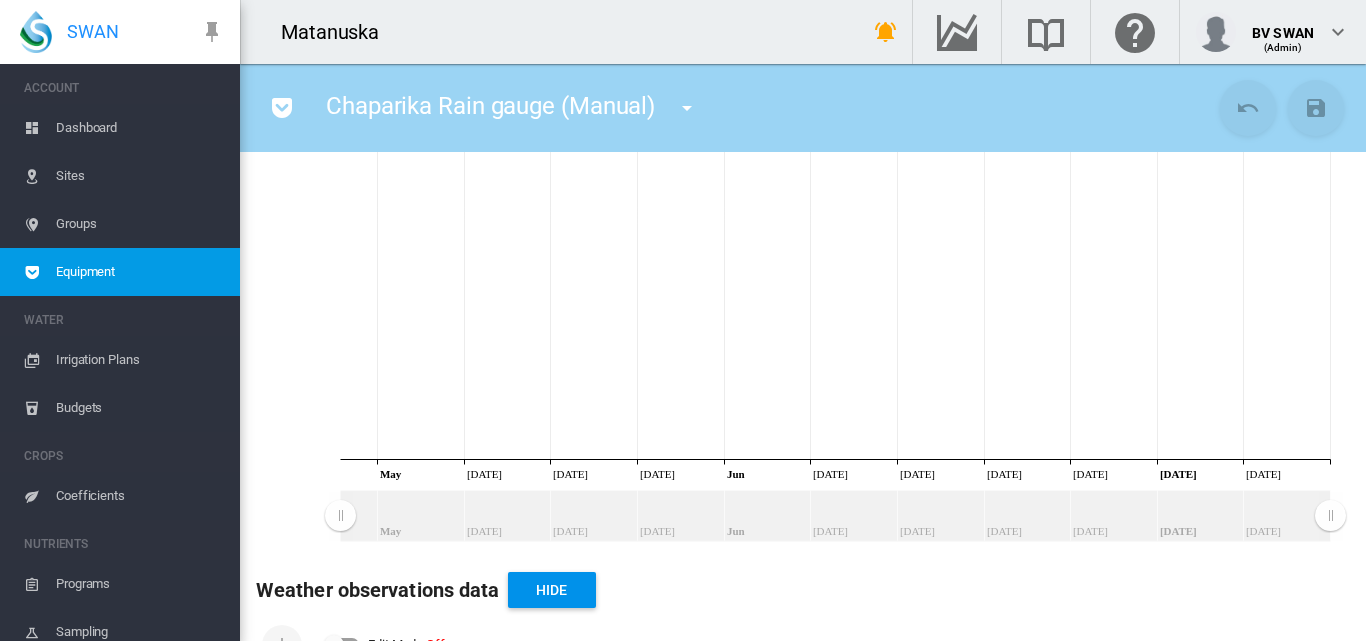 scroll, scrollTop: 200, scrollLeft: 0, axis: vertical 